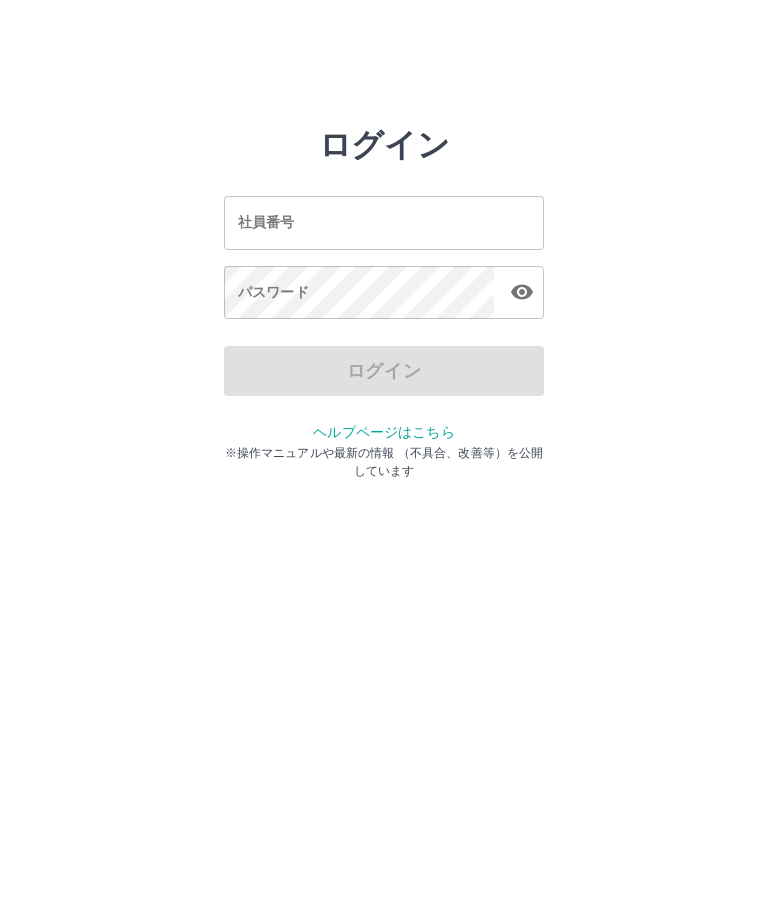 scroll, scrollTop: 0, scrollLeft: 0, axis: both 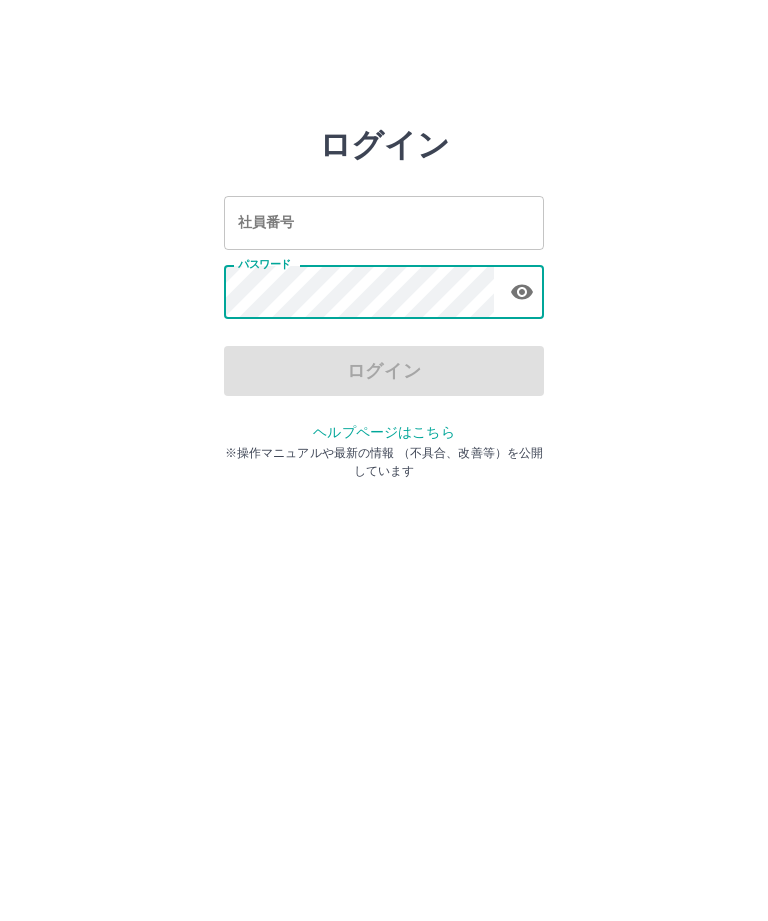 click on "社員番号" at bounding box center [384, 222] 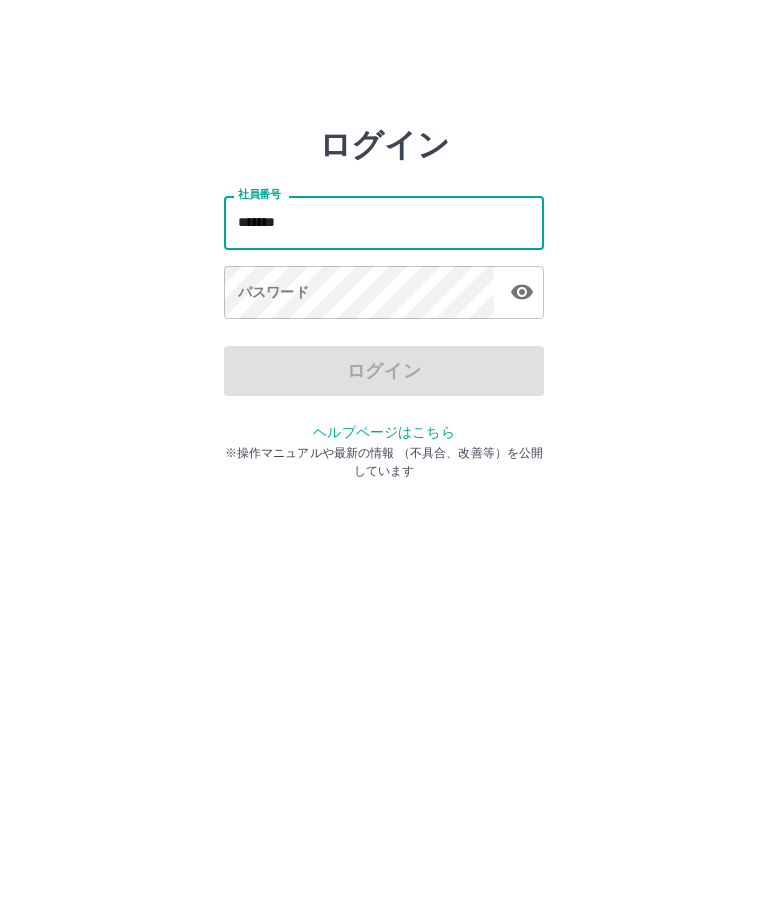 type on "*******" 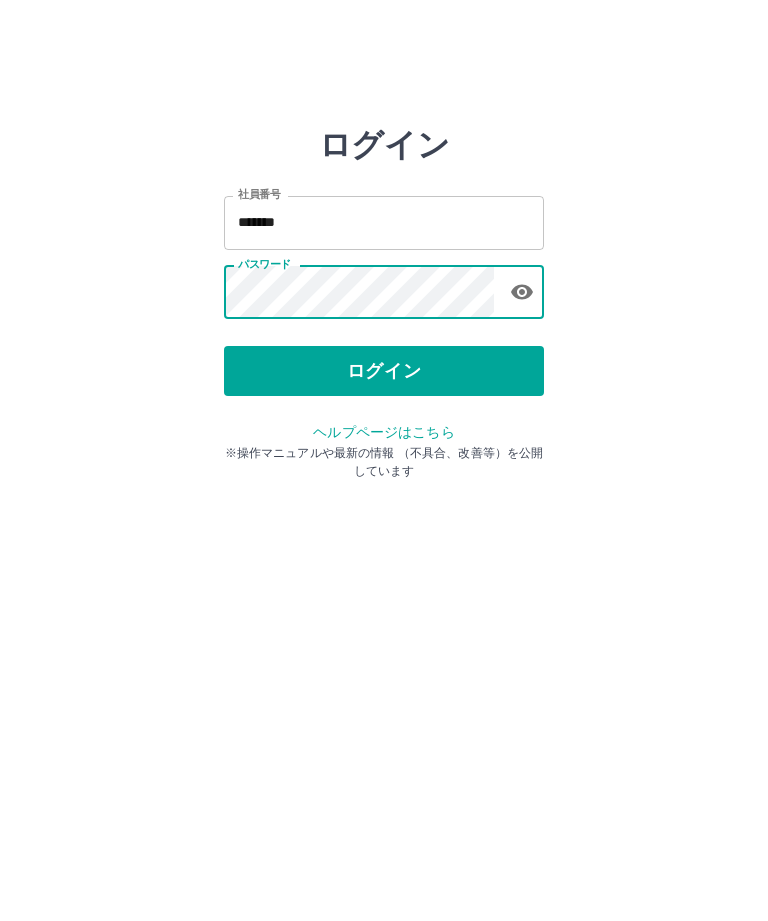 click on "ログイン" at bounding box center (384, 371) 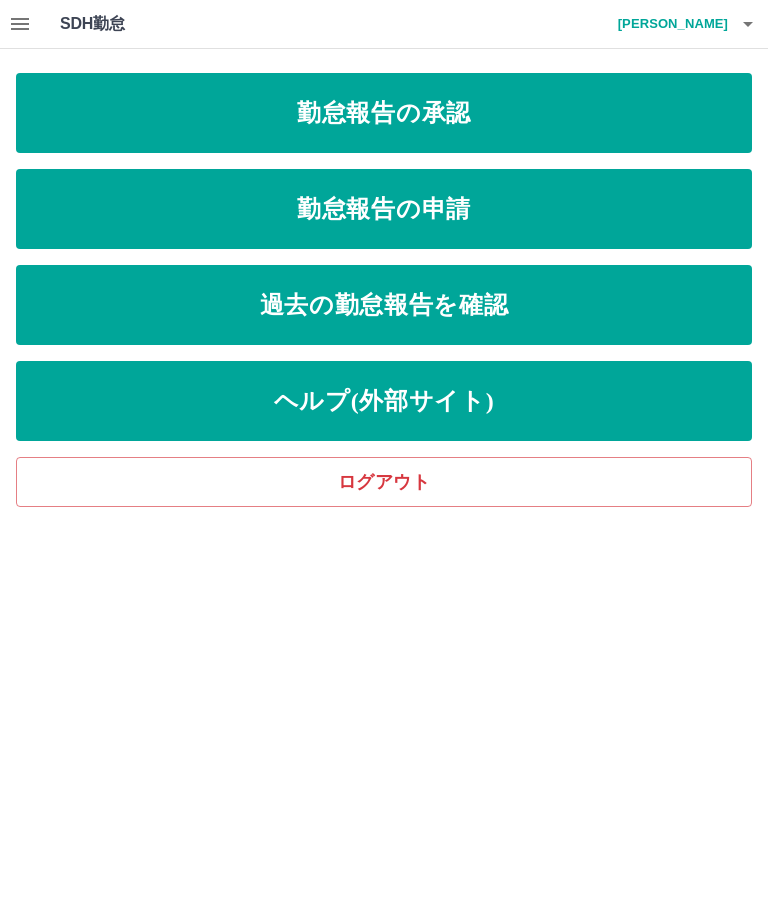 scroll, scrollTop: 0, scrollLeft: 0, axis: both 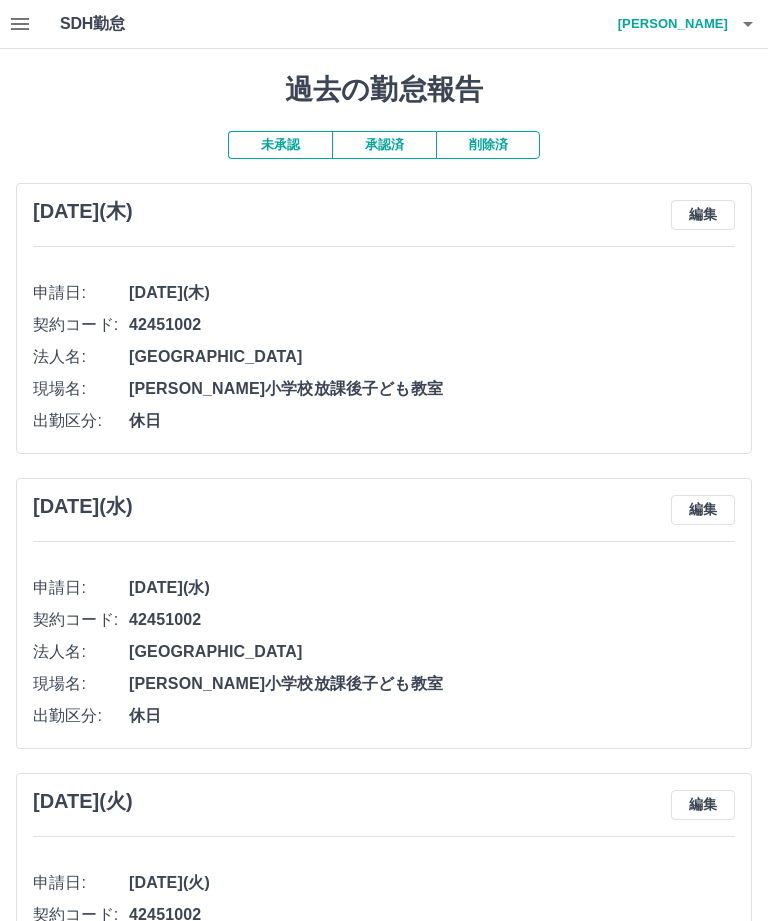 click on "承認済" at bounding box center (384, 145) 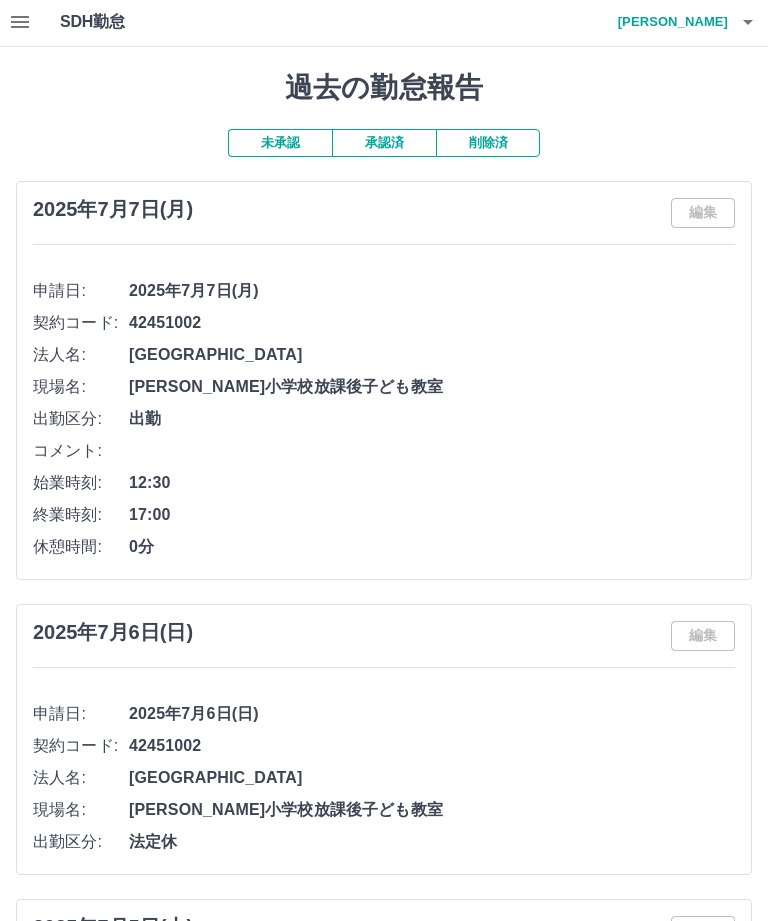 scroll, scrollTop: 0, scrollLeft: 0, axis: both 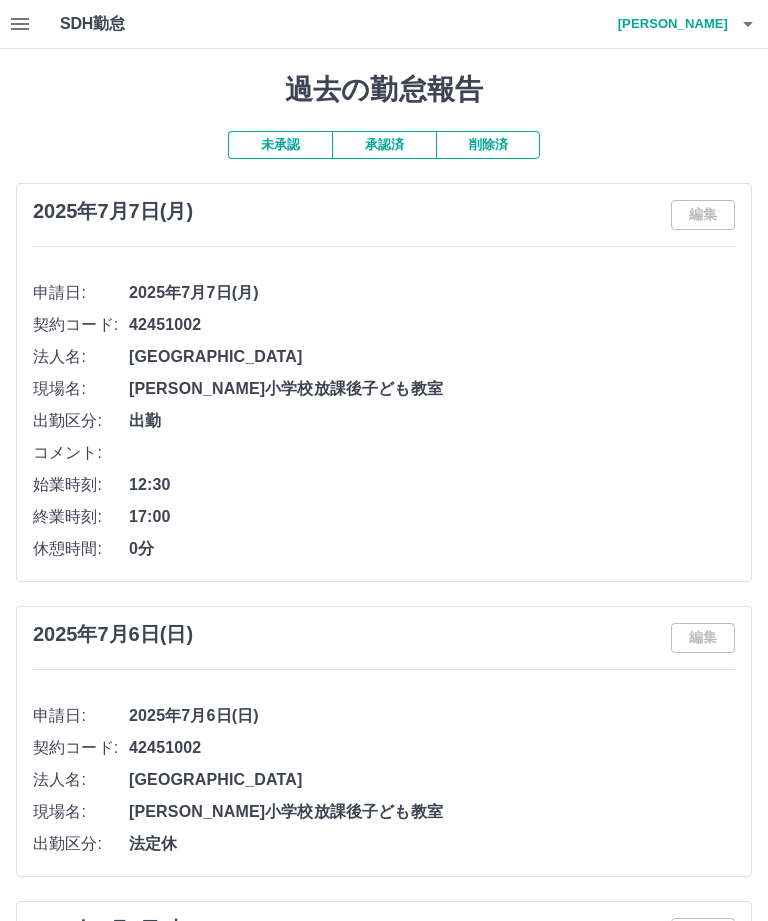 click on "未承認" at bounding box center (280, 145) 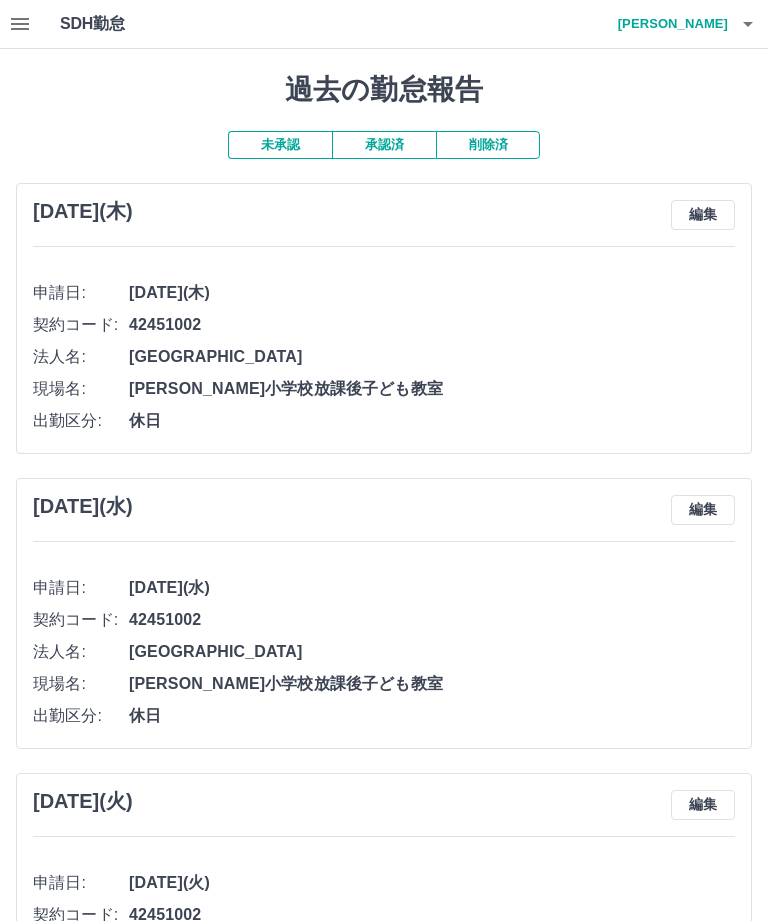 click 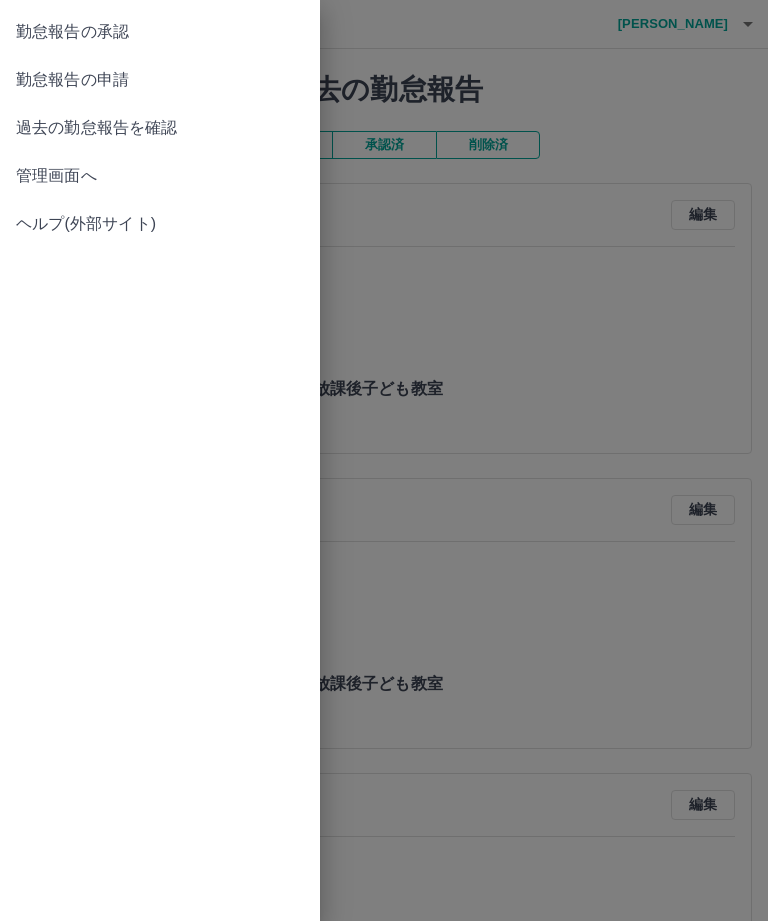 click on "勤怠報告の申請" at bounding box center [160, 80] 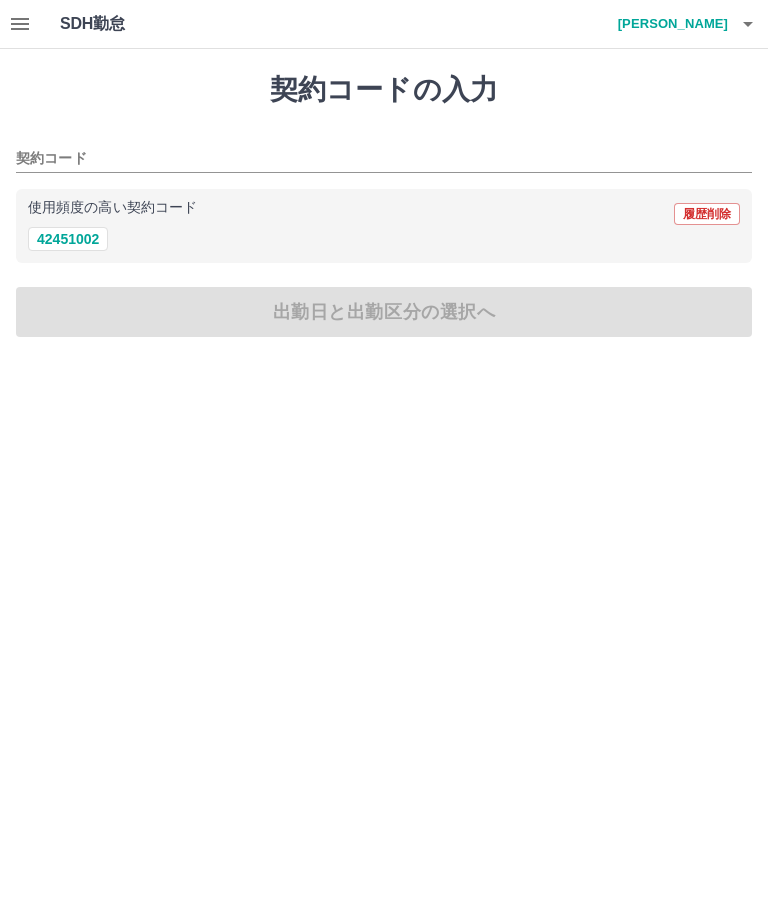 click on "42451002" at bounding box center [68, 239] 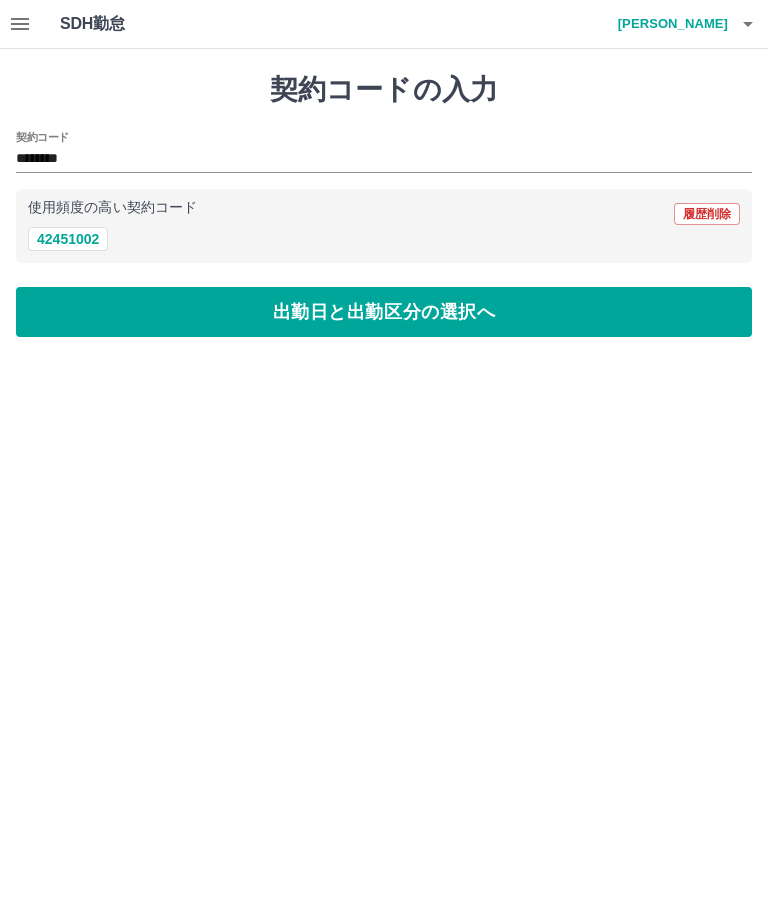 click on "出勤日と出勤区分の選択へ" at bounding box center (384, 312) 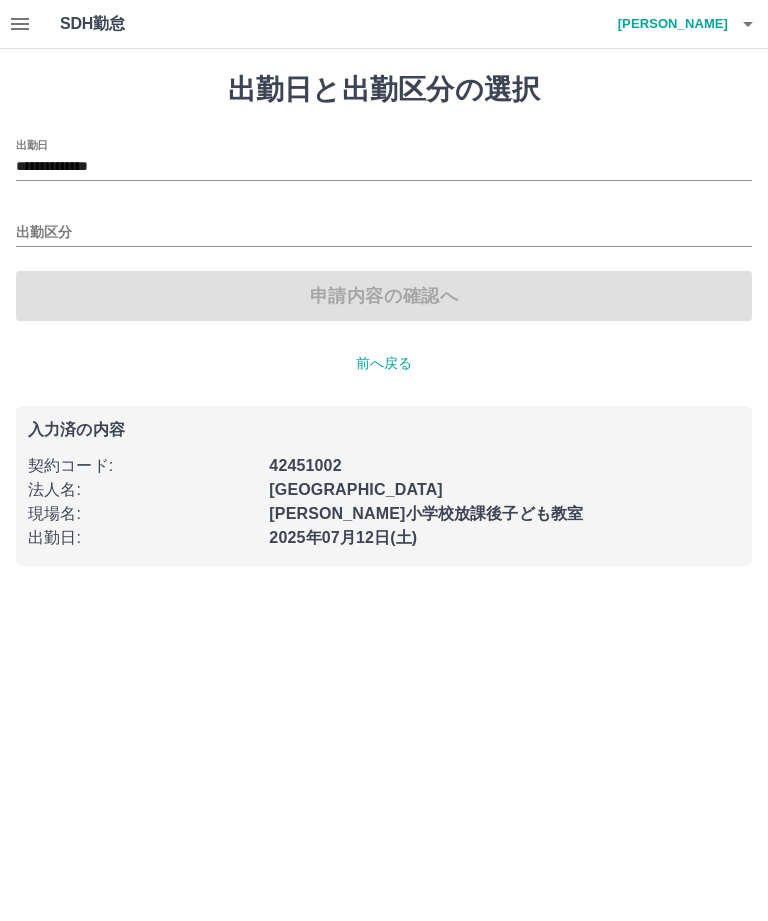 click on "**********" at bounding box center (384, 167) 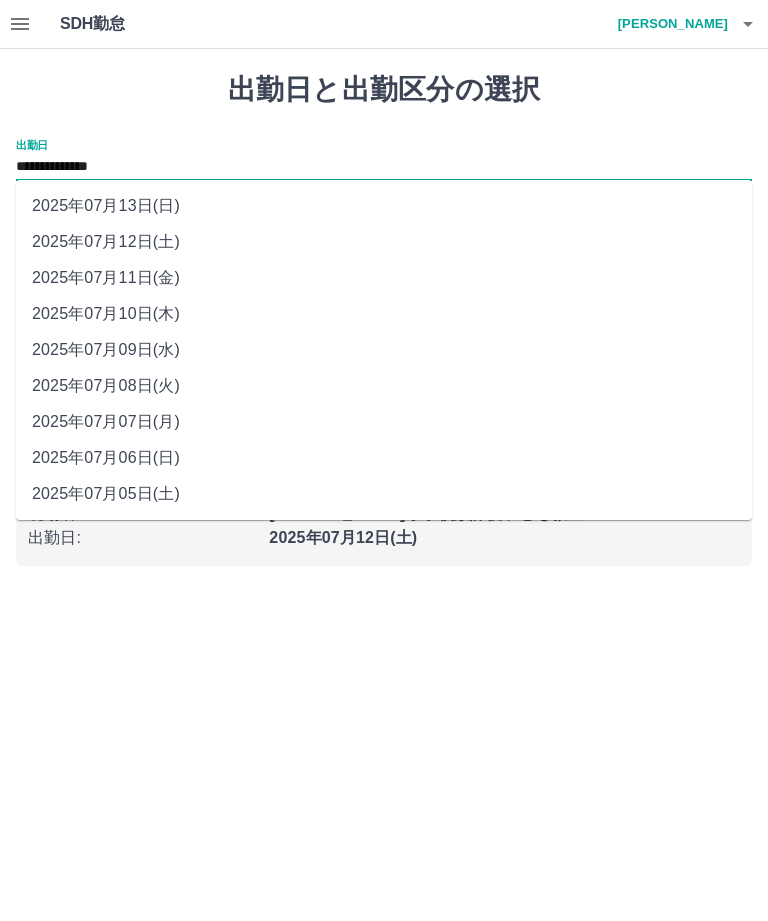 click on "2025年07月08日(火)" at bounding box center [384, 386] 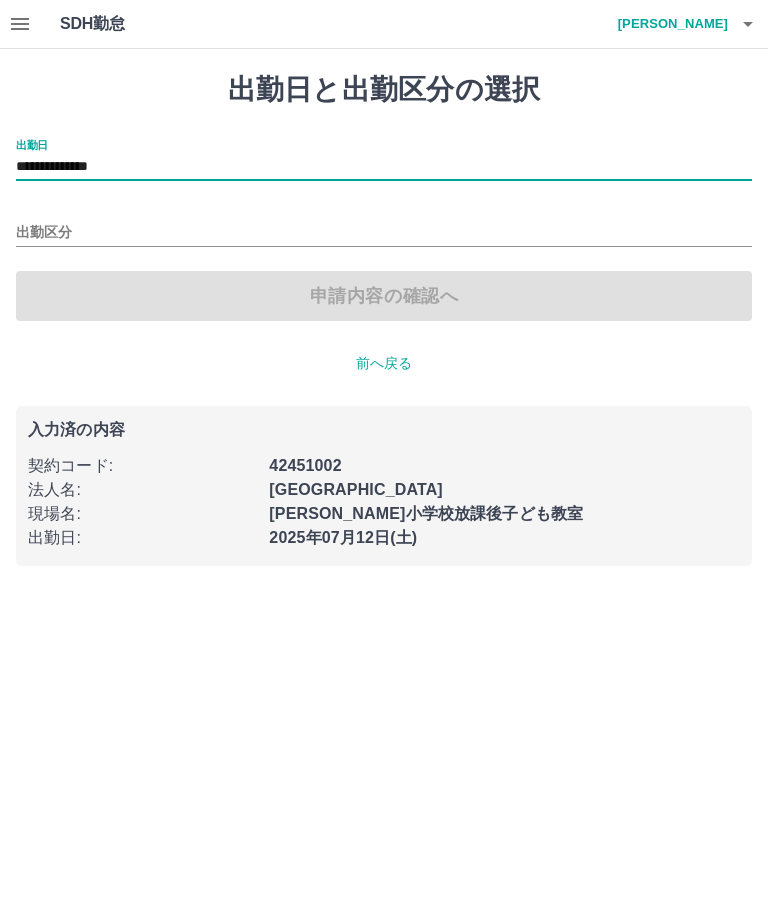 click on "出勤区分" at bounding box center [384, 233] 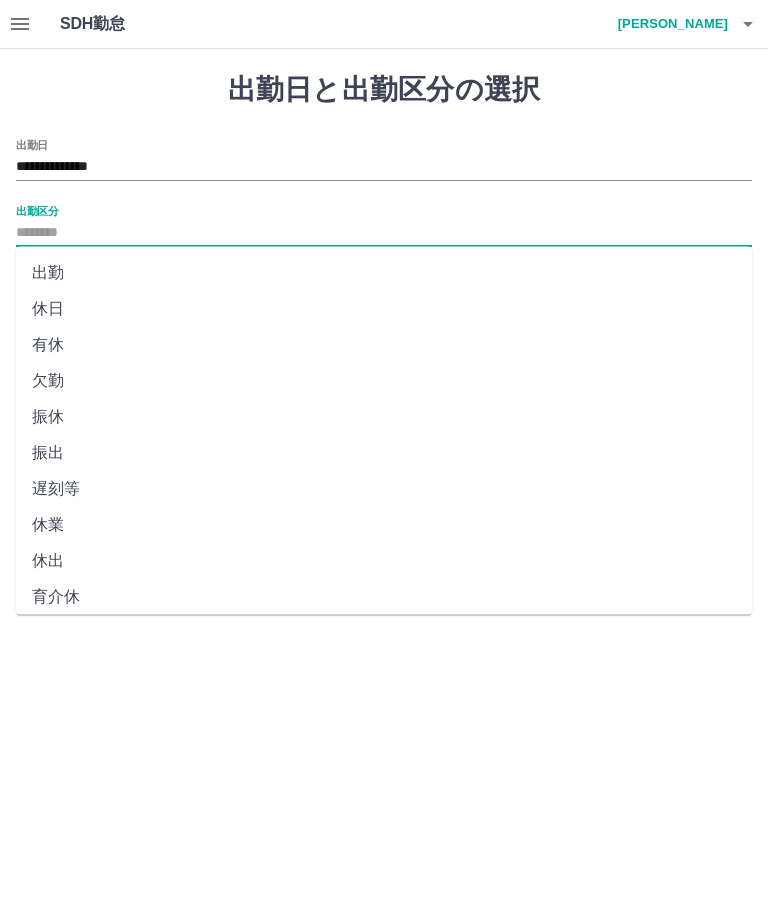 click on "出勤" at bounding box center (384, 273) 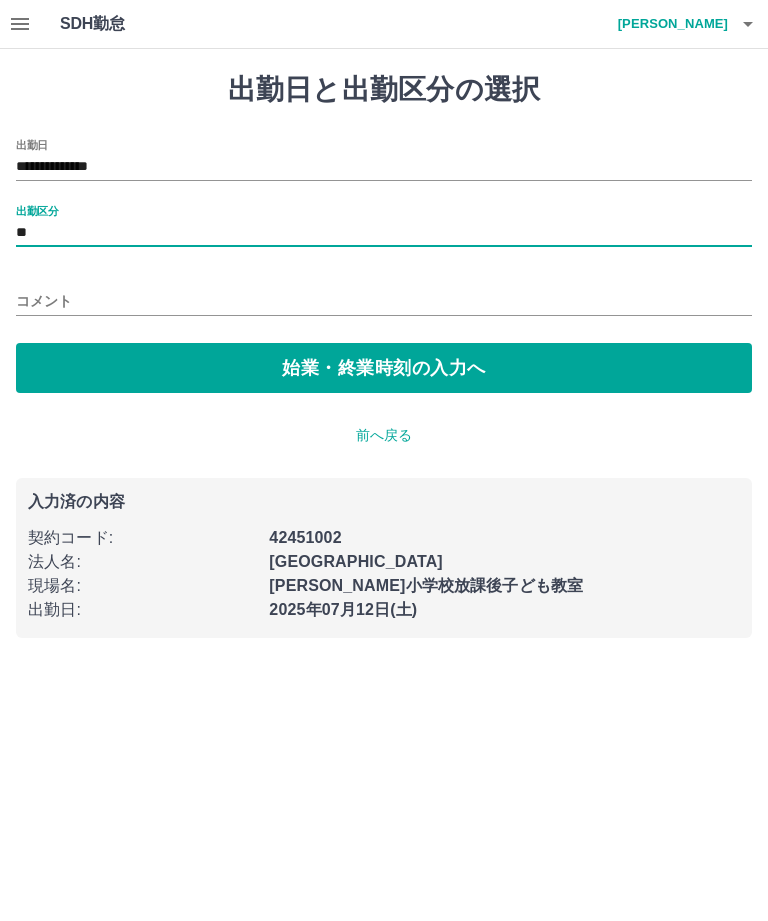 click on "始業・終業時刻の入力へ" at bounding box center [384, 368] 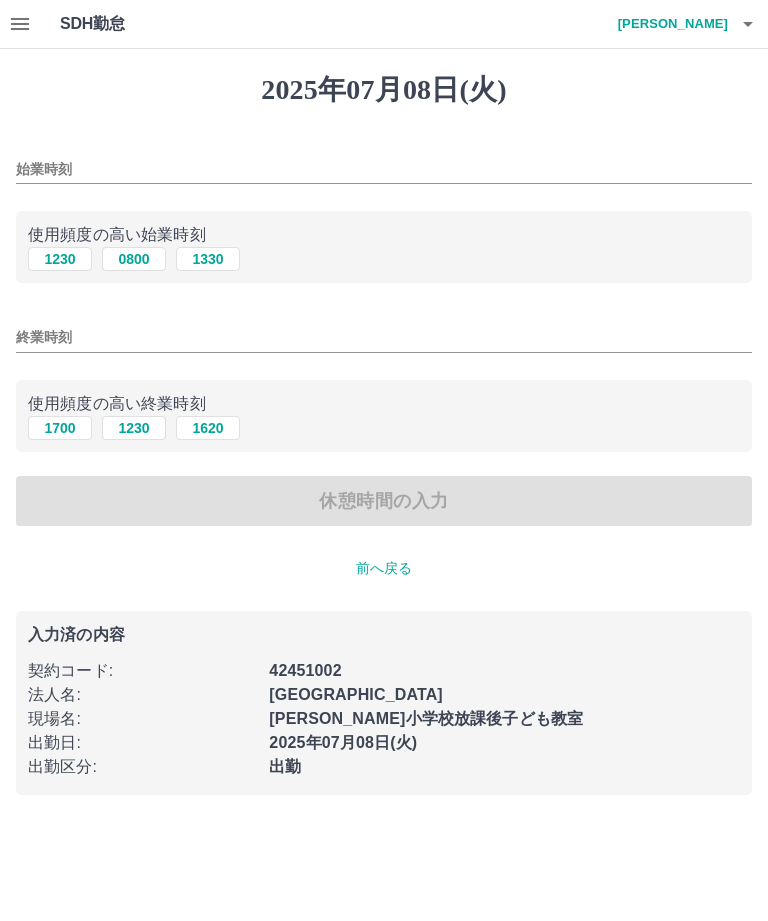 click on "始業時刻" at bounding box center (384, 169) 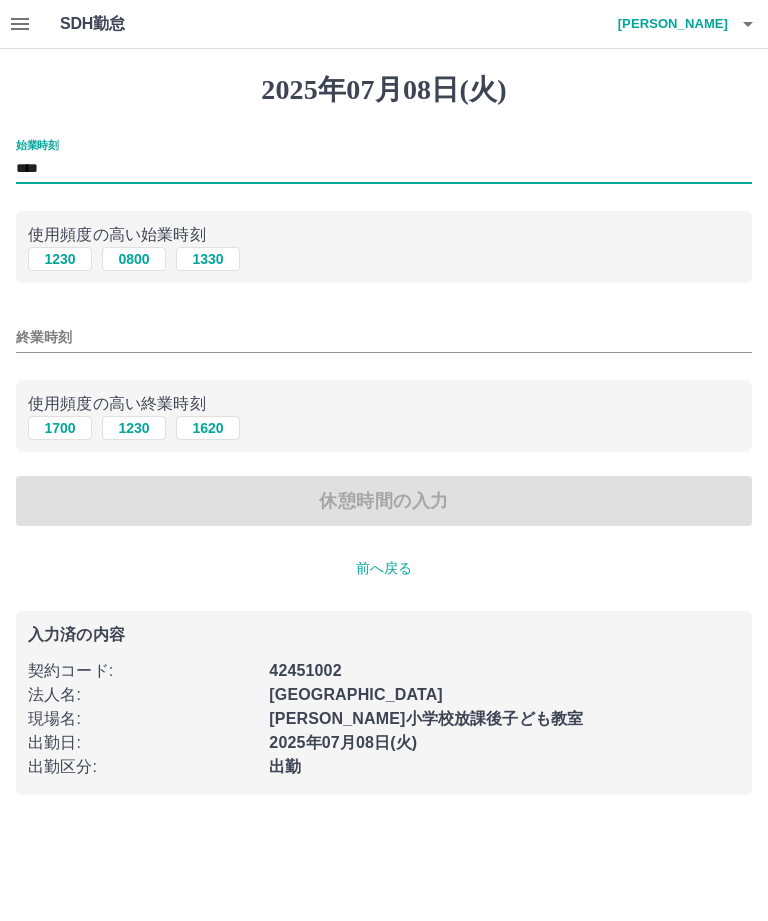 type on "****" 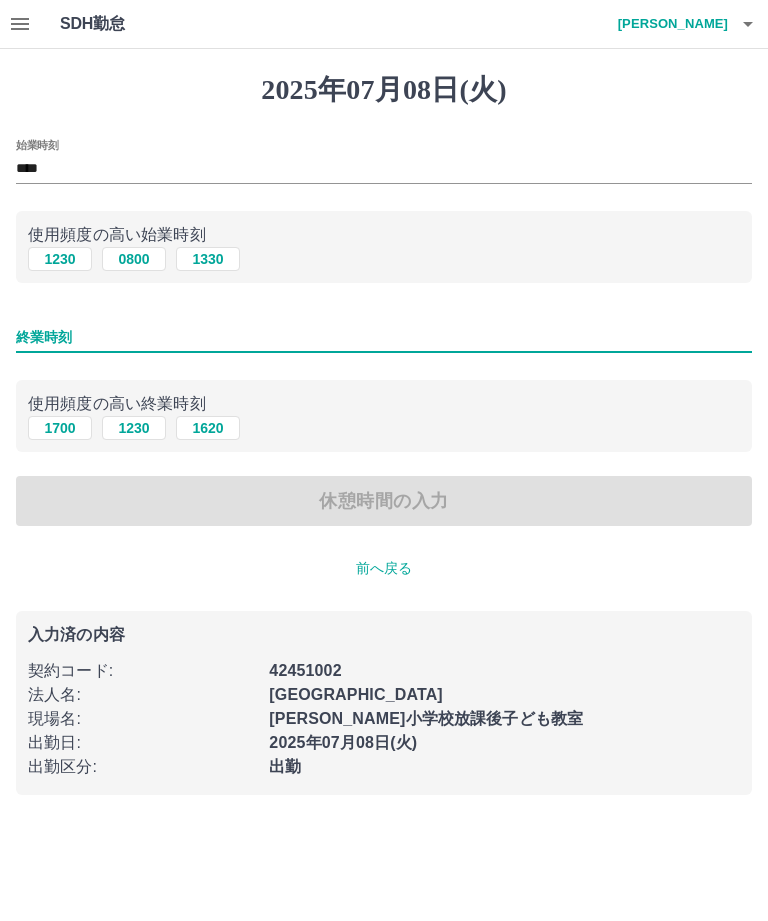 click on "1700" at bounding box center [60, 428] 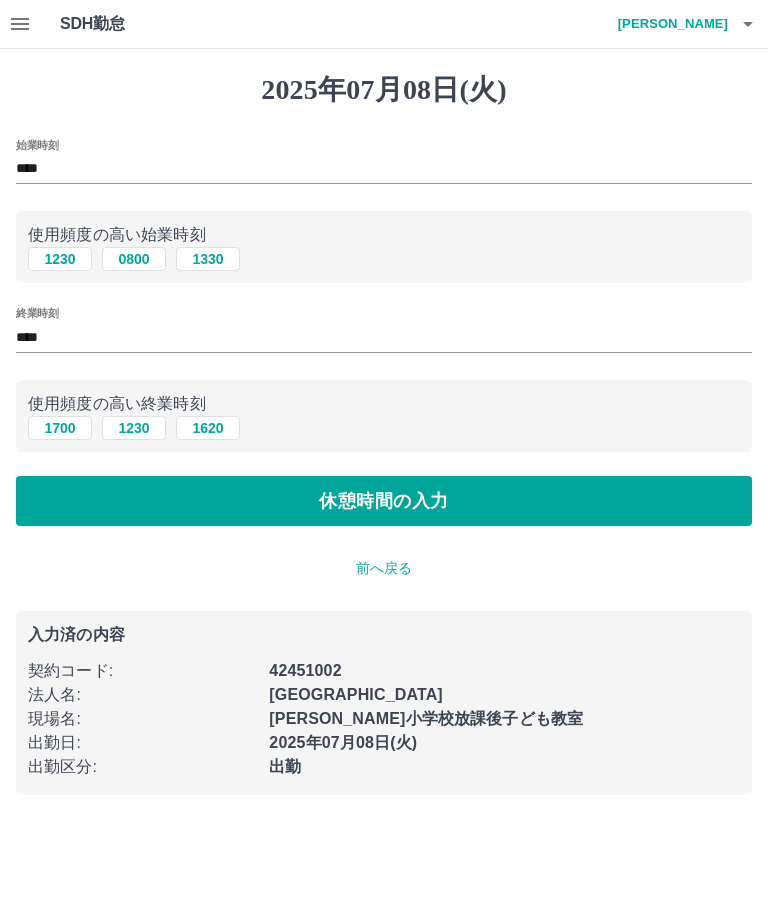 click on "休憩時間の入力" at bounding box center (384, 501) 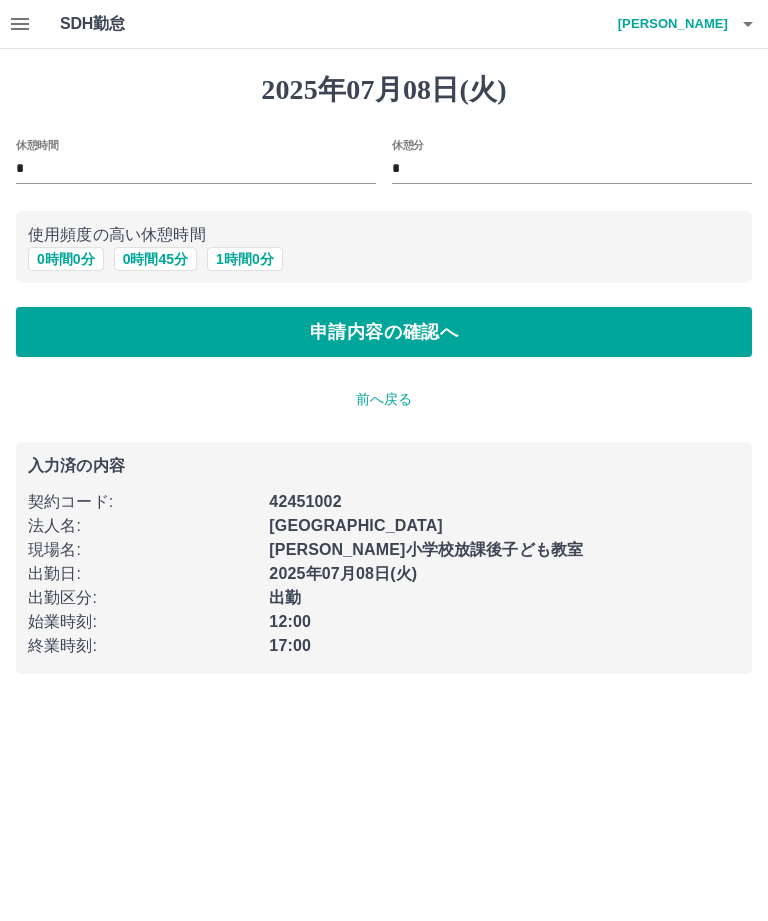 click on "申請内容の確認へ" at bounding box center (384, 332) 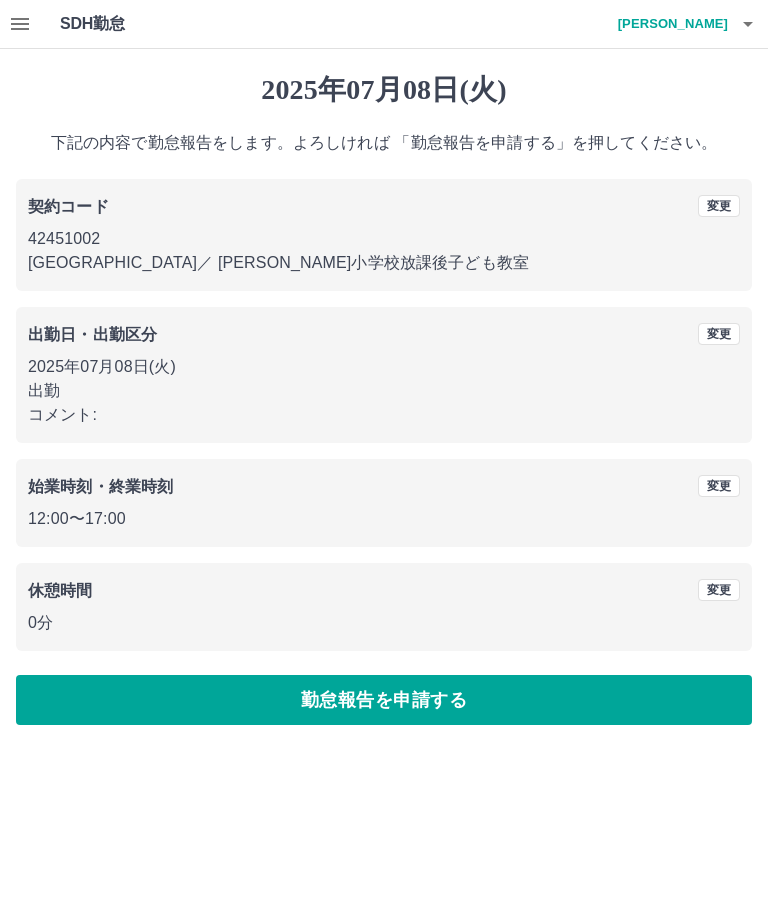 click on "勤怠報告を申請する" at bounding box center [384, 700] 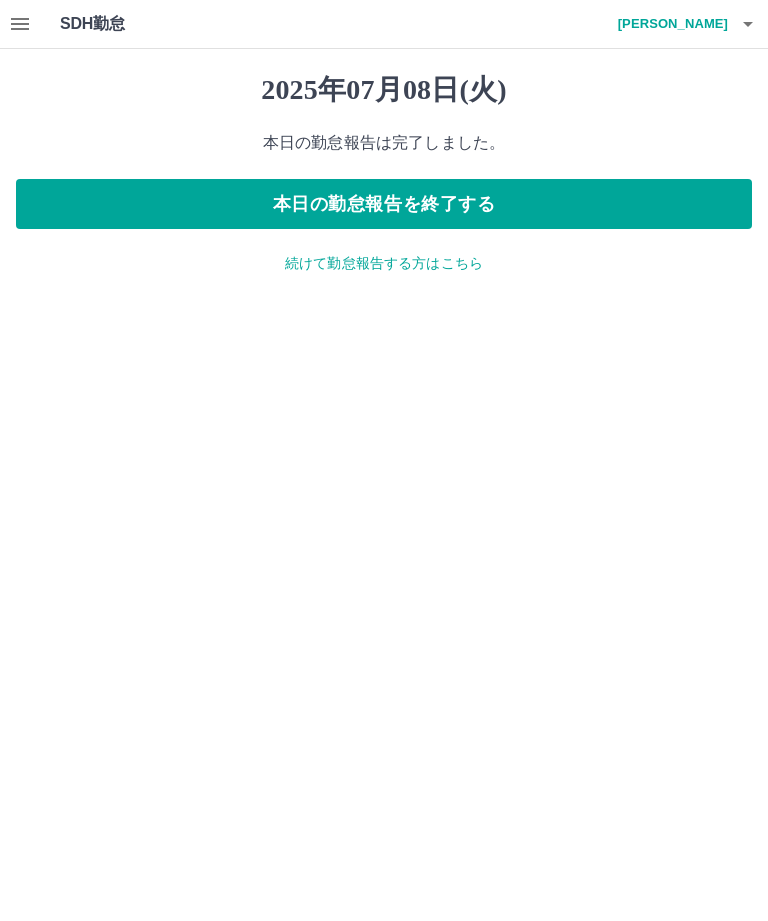 click on "続けて勤怠報告する方はこちら" at bounding box center [384, 263] 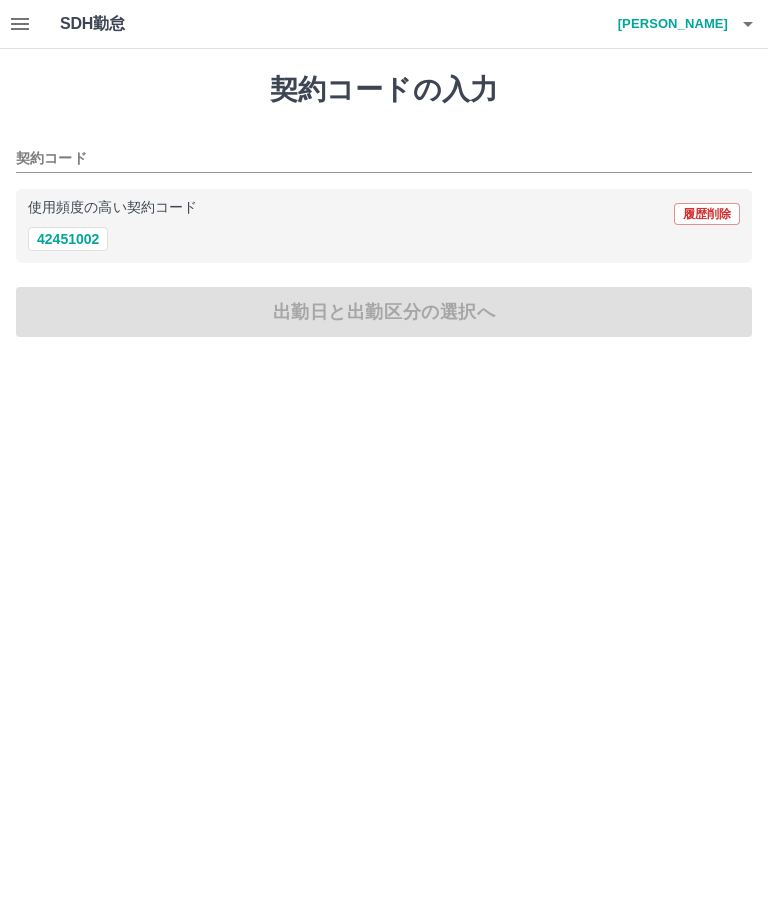 click on "42451002" at bounding box center (68, 239) 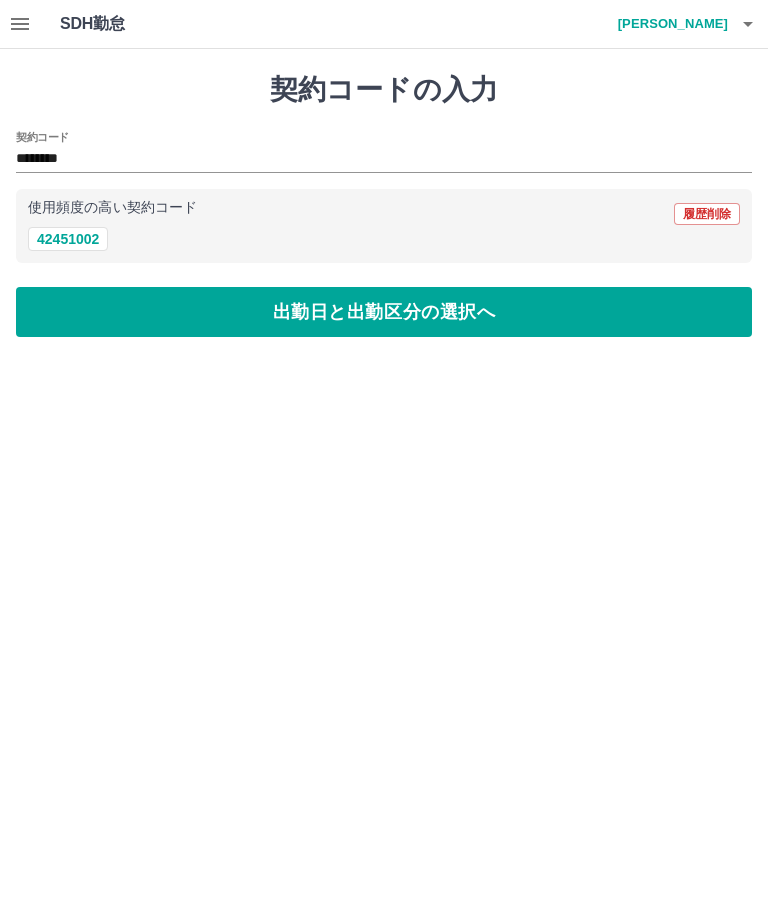click on "42451002" at bounding box center (68, 239) 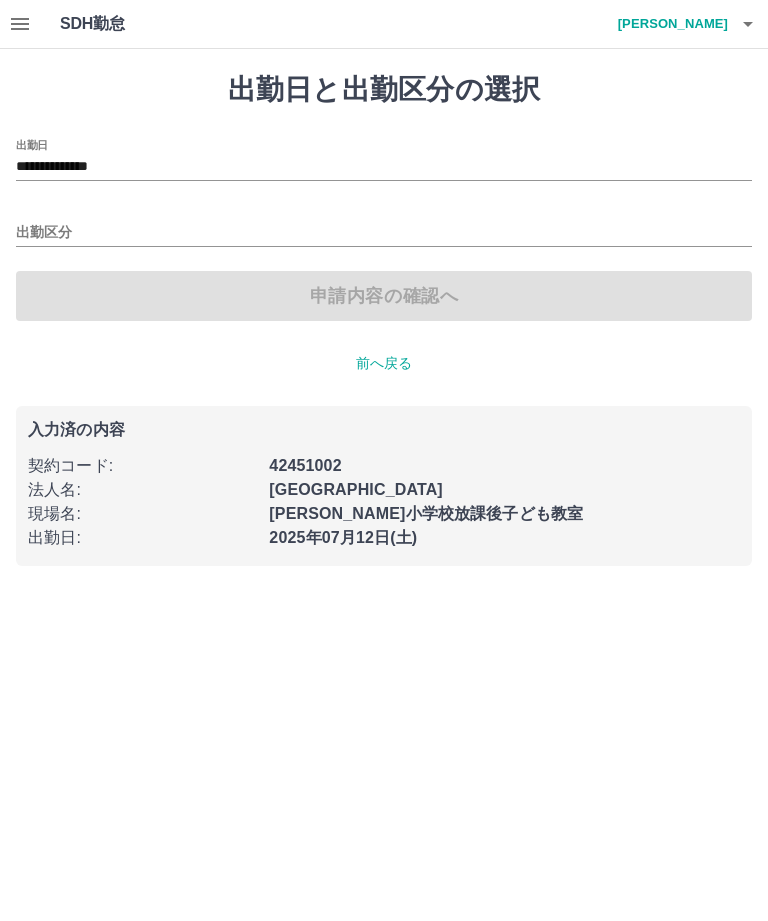 click on "**********" at bounding box center [384, 167] 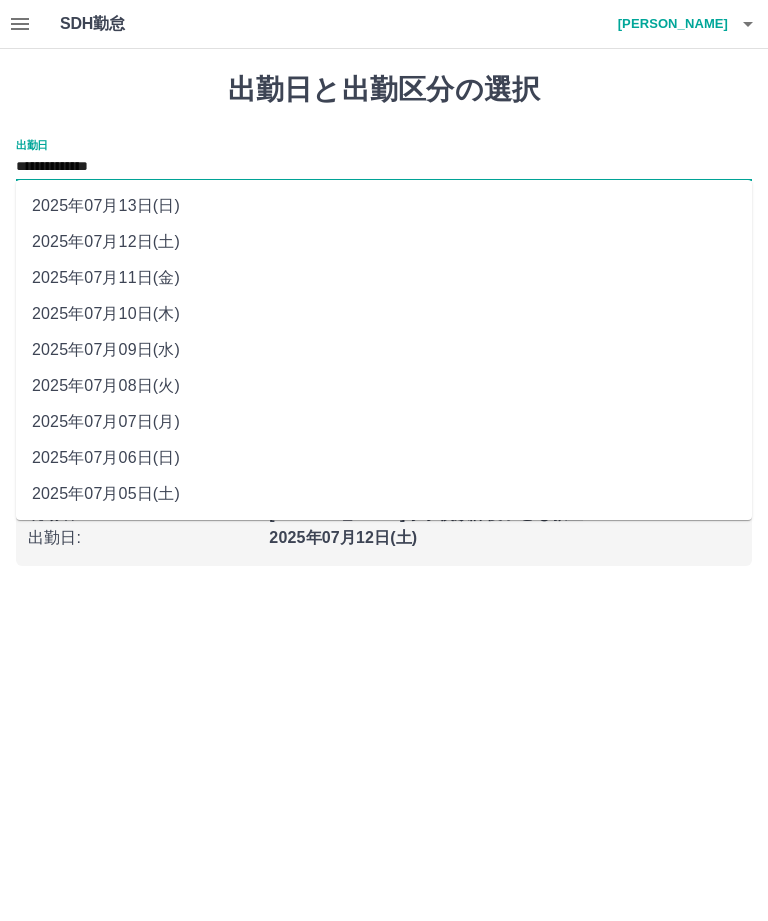 click on "2025年07月09日(水)" at bounding box center (384, 350) 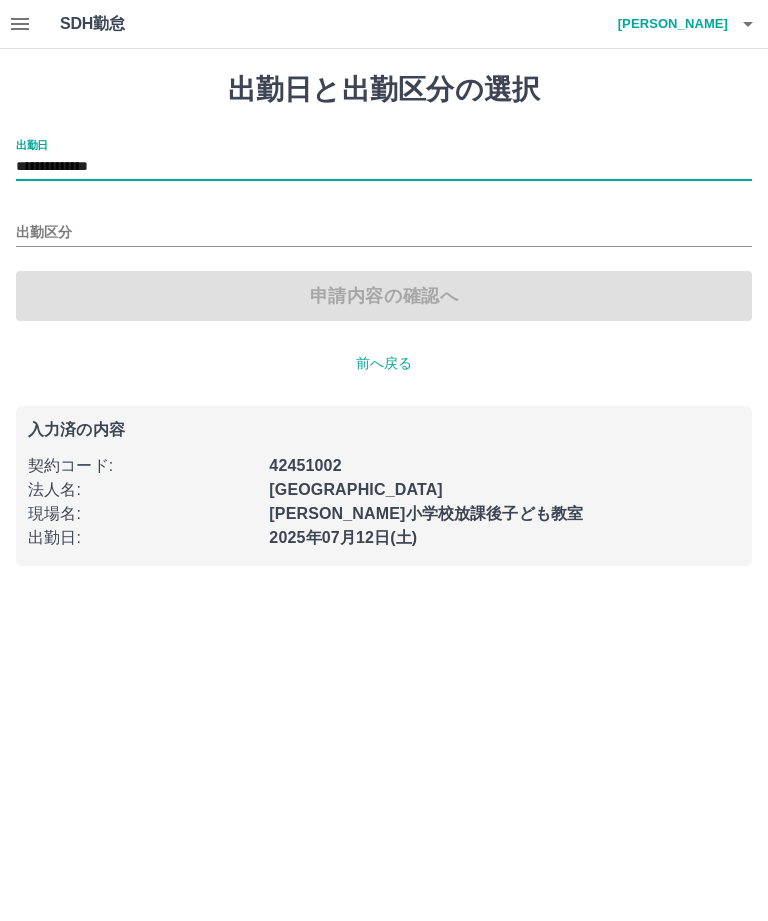 click on "出勤区分" at bounding box center [384, 233] 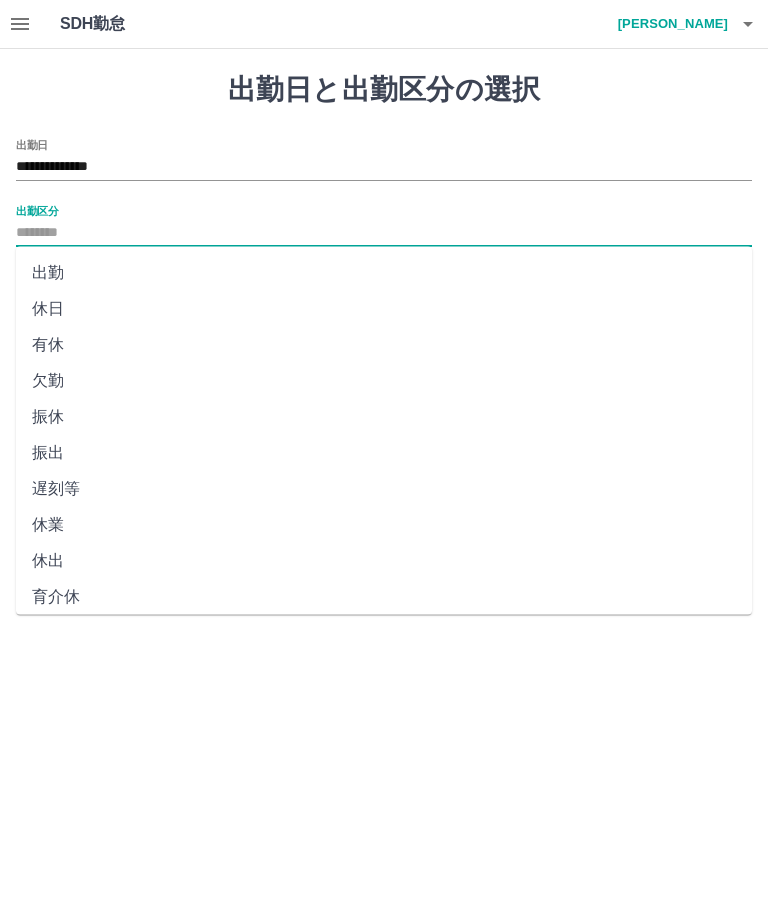 click on "出勤" at bounding box center [384, 273] 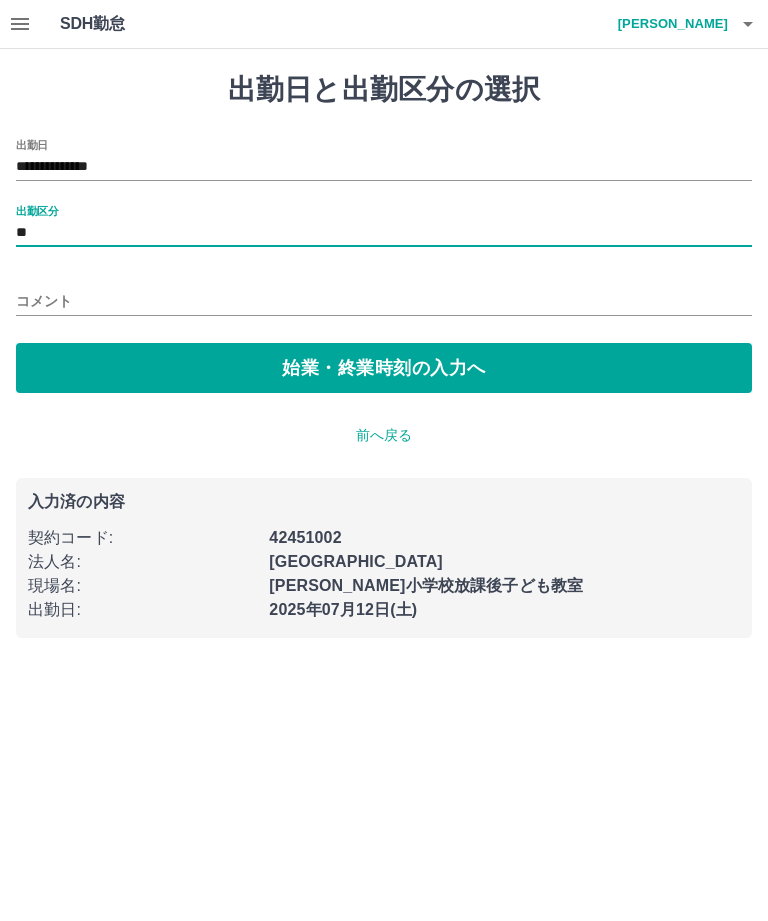 click on "始業・終業時刻の入力へ" at bounding box center [384, 368] 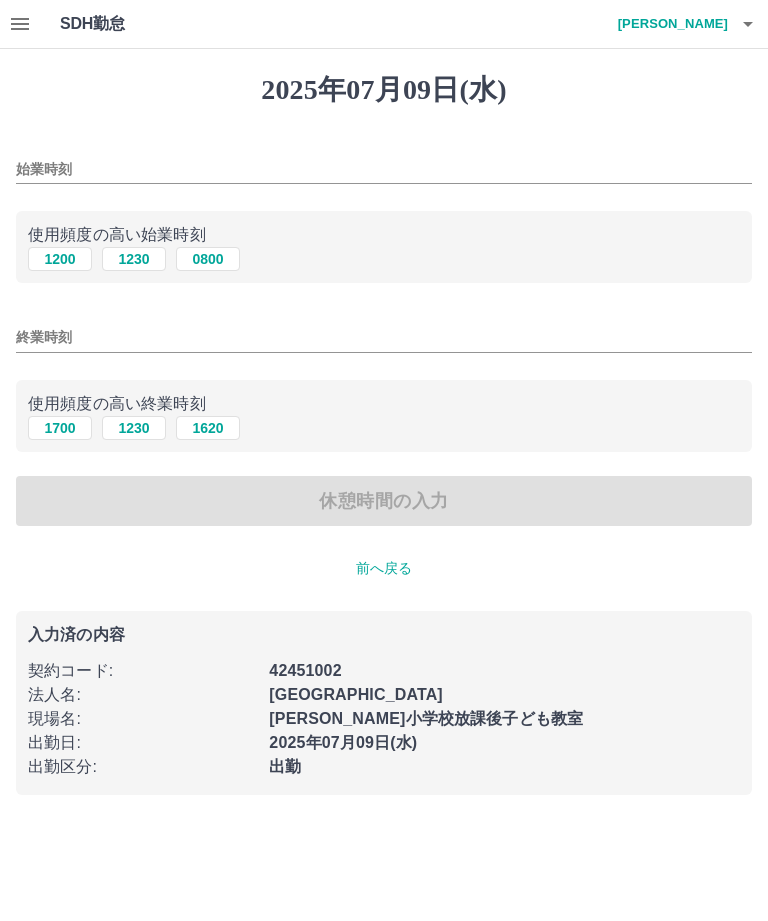 click on "1230" at bounding box center (134, 259) 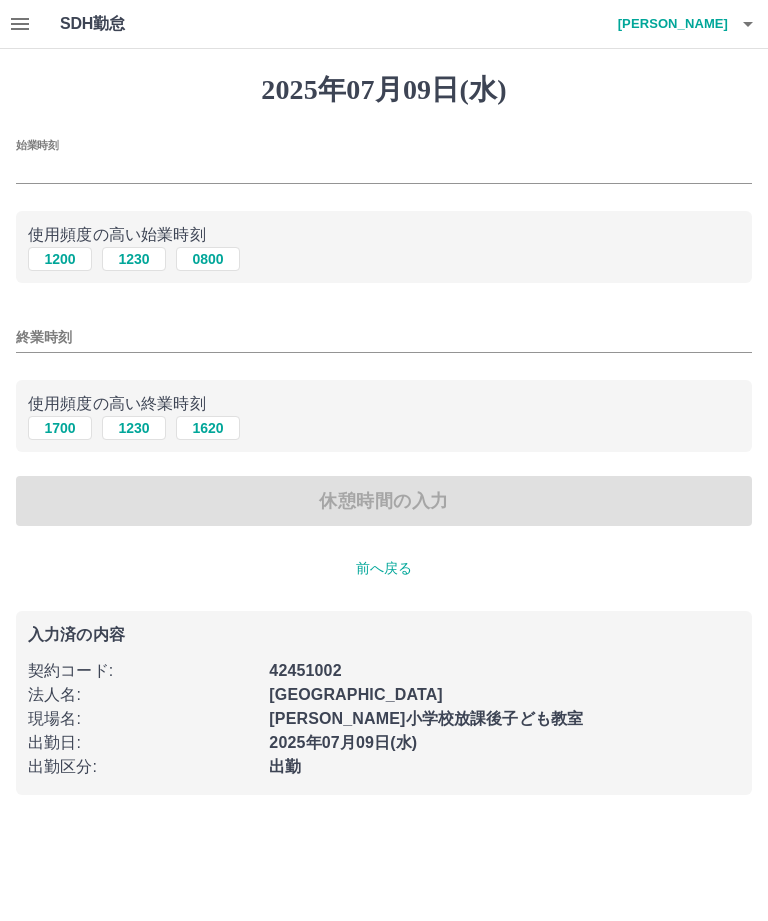 type on "****" 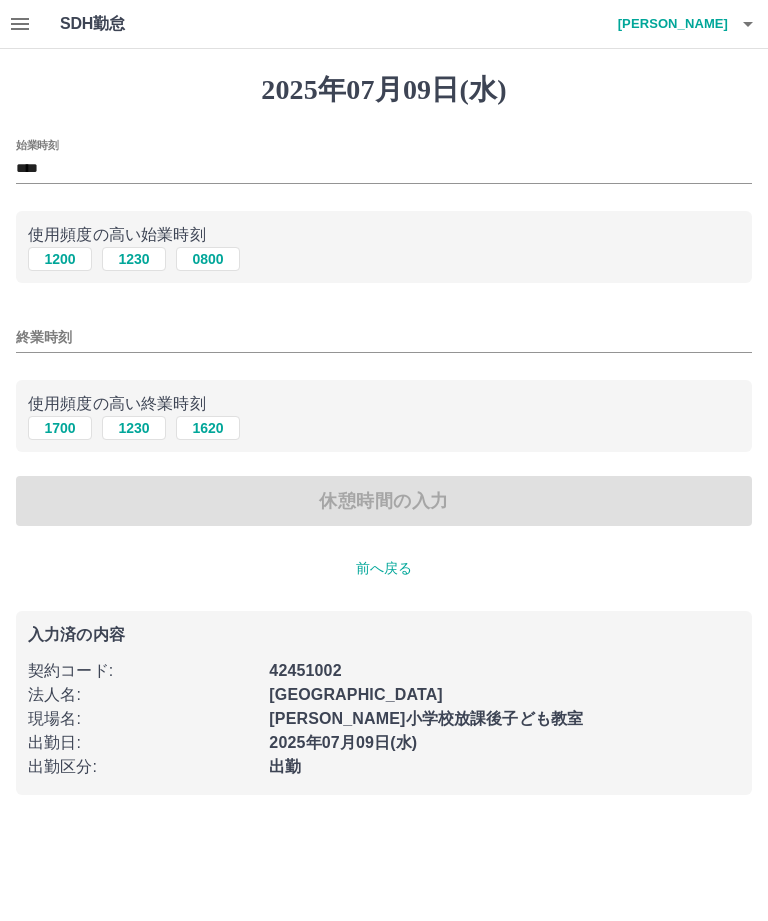 click on "1700" at bounding box center (60, 428) 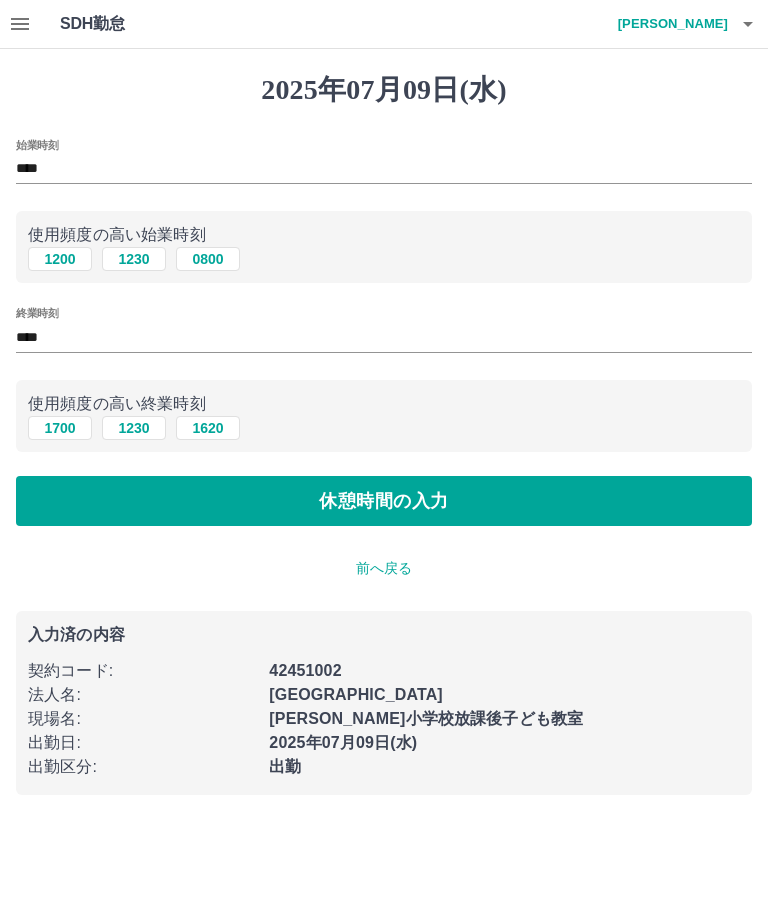 click on "休憩時間の入力" at bounding box center (384, 501) 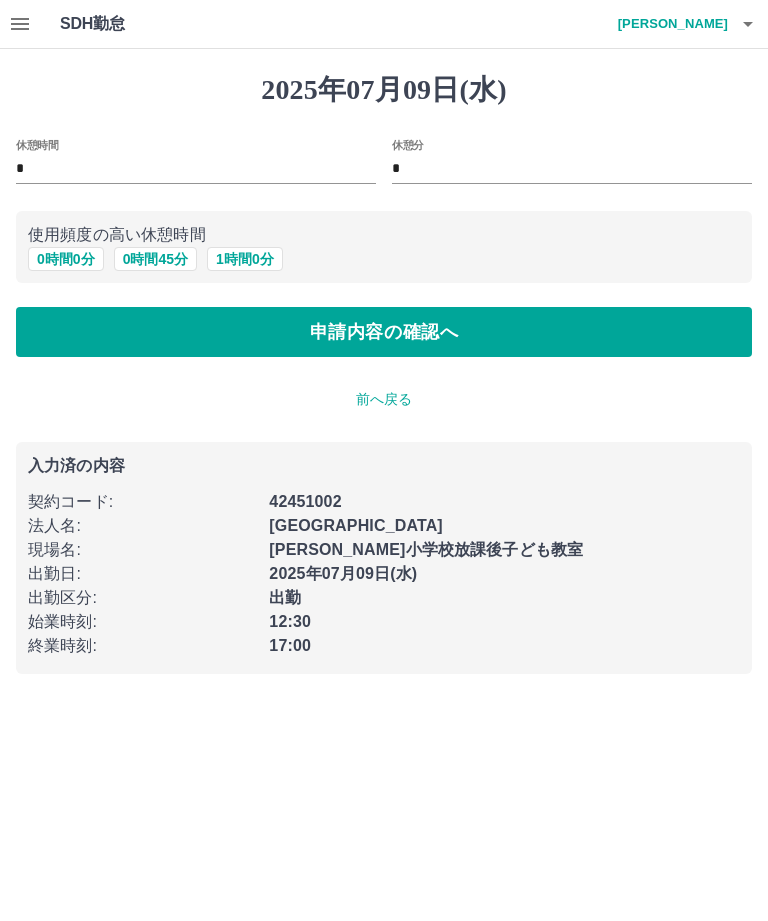 click on "申請内容の確認へ" at bounding box center (384, 332) 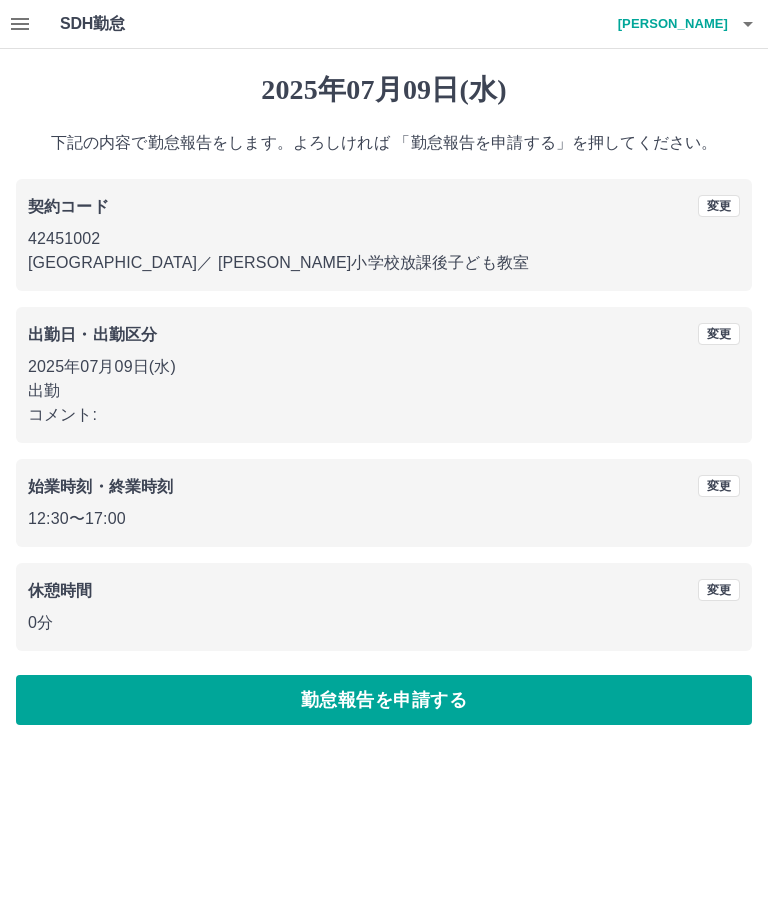 click on "勤怠報告を申請する" at bounding box center [384, 700] 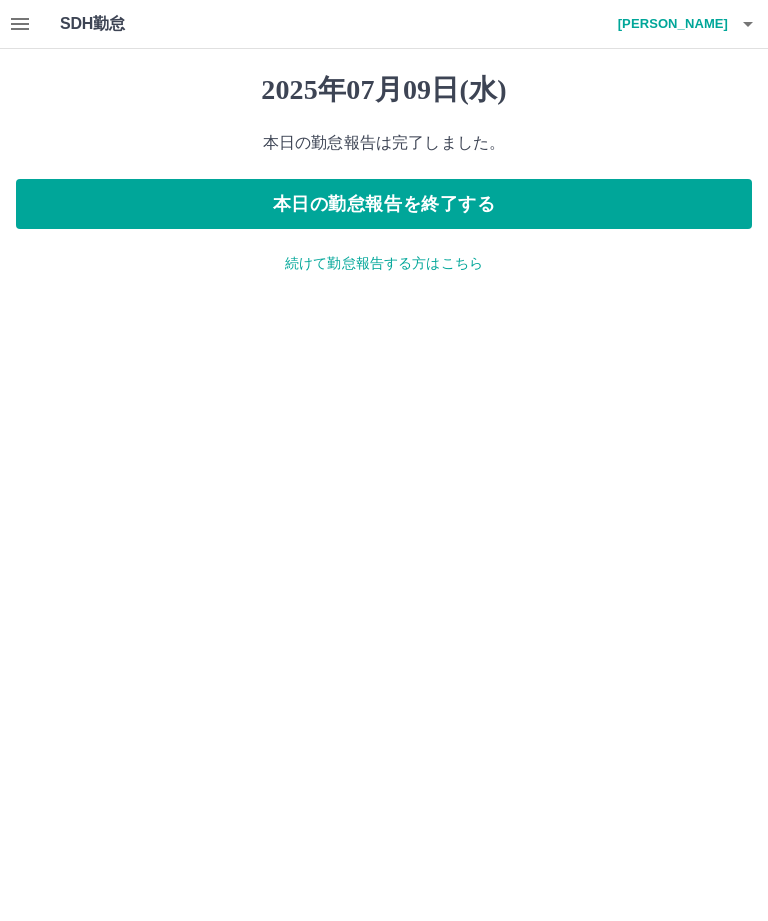 click on "続けて勤怠報告する方はこちら" at bounding box center (384, 263) 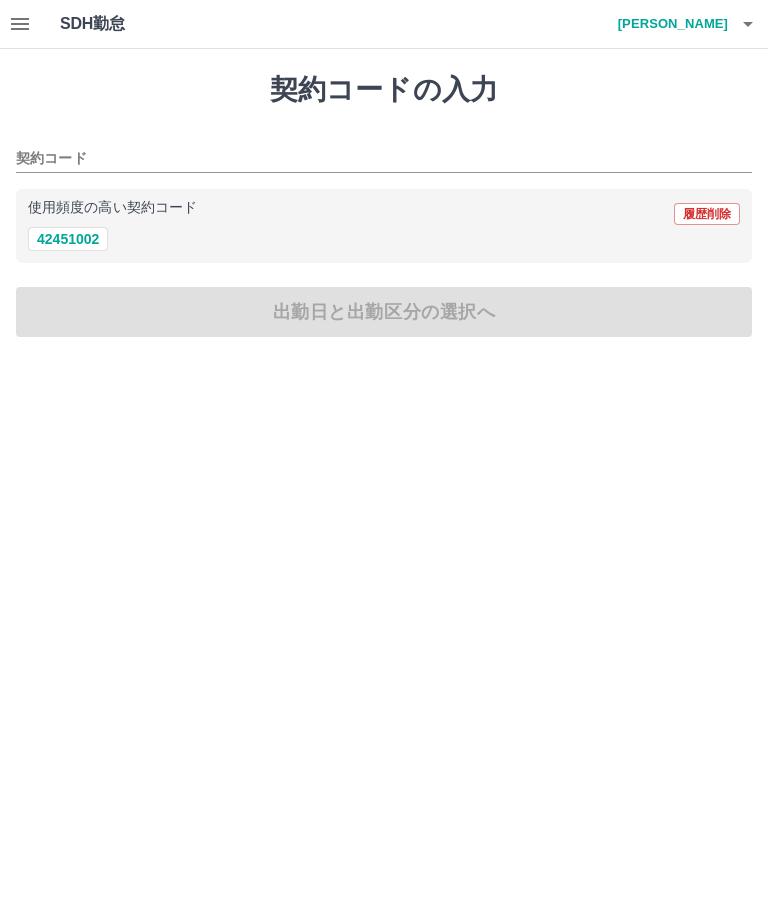click on "42451002" at bounding box center [68, 239] 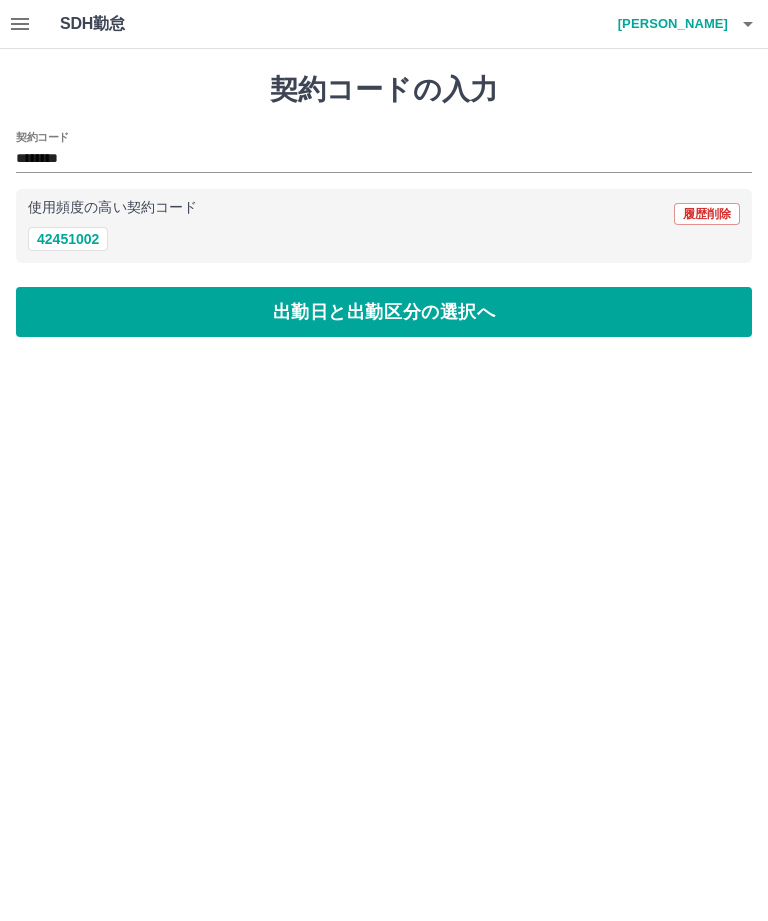 click on "出勤日と出勤区分の選択へ" at bounding box center [384, 312] 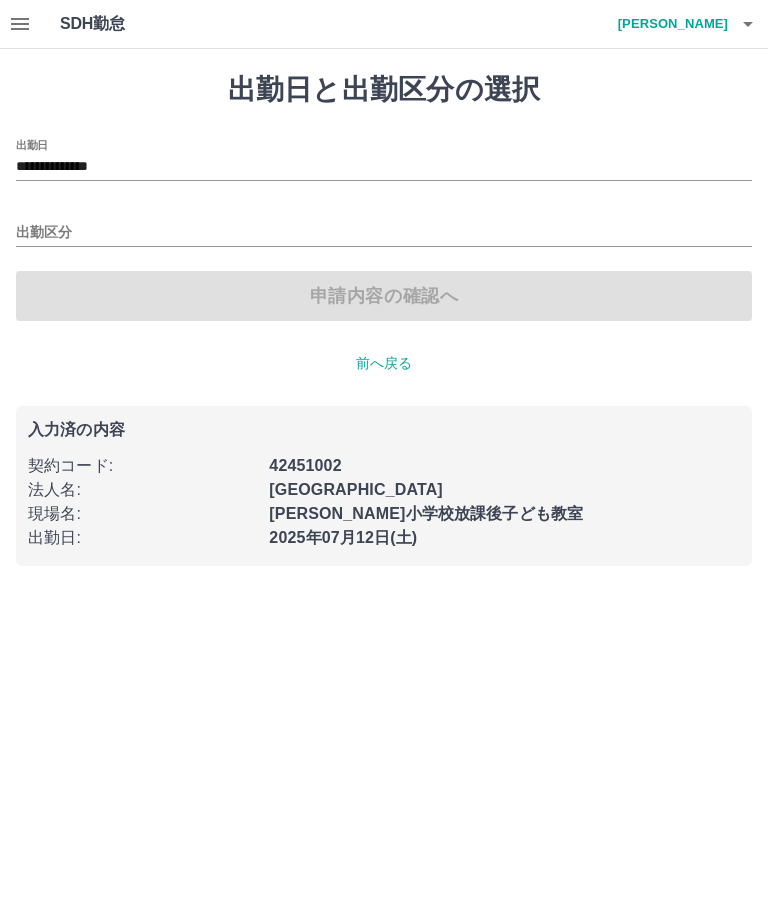click on "**********" at bounding box center [384, 167] 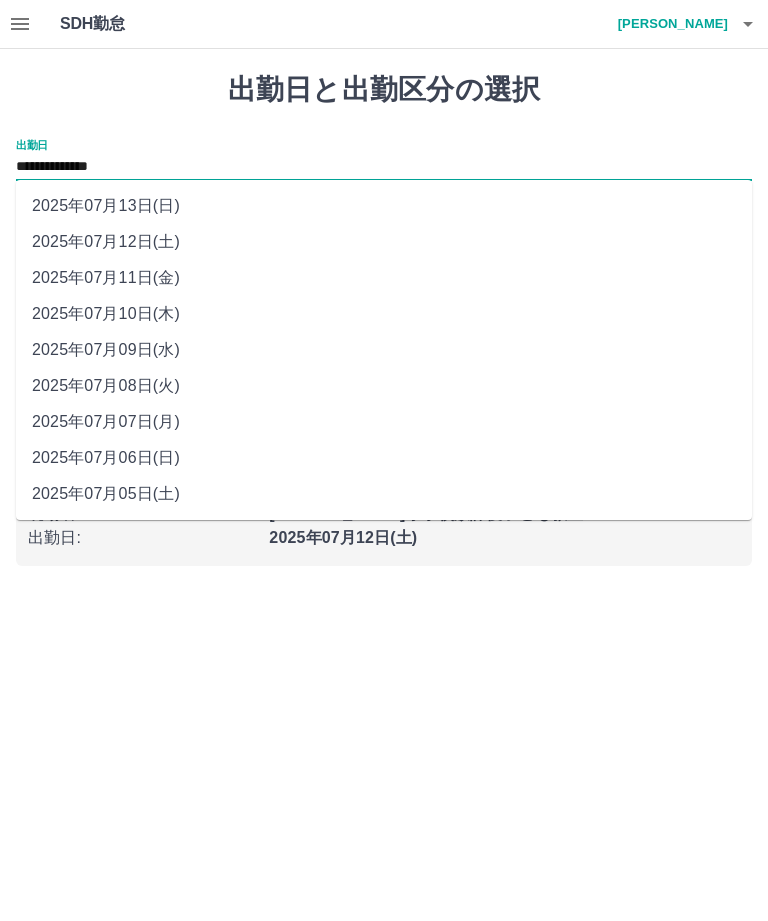 click on "2025年07月10日(木)" at bounding box center (384, 314) 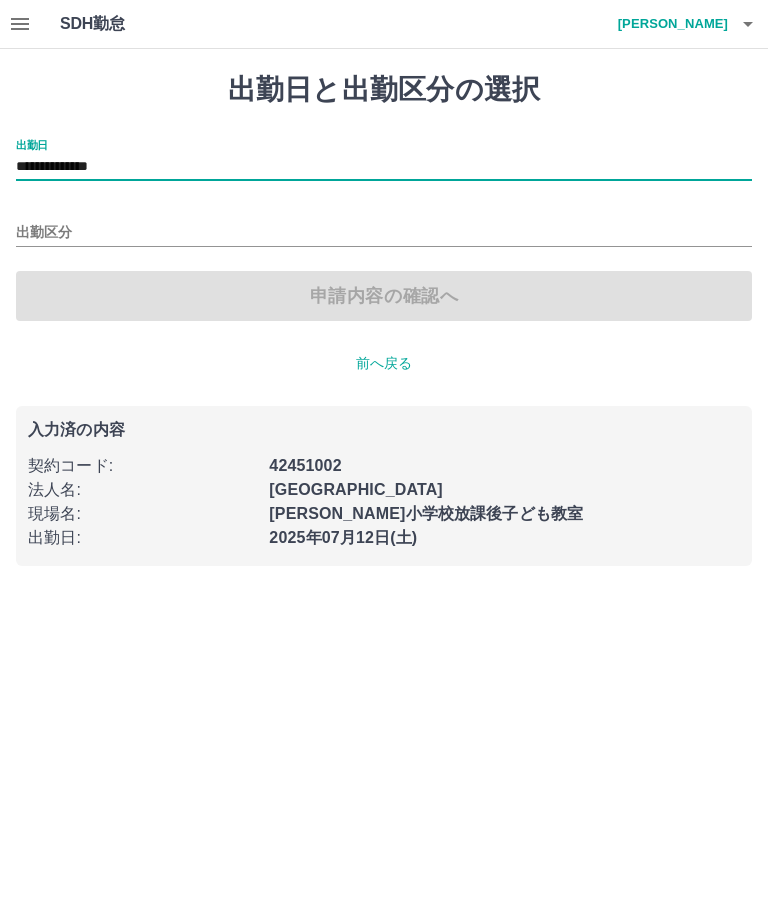 click on "出勤区分" at bounding box center [384, 233] 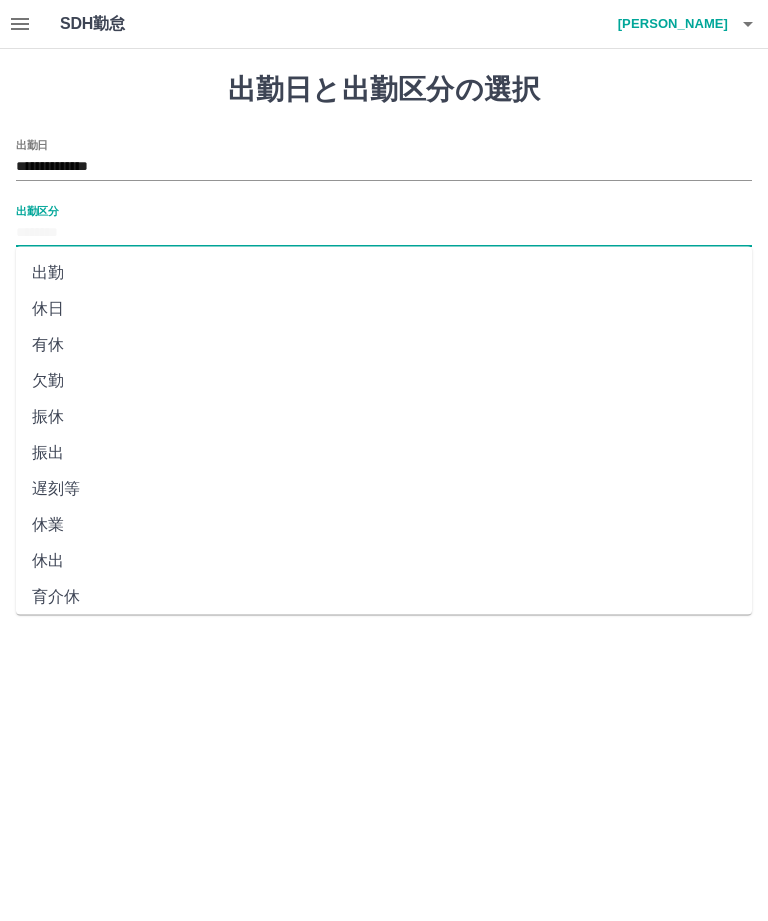 click on "有休" at bounding box center [384, 345] 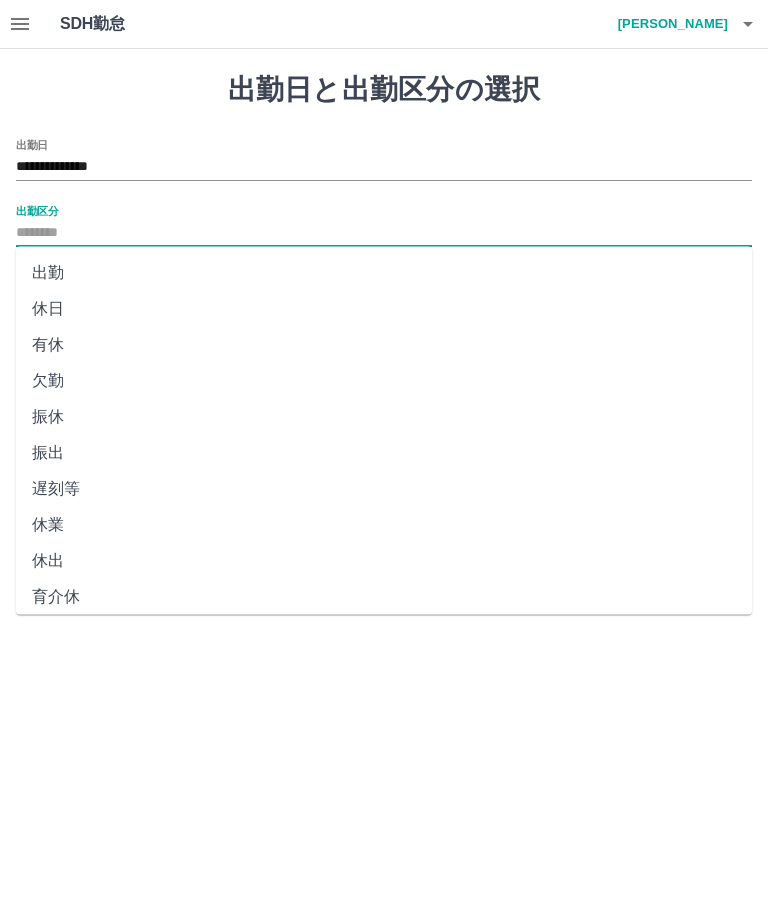 type on "**" 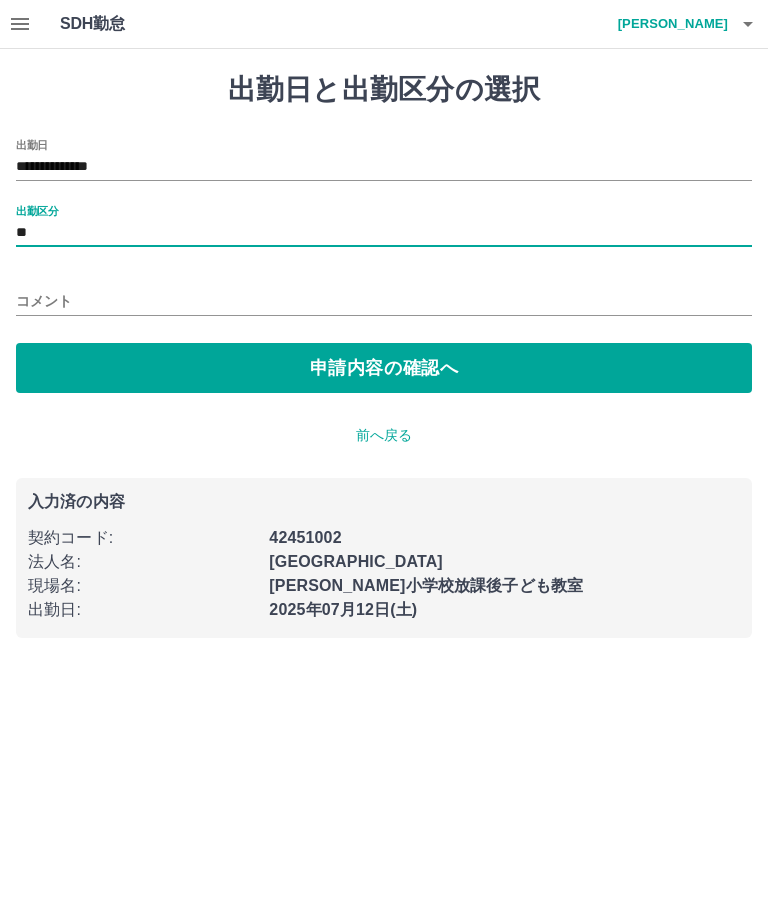 click on "申請内容の確認へ" at bounding box center [384, 368] 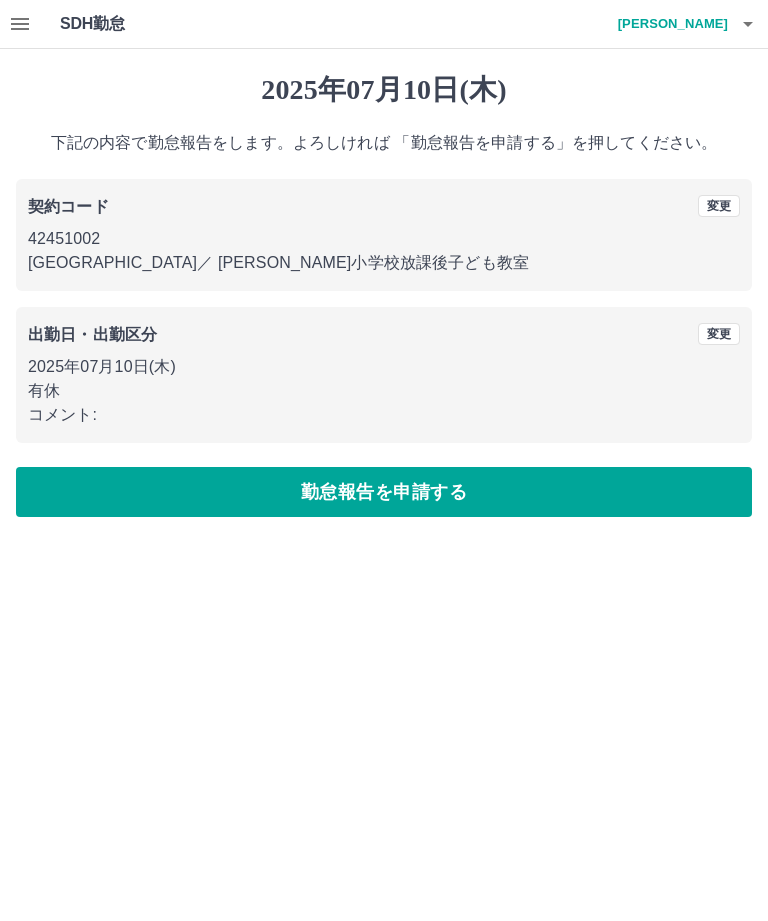 click on "勤怠報告を申請する" at bounding box center [384, 492] 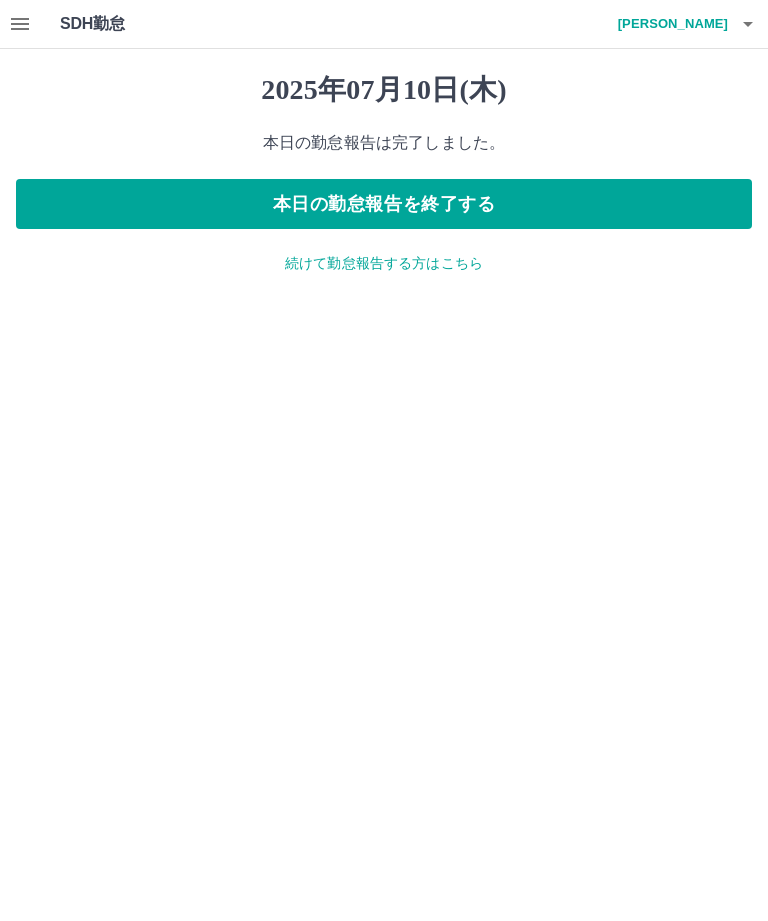 click on "続けて勤怠報告する方はこちら" at bounding box center [384, 263] 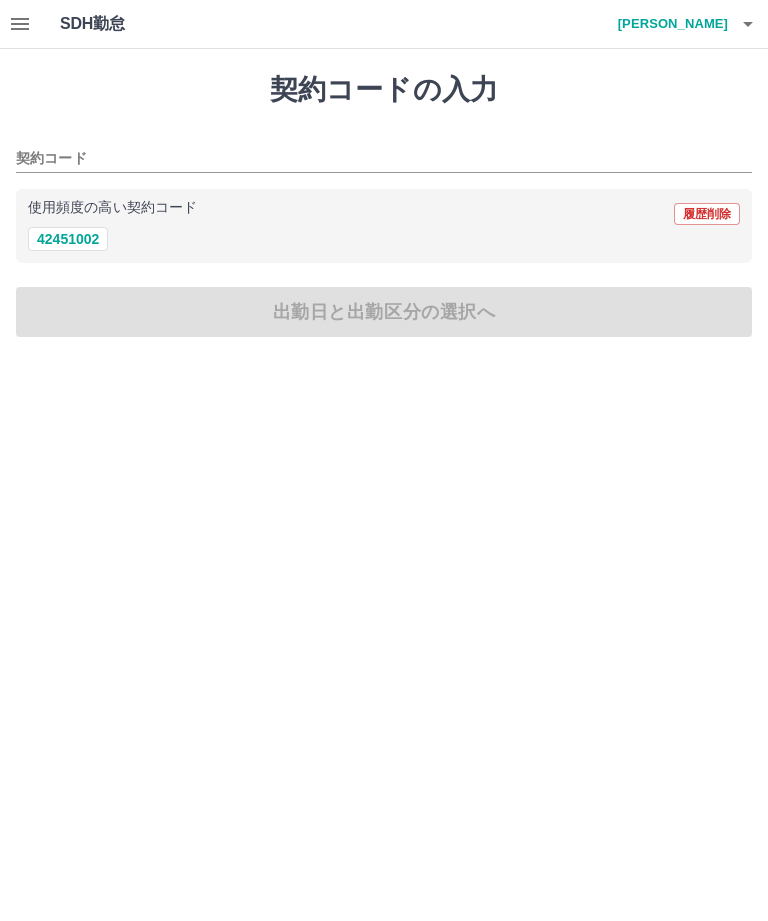 click on "42451002" at bounding box center (68, 239) 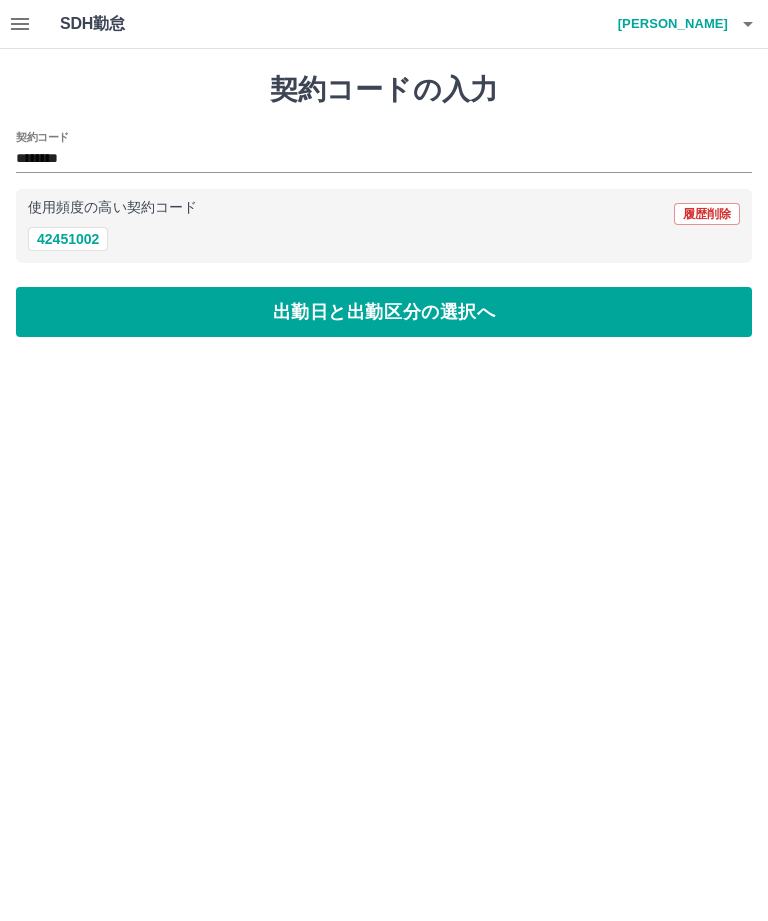 click on "出勤日と出勤区分の選択へ" at bounding box center (384, 312) 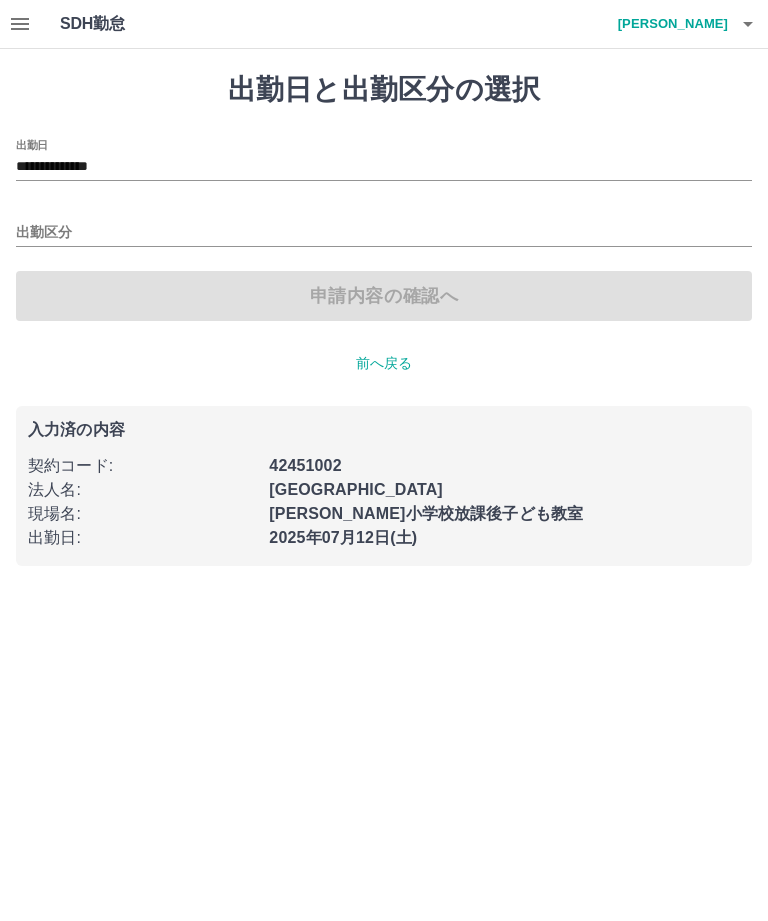 click on "**********" at bounding box center [384, 167] 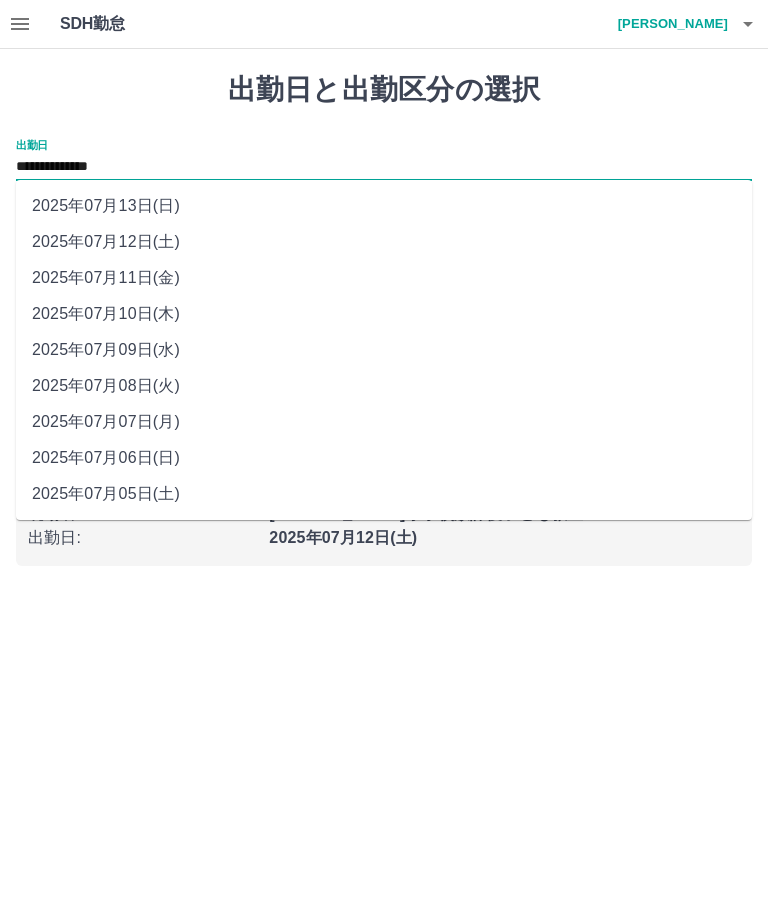 click on "2025年07月11日(金)" at bounding box center (384, 278) 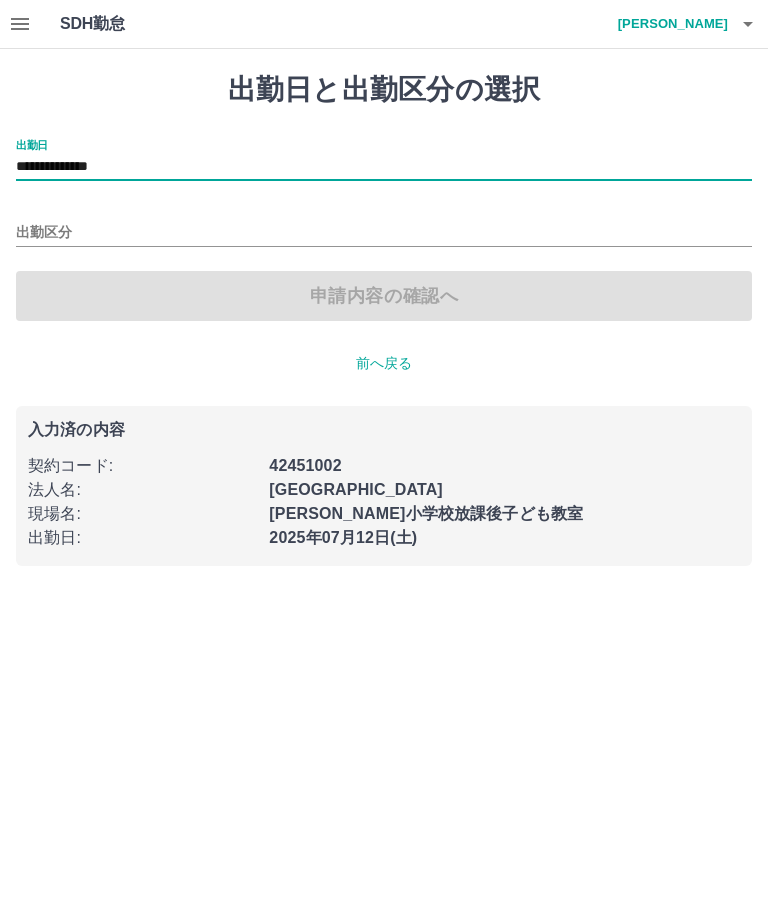 click on "出勤区分" at bounding box center (384, 233) 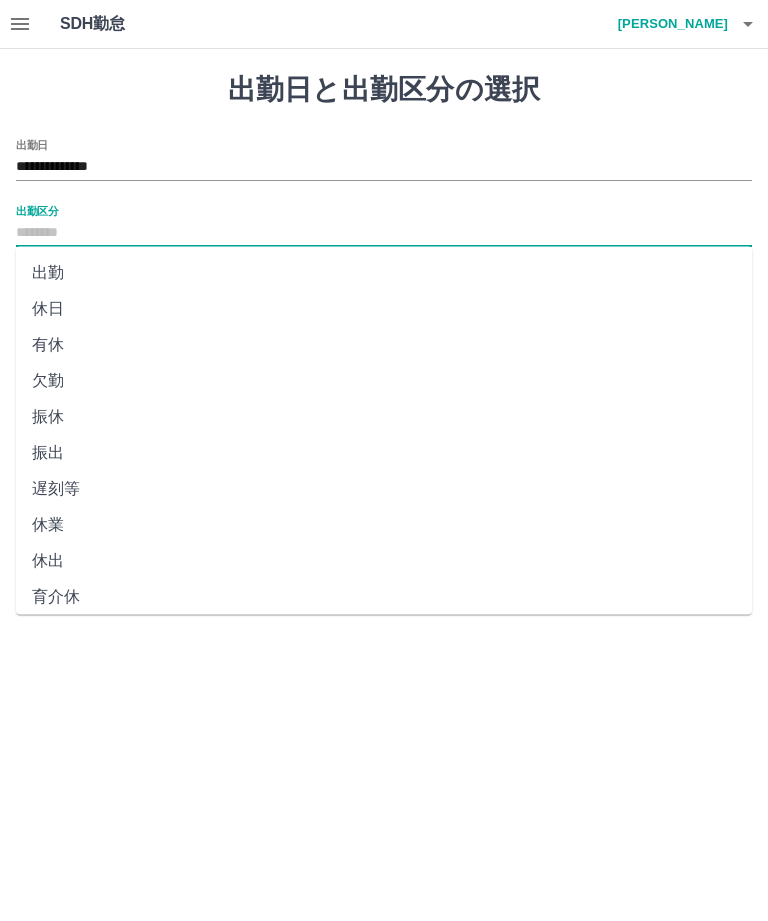 click on "出勤" at bounding box center (384, 273) 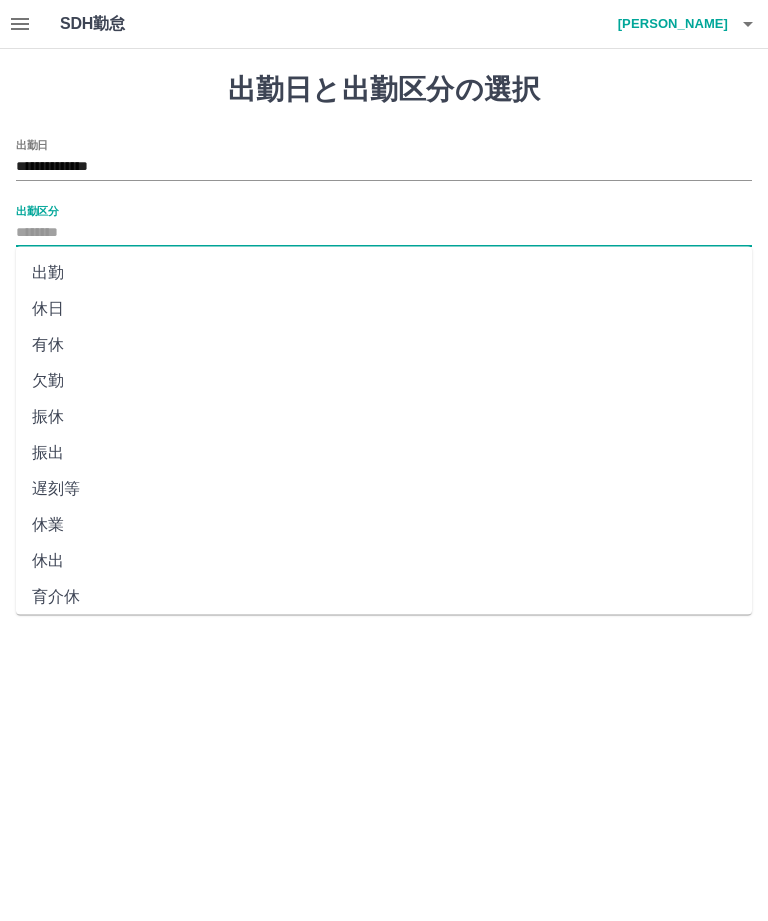 type on "**" 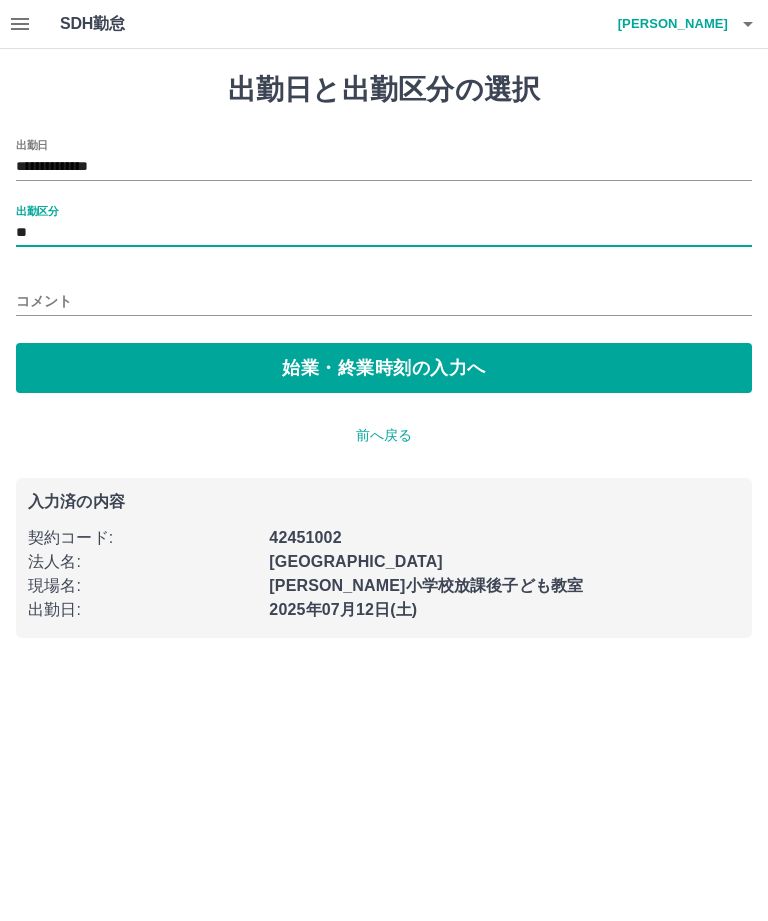 click on "始業・終業時刻の入力へ" at bounding box center (384, 368) 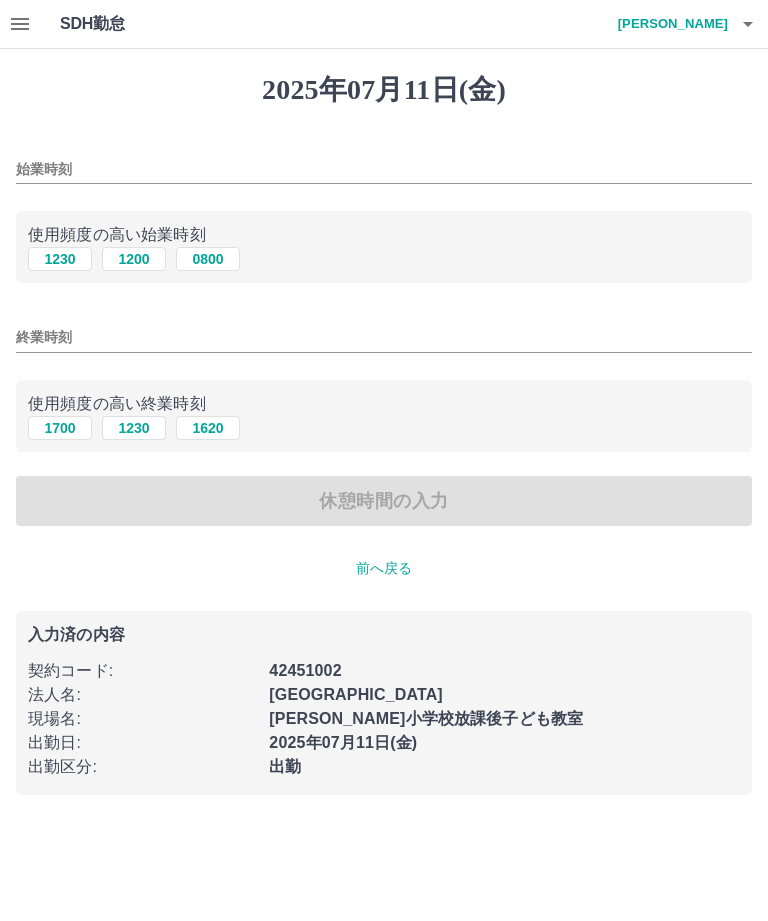 click on "1230" at bounding box center [60, 259] 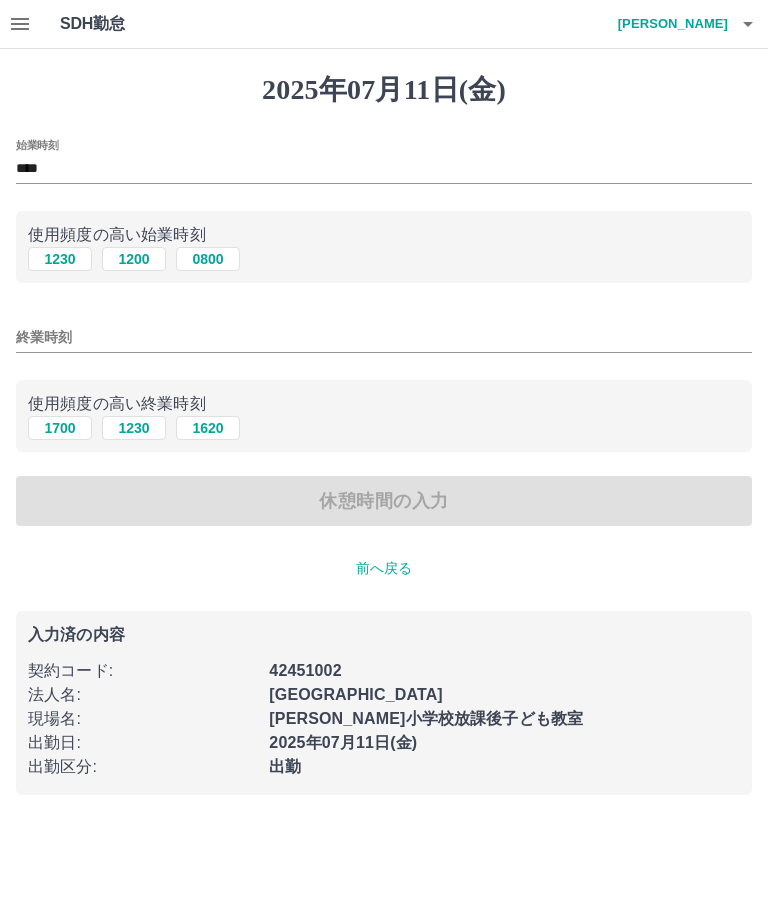 click on "1700" at bounding box center [60, 428] 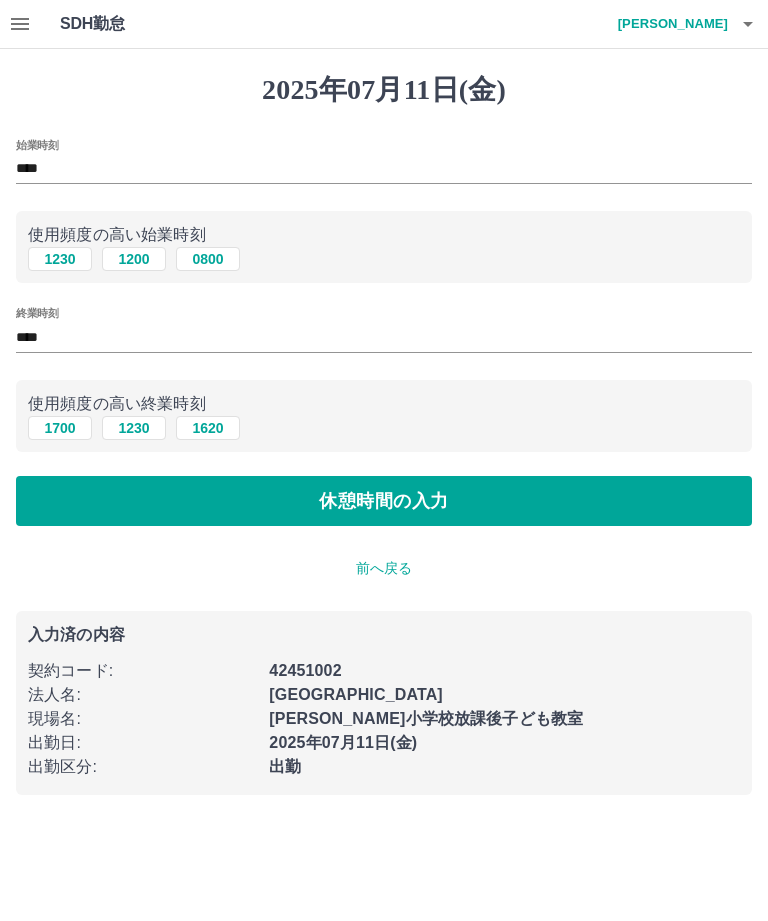 click on "休憩時間の入力" at bounding box center [384, 501] 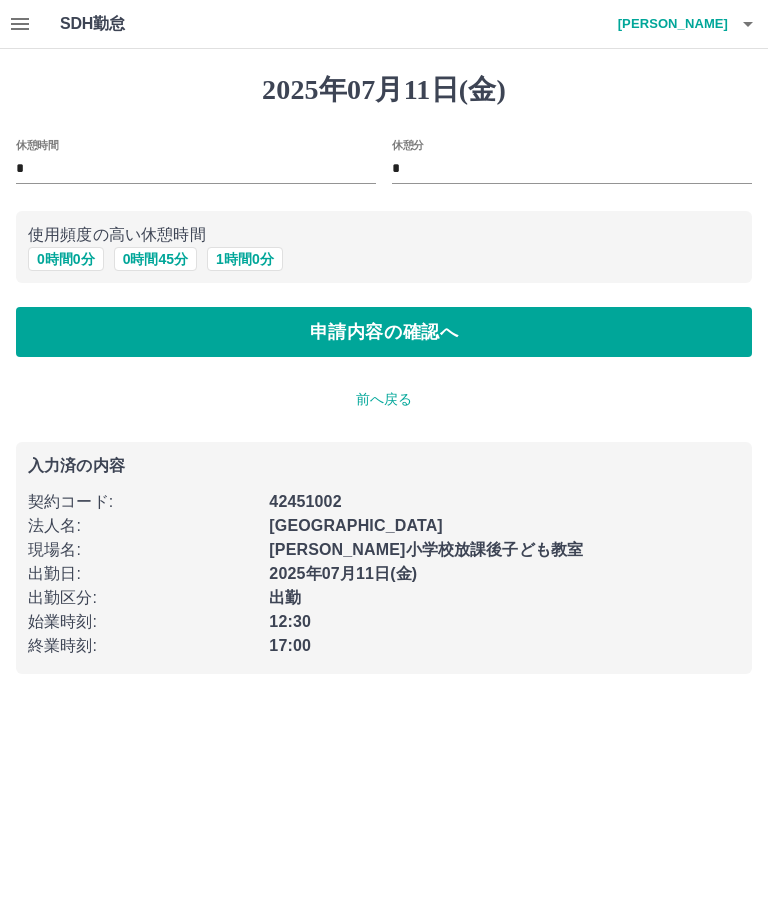 click on "申請内容の確認へ" at bounding box center (384, 332) 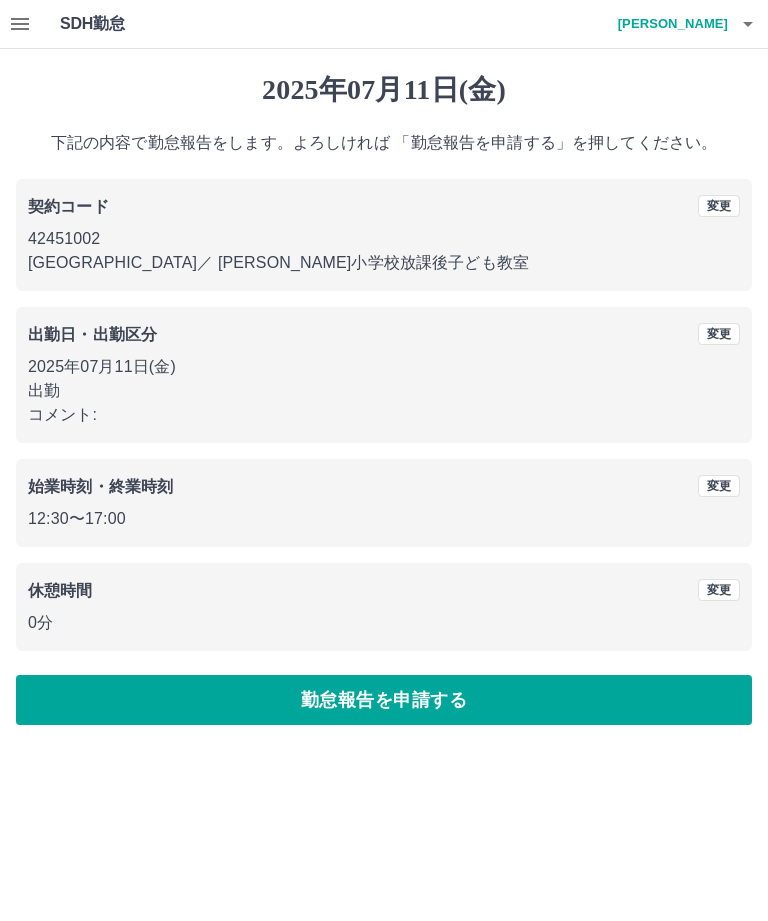 click on "勤怠報告を申請する" at bounding box center [384, 700] 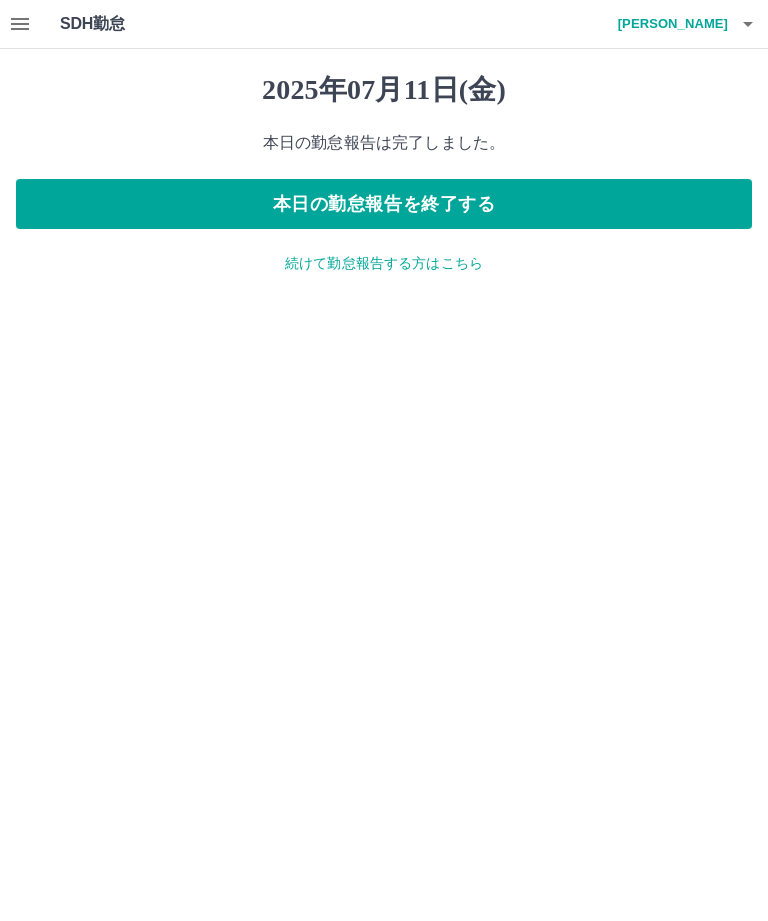 click on "続けて勤怠報告する方はこちら" at bounding box center (384, 263) 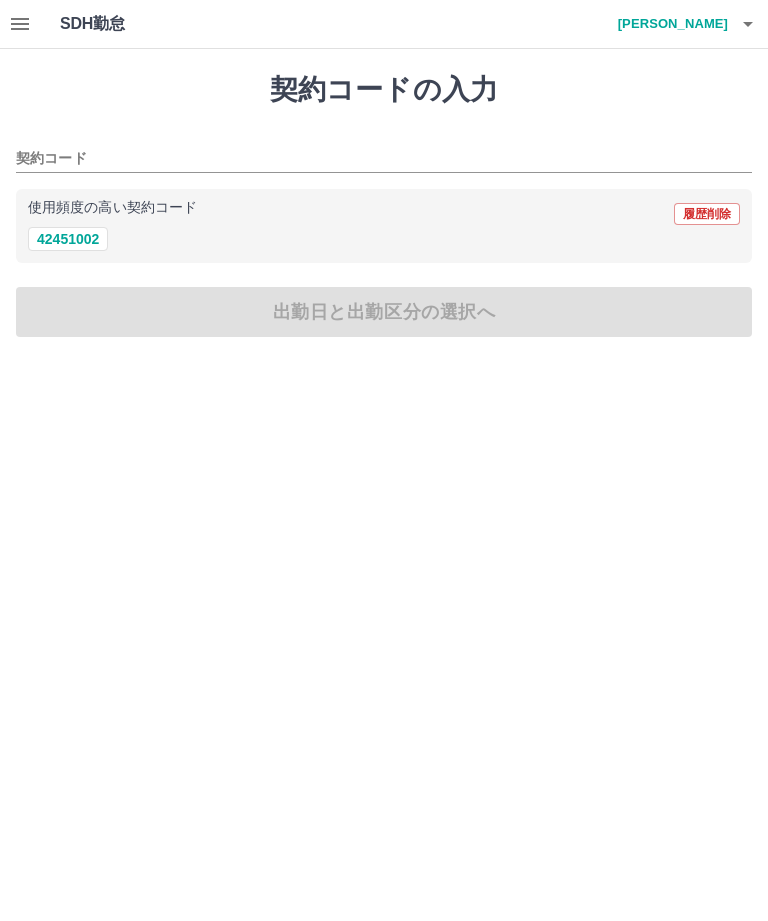 click on "42451002" at bounding box center [68, 239] 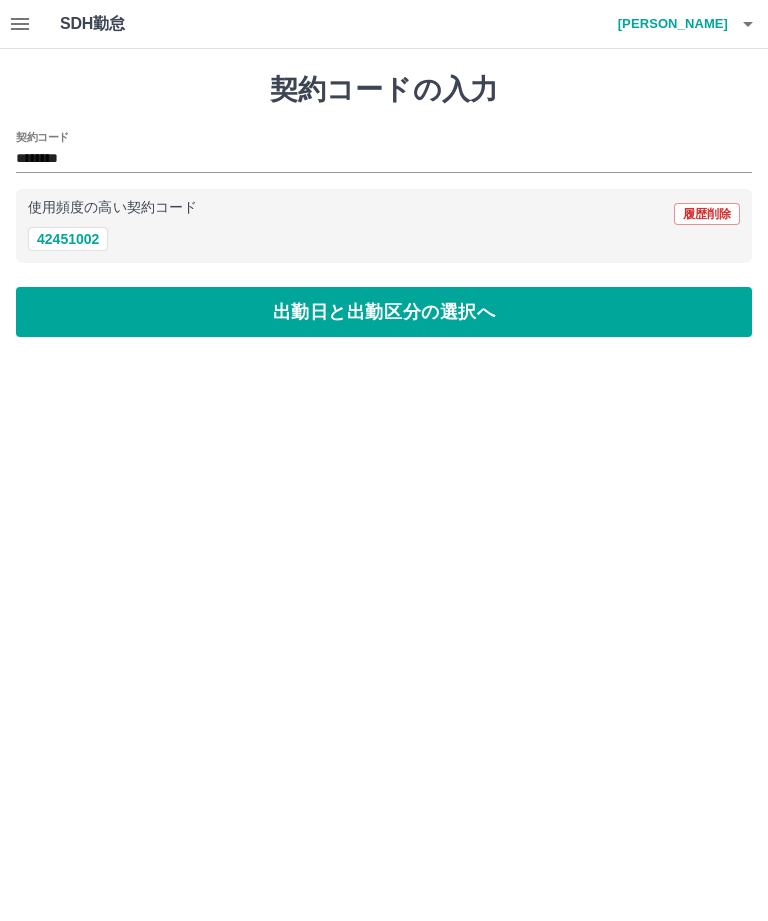 click on "出勤日と出勤区分の選択へ" at bounding box center (384, 312) 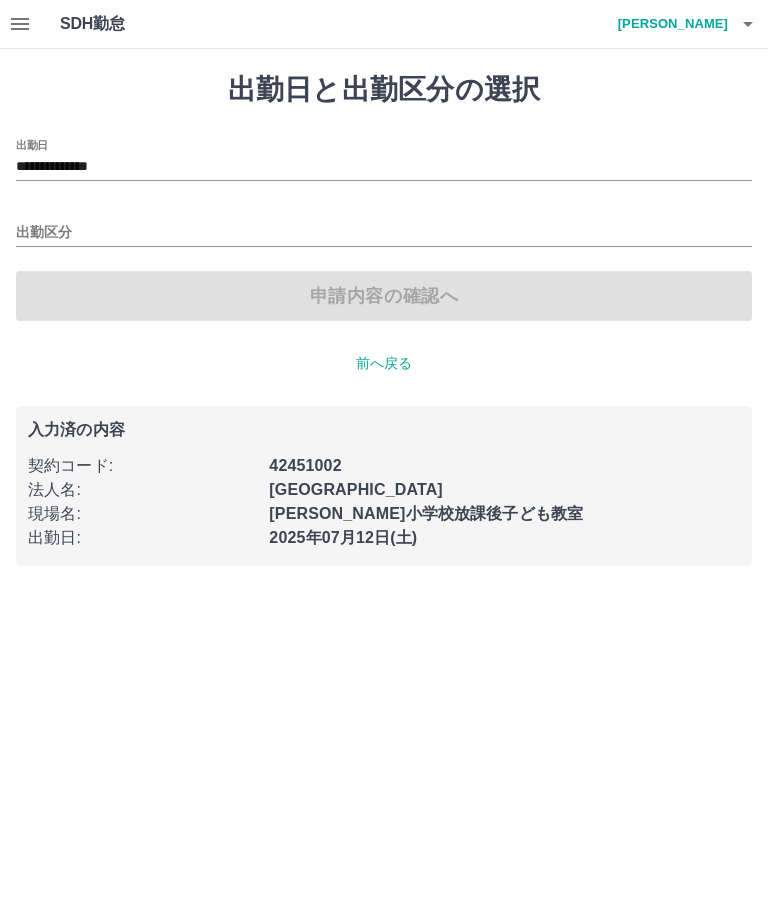 click on "出勤区分" at bounding box center (384, 233) 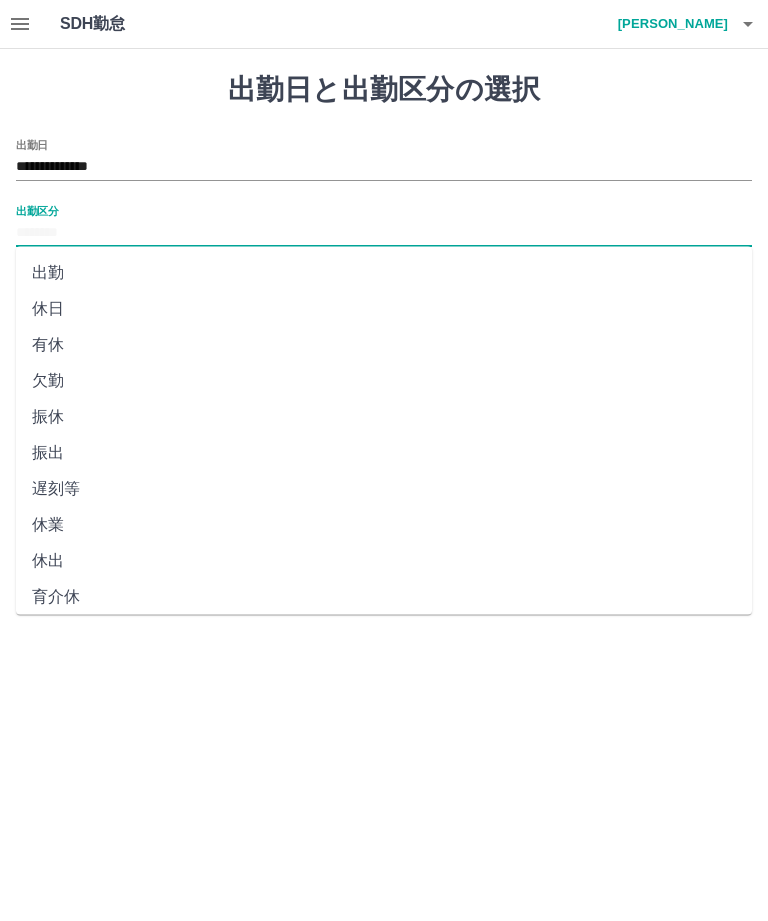 click on "出勤" at bounding box center [384, 273] 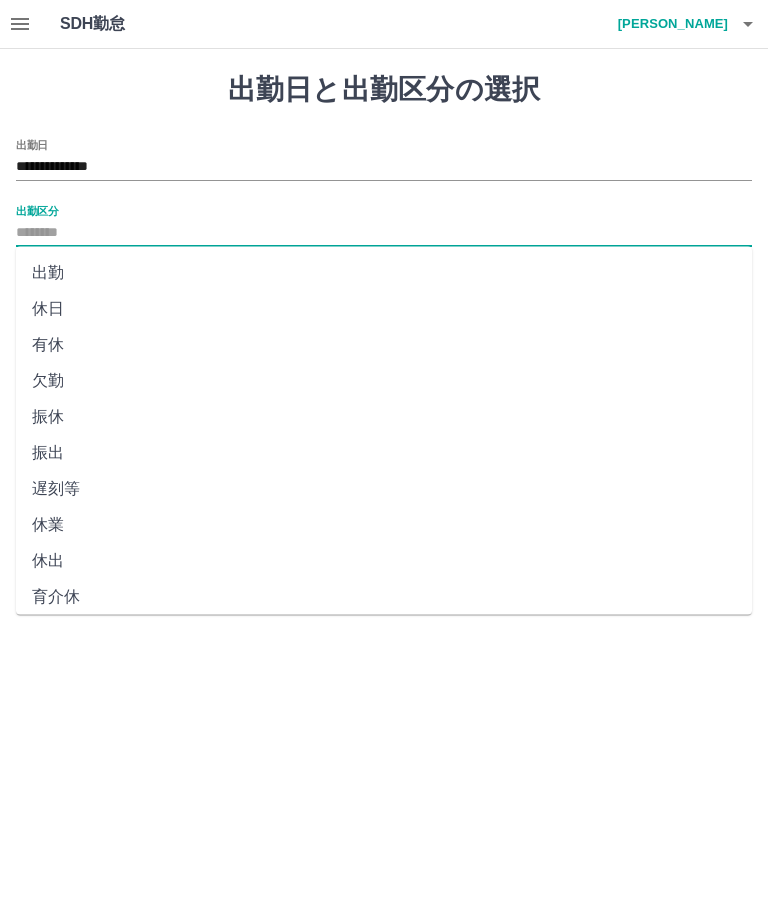 type on "**" 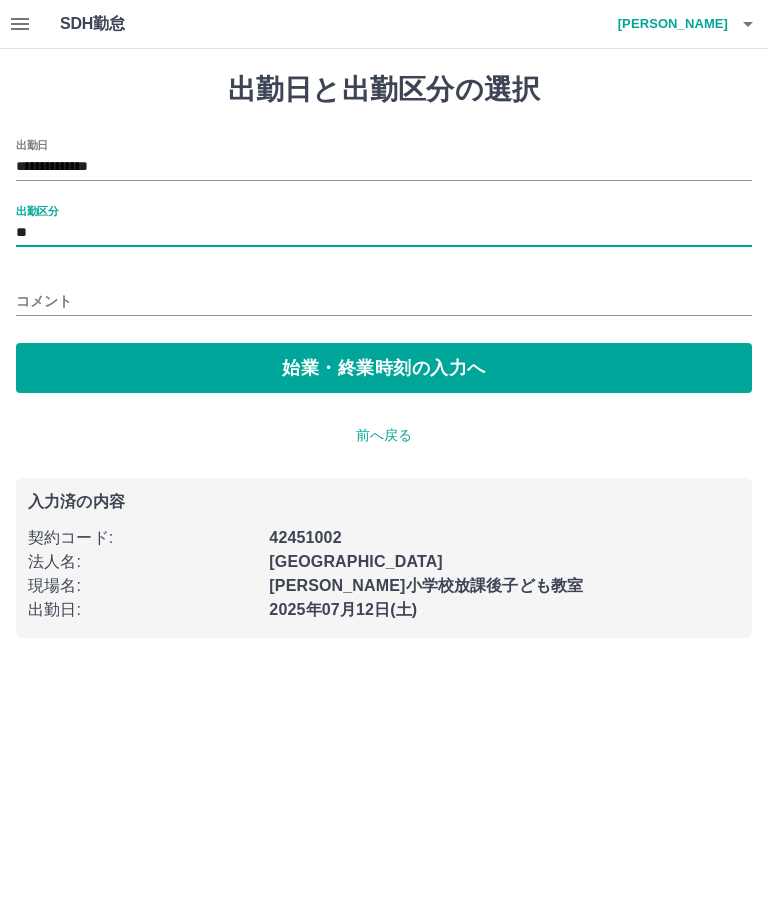 click on "始業・終業時刻の入力へ" at bounding box center (384, 368) 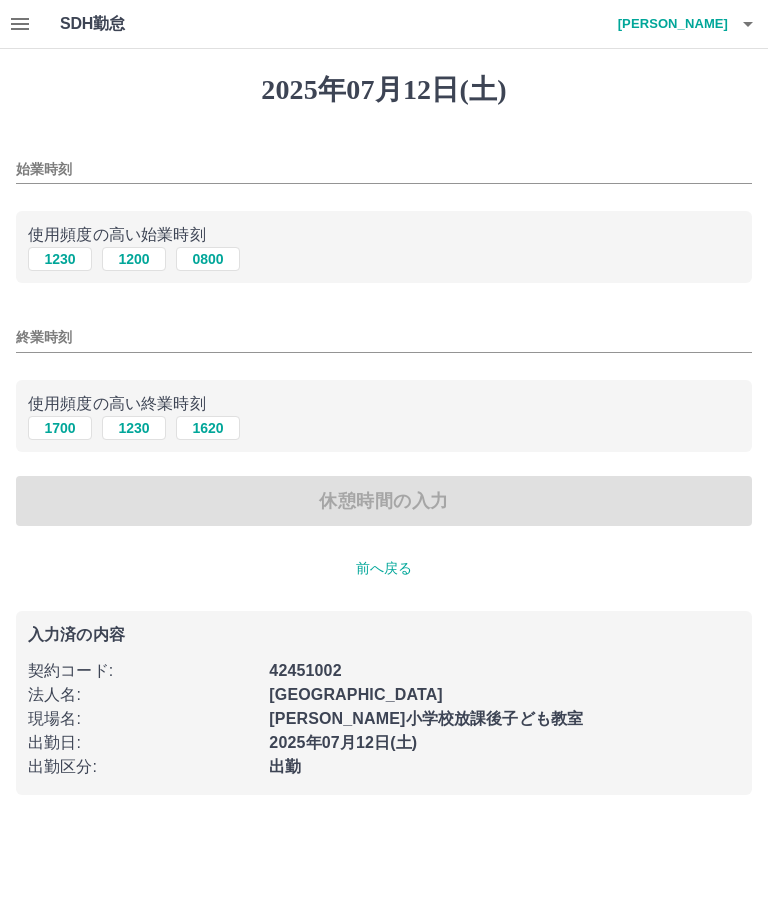 click on "0800" at bounding box center [208, 259] 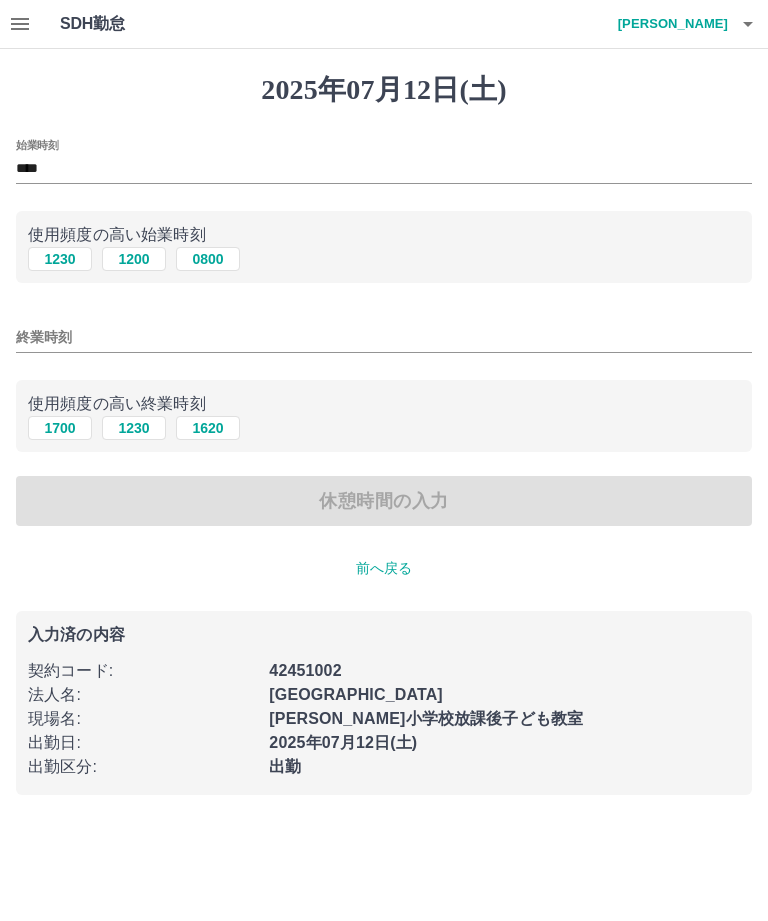 click on "1230" at bounding box center [134, 428] 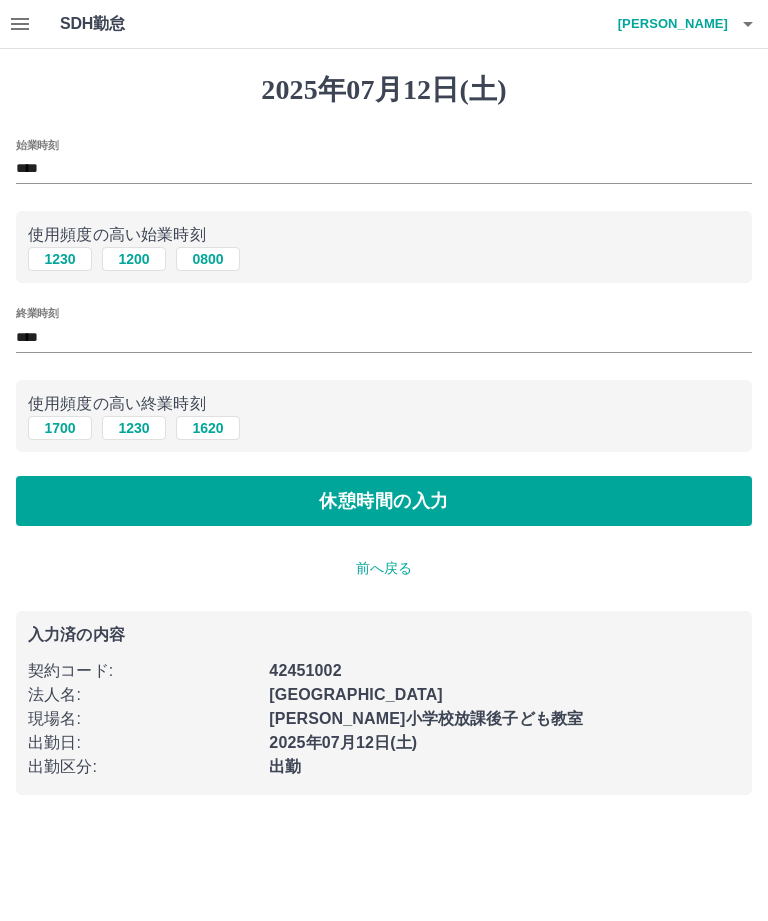 click on "休憩時間の入力" at bounding box center [384, 501] 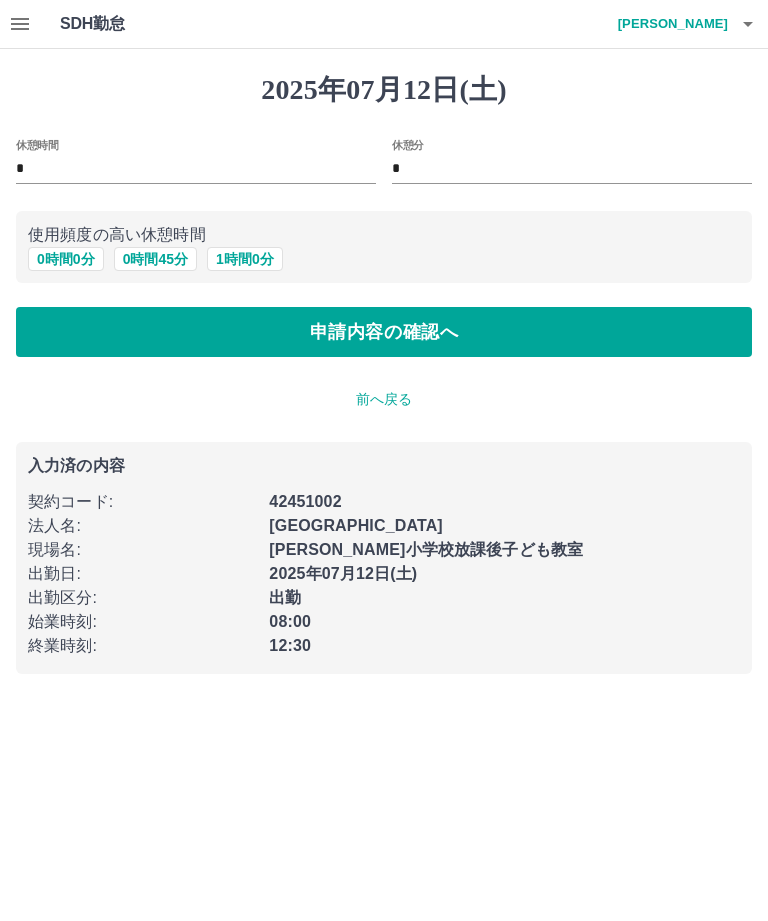 click on "申請内容の確認へ" at bounding box center (384, 332) 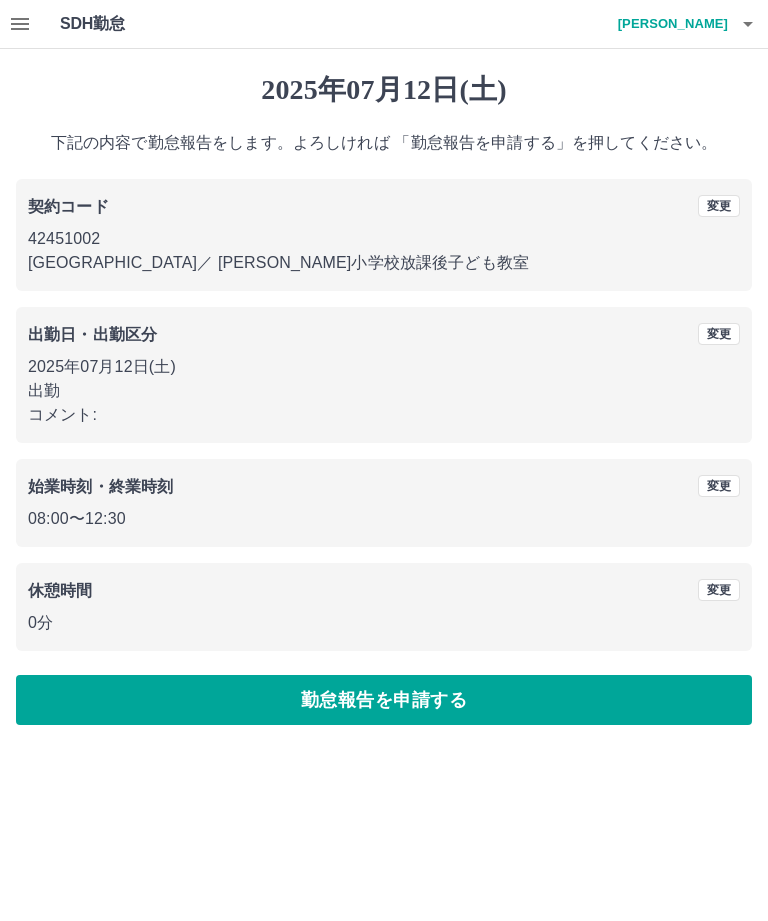 click on "勤怠報告を申請する" at bounding box center (384, 700) 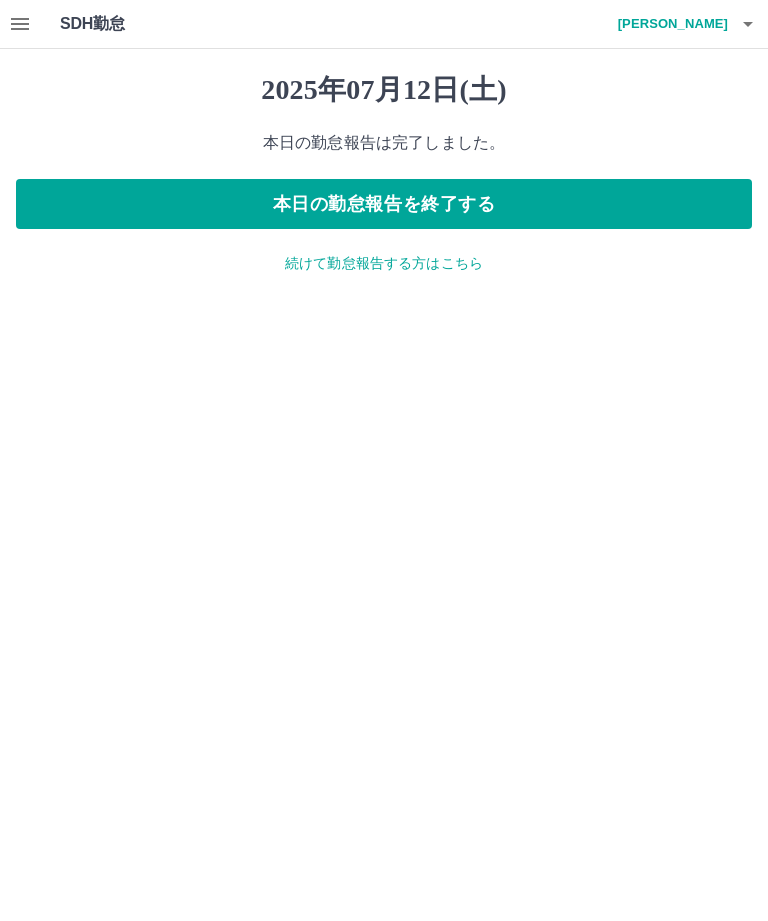 click on "続けて勤怠報告する方はこちら" at bounding box center [384, 263] 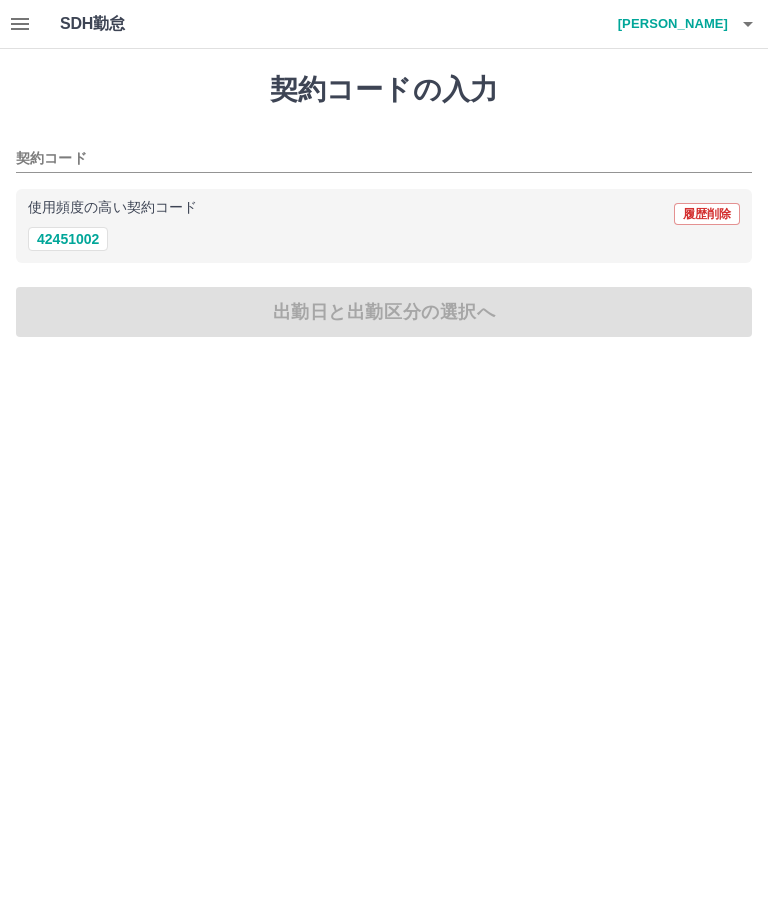 click on "42451002" at bounding box center (68, 239) 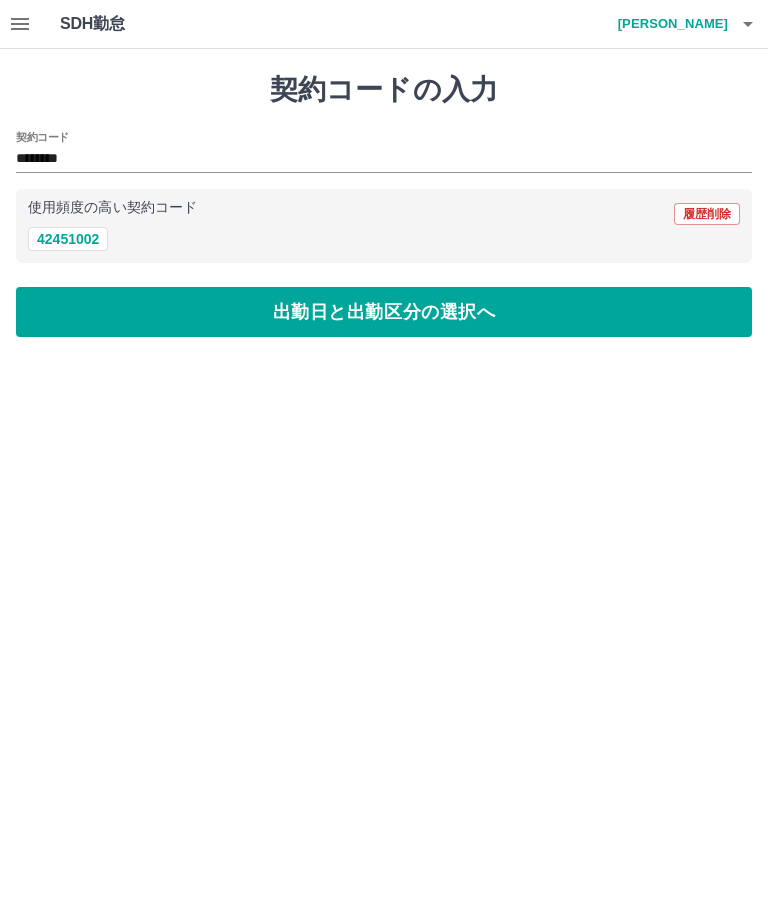 click on "出勤日と出勤区分の選択へ" at bounding box center [384, 312] 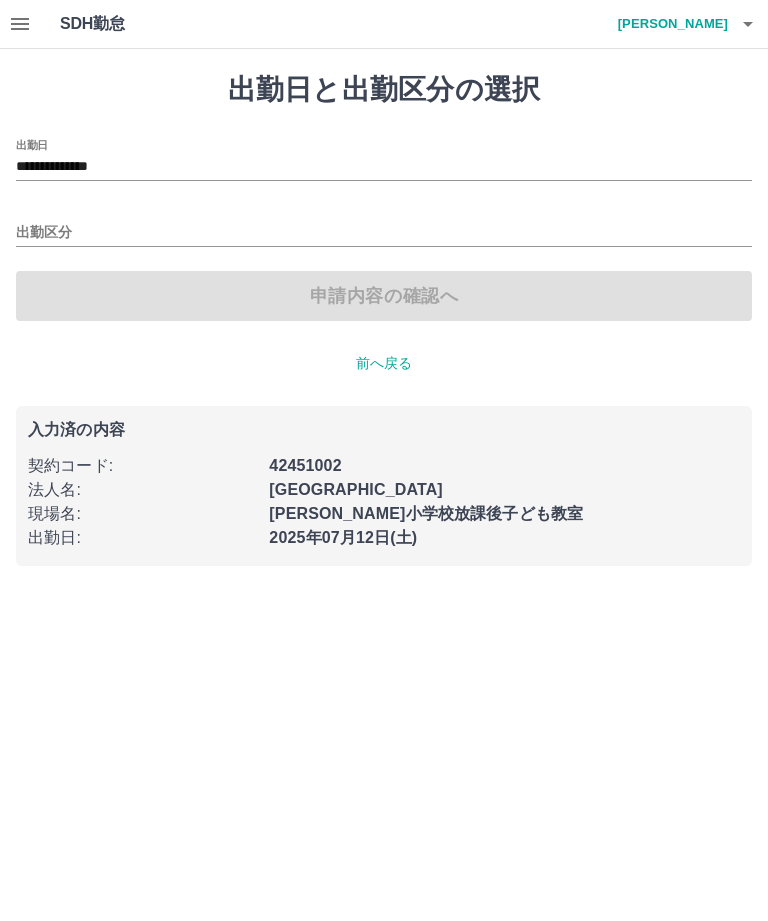 click on "**********" at bounding box center (384, 167) 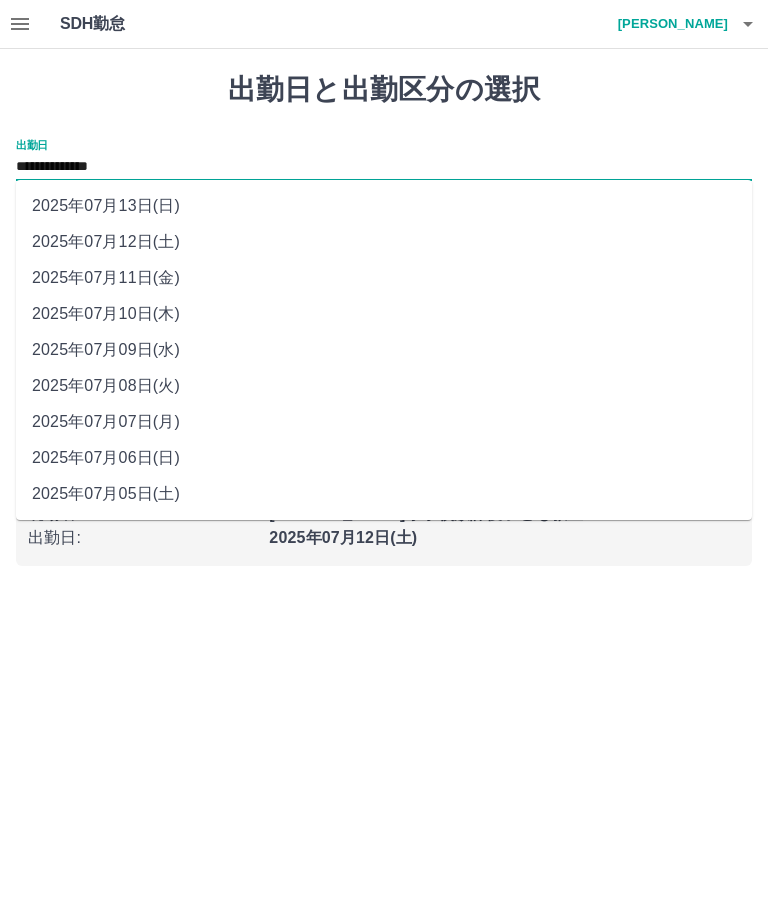 click on "2025年07月13日(日)" at bounding box center (384, 206) 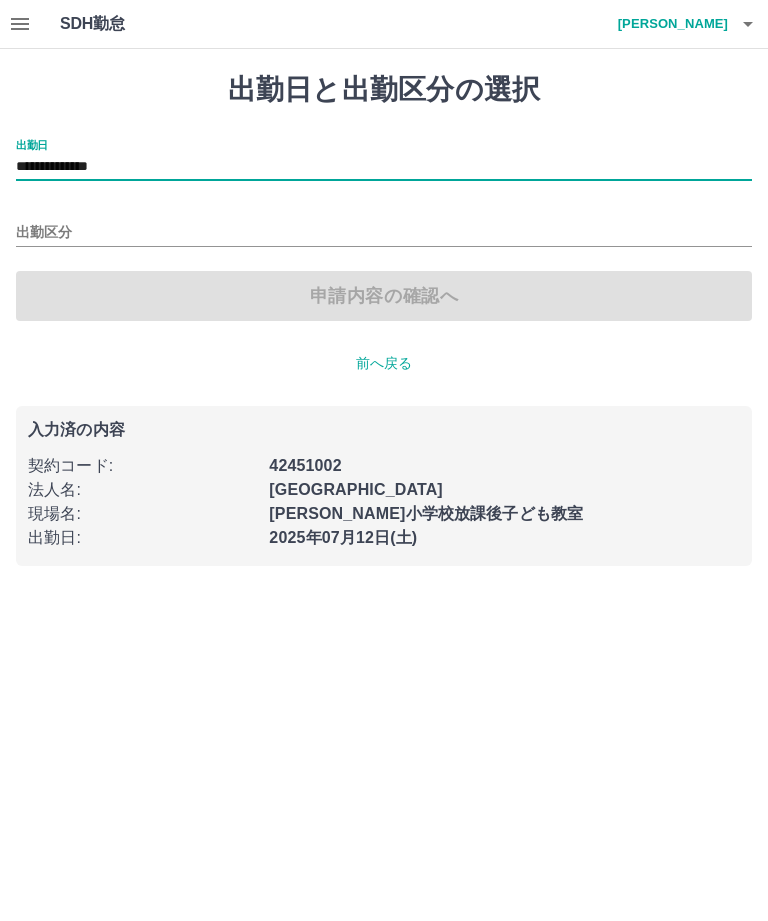 click on "出勤区分" at bounding box center [384, 226] 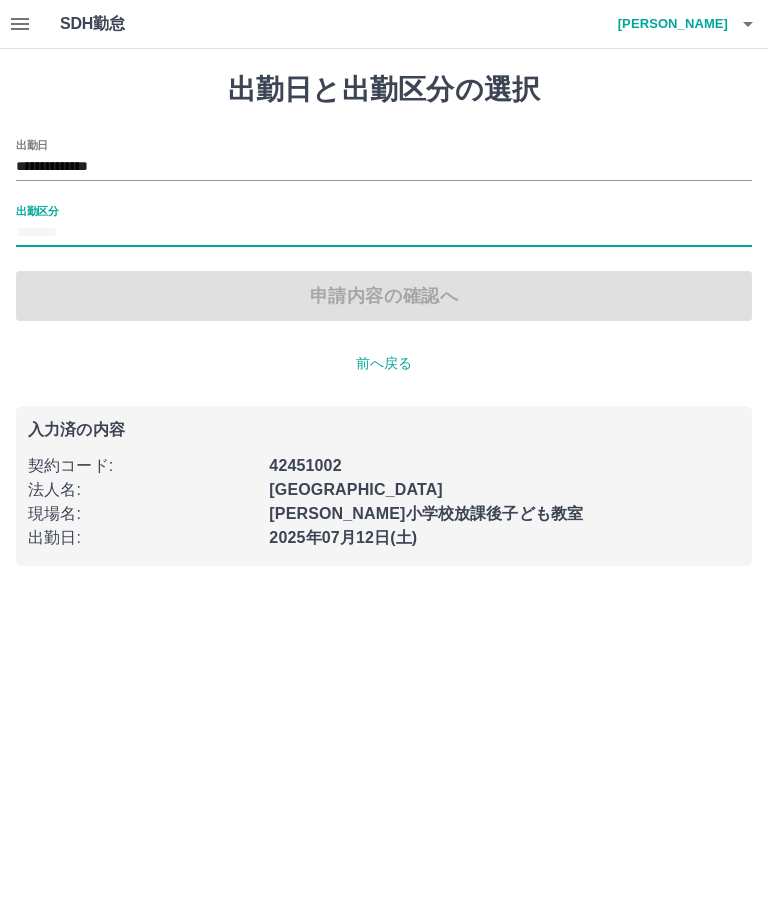 click on "出勤区分" at bounding box center (384, 233) 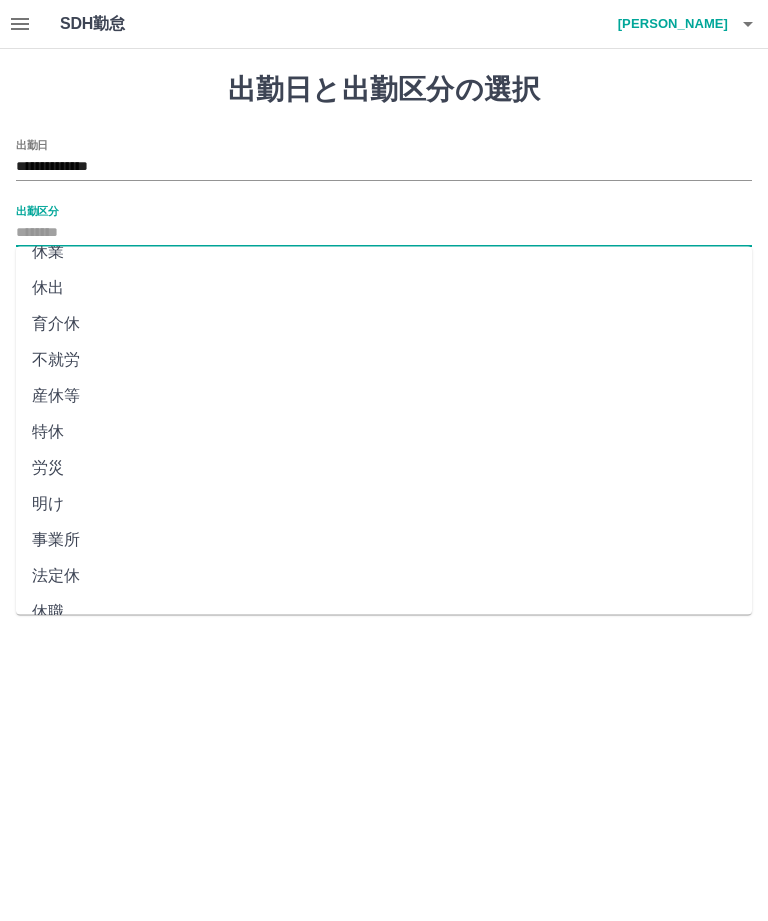 scroll, scrollTop: 270, scrollLeft: 0, axis: vertical 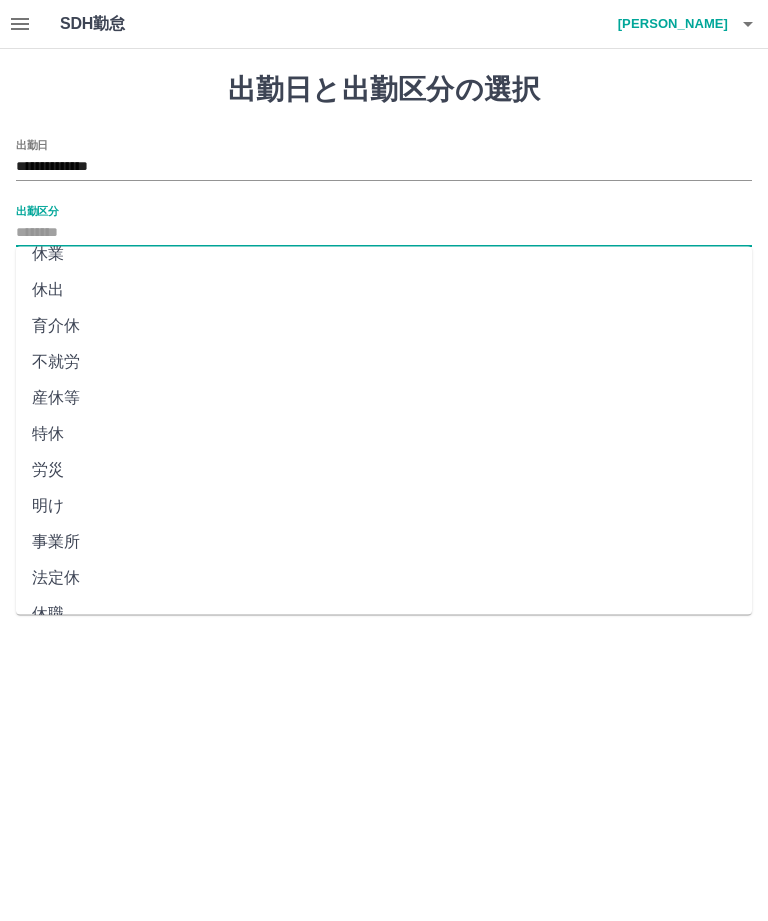 click on "法定休" at bounding box center (384, 579) 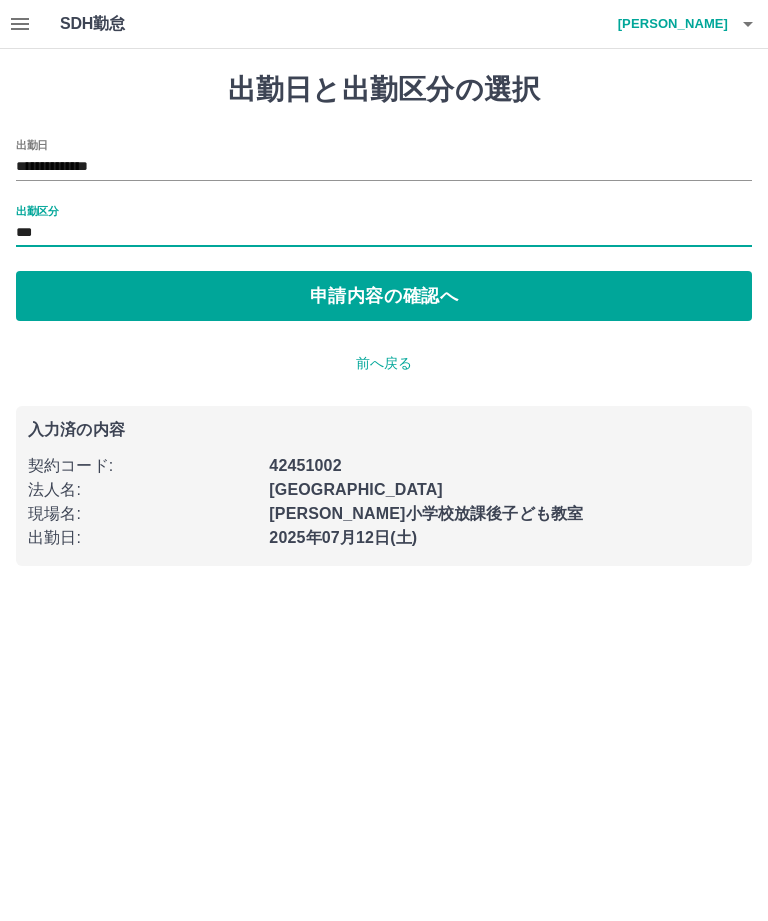 click on "申請内容の確認へ" at bounding box center (384, 296) 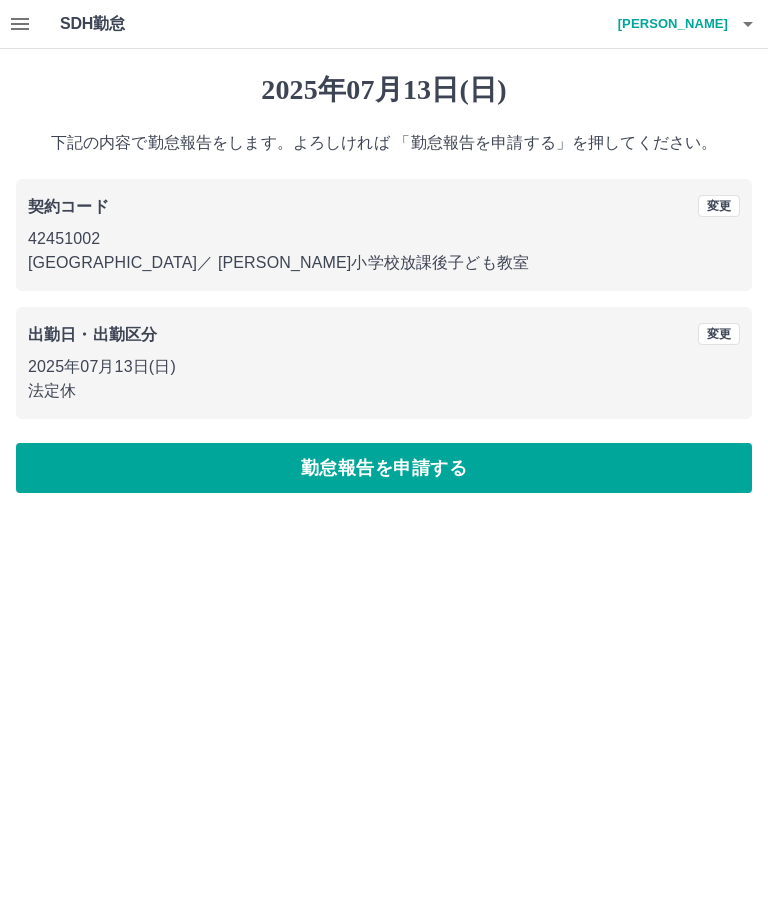 click on "勤怠報告を申請する" at bounding box center [384, 468] 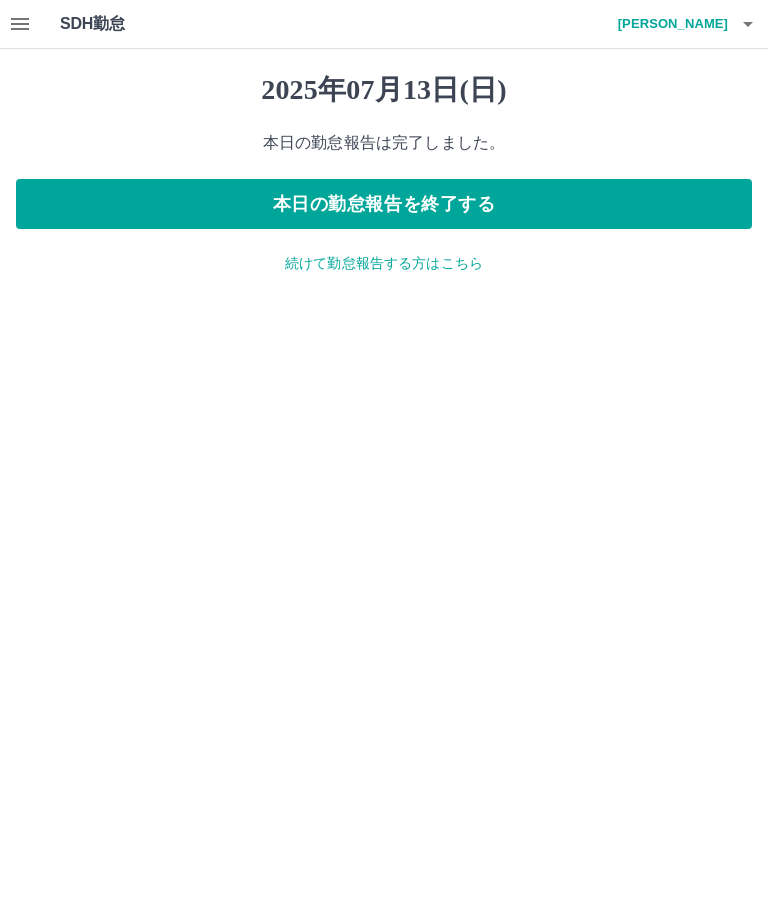 click at bounding box center (20, 24) 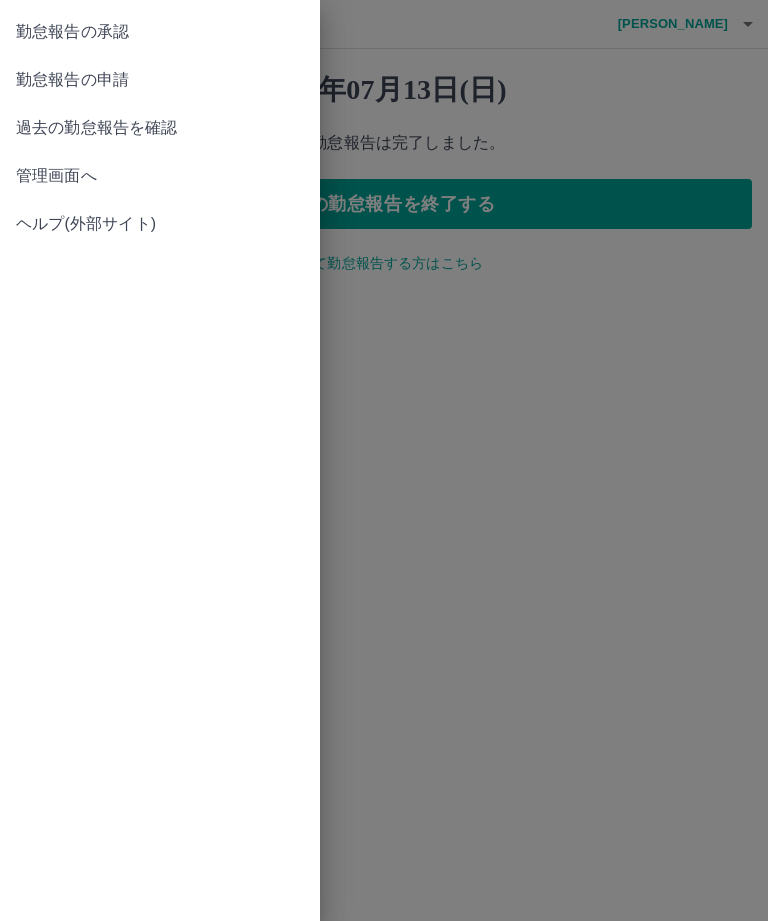 click on "勤怠報告の承認" at bounding box center (160, 32) 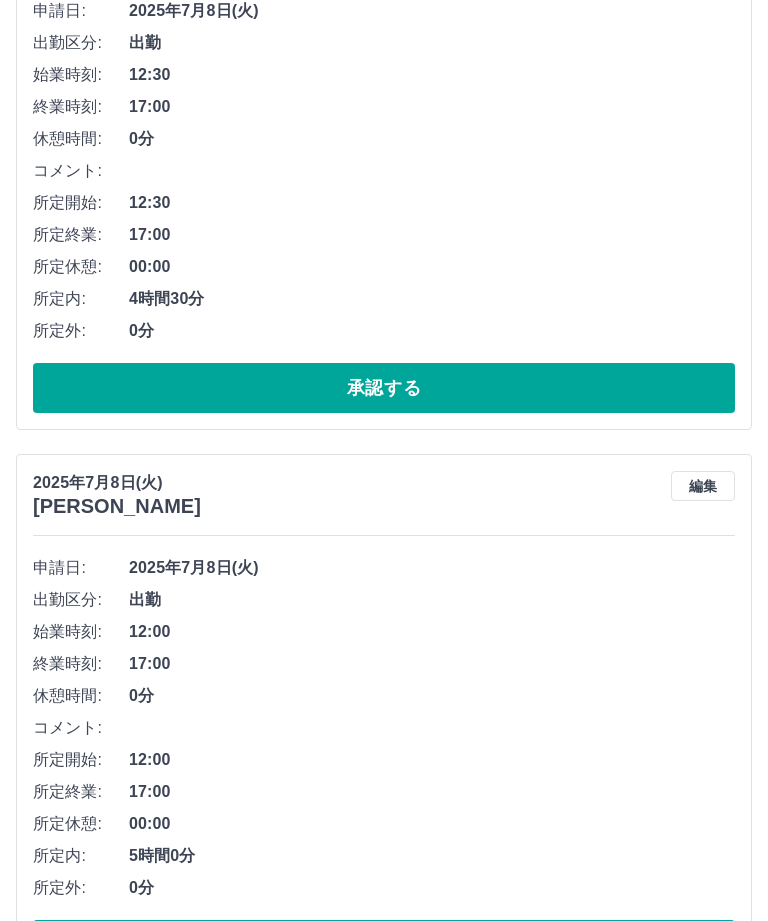 scroll, scrollTop: 10482, scrollLeft: 0, axis: vertical 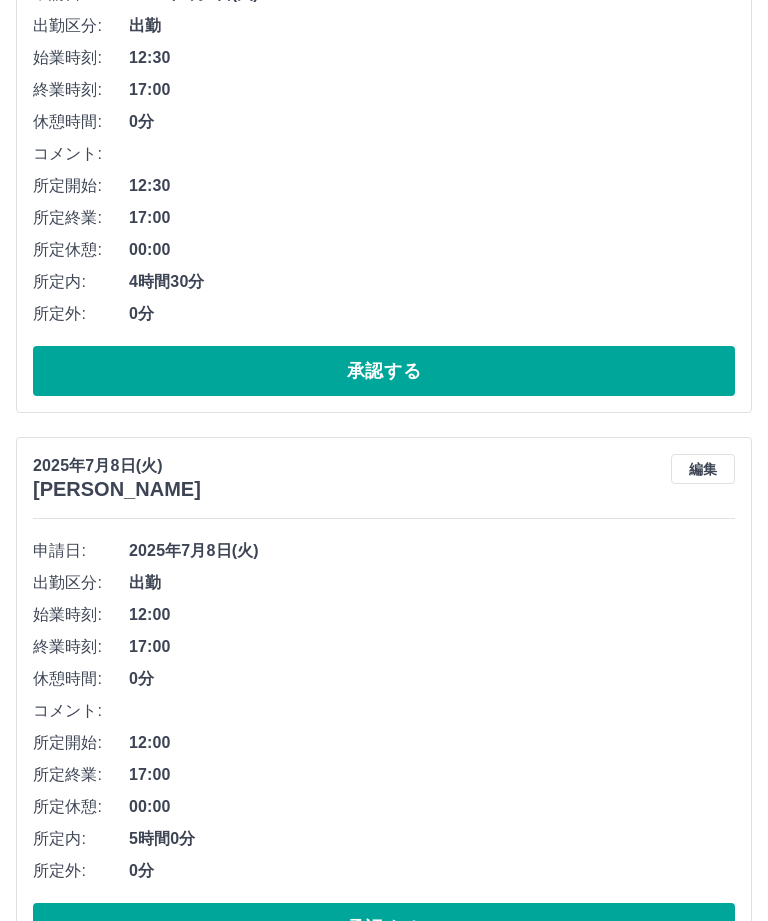 click on "承認する" at bounding box center (384, 928) 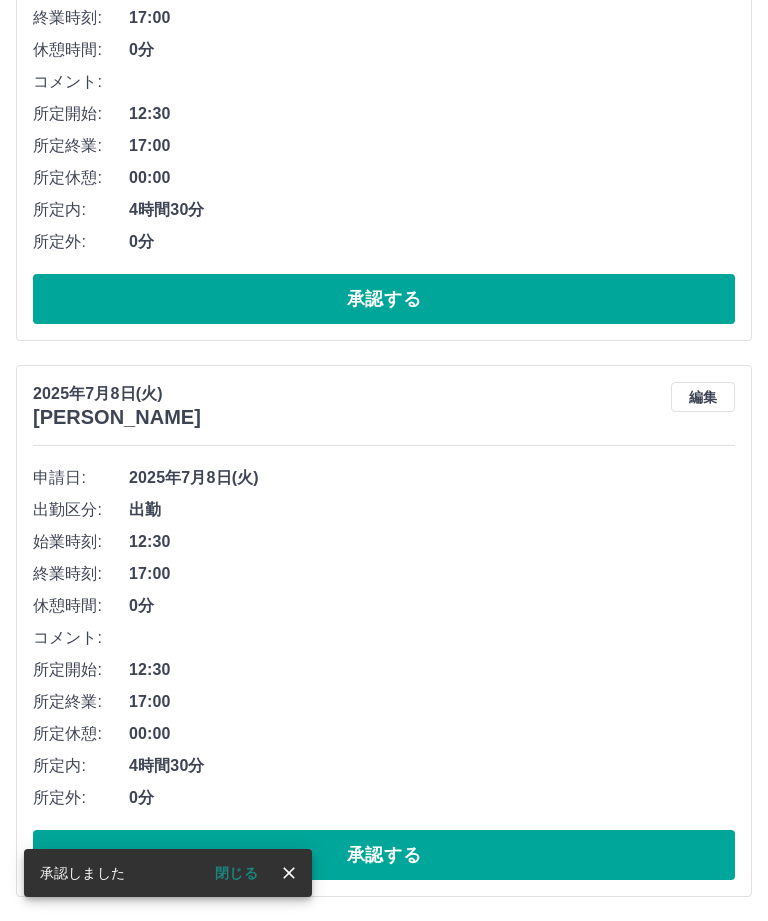 scroll, scrollTop: 9926, scrollLeft: 0, axis: vertical 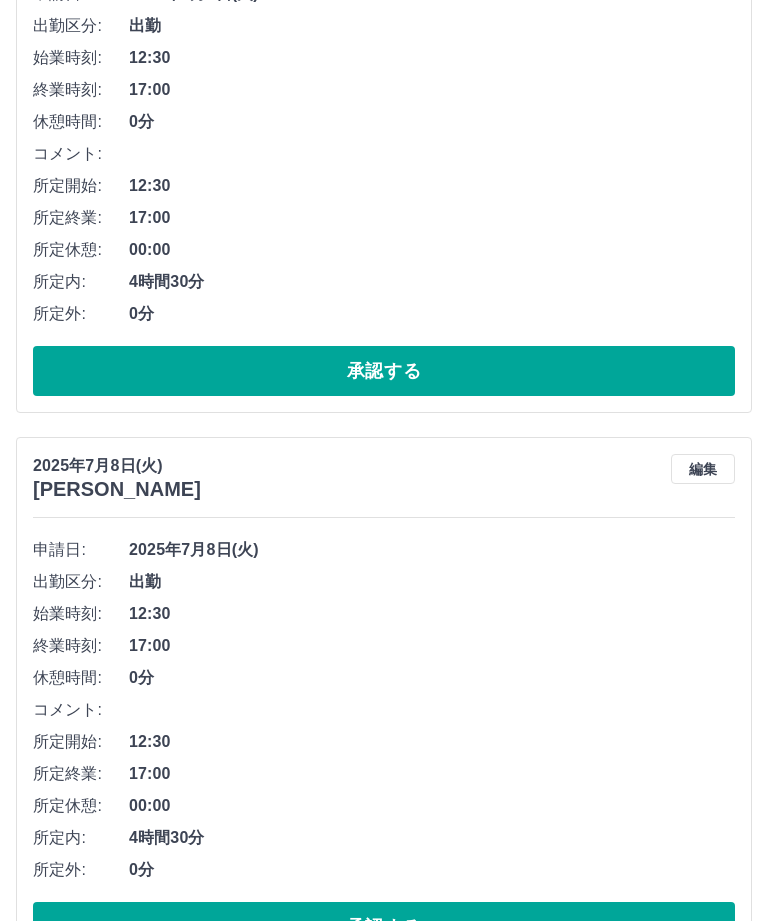 click on "承認する" at bounding box center (384, 927) 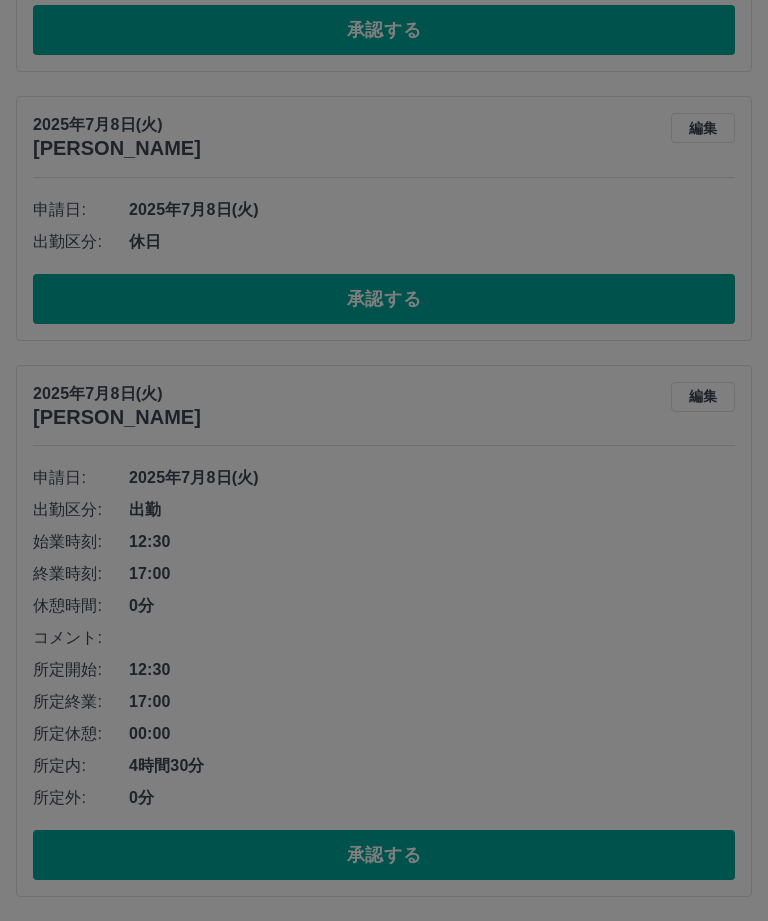 scroll, scrollTop: 9370, scrollLeft: 0, axis: vertical 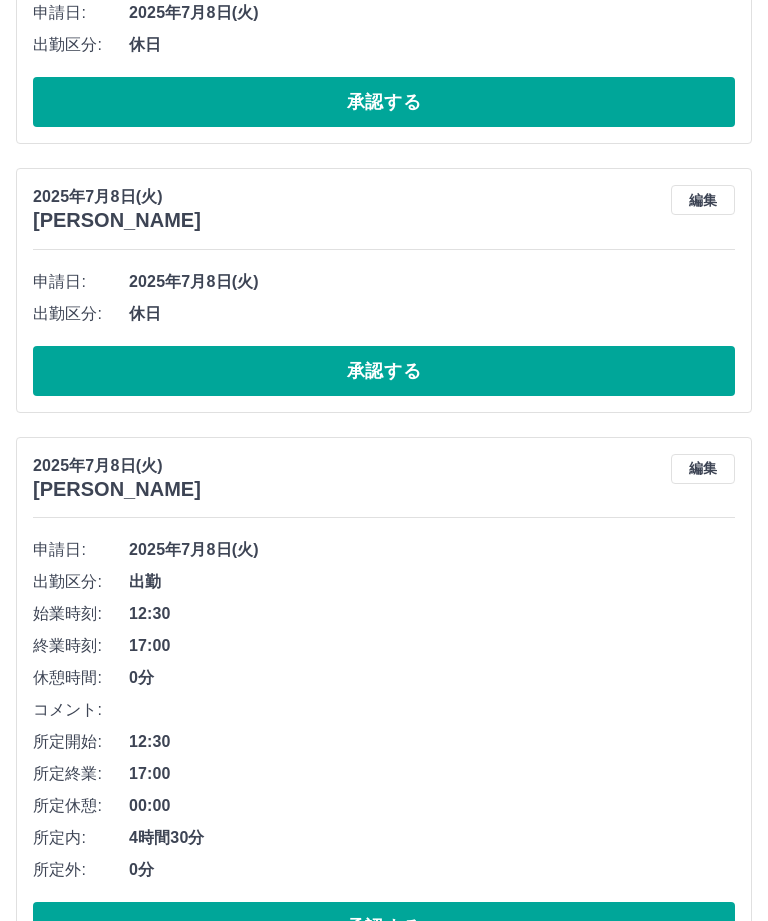 click on "承認する" at bounding box center (384, 927) 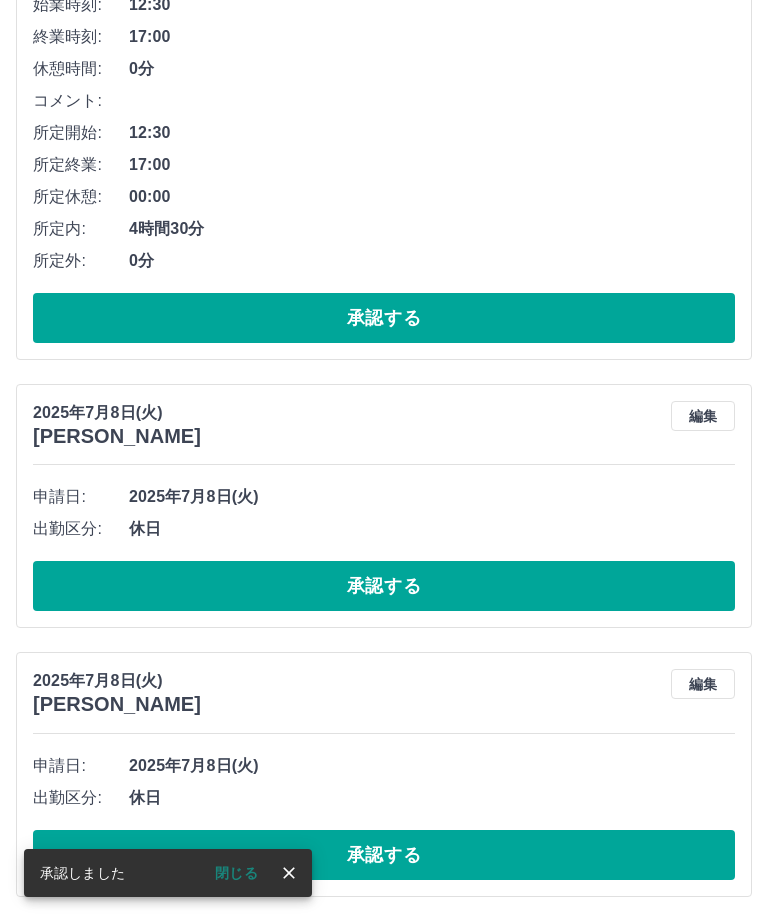 scroll, scrollTop: 8814, scrollLeft: 0, axis: vertical 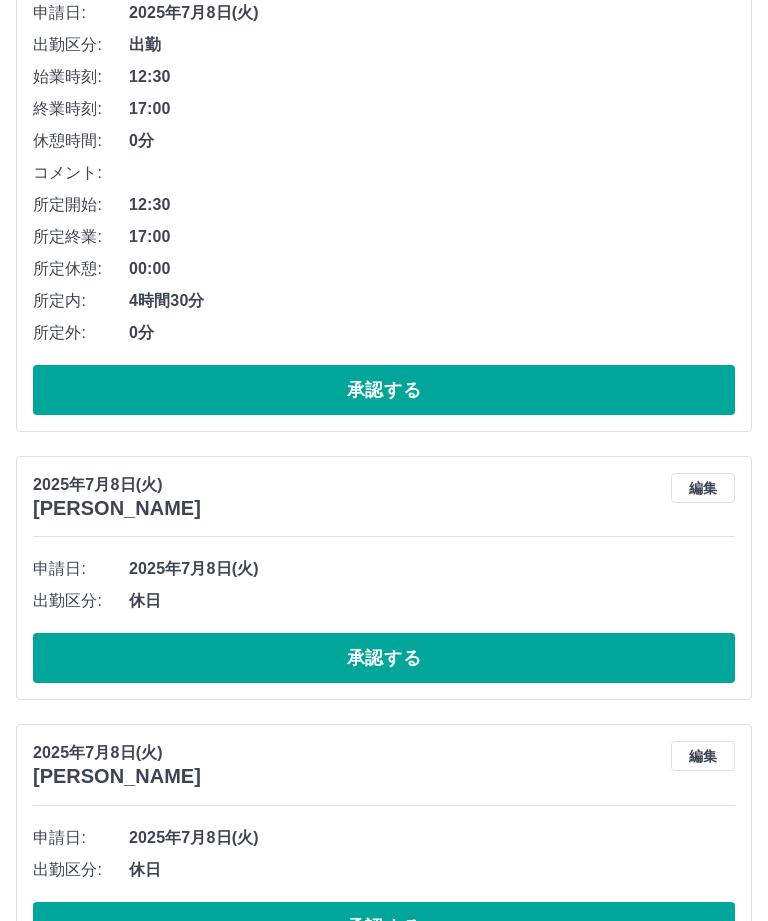 click on "承認する" at bounding box center (384, 927) 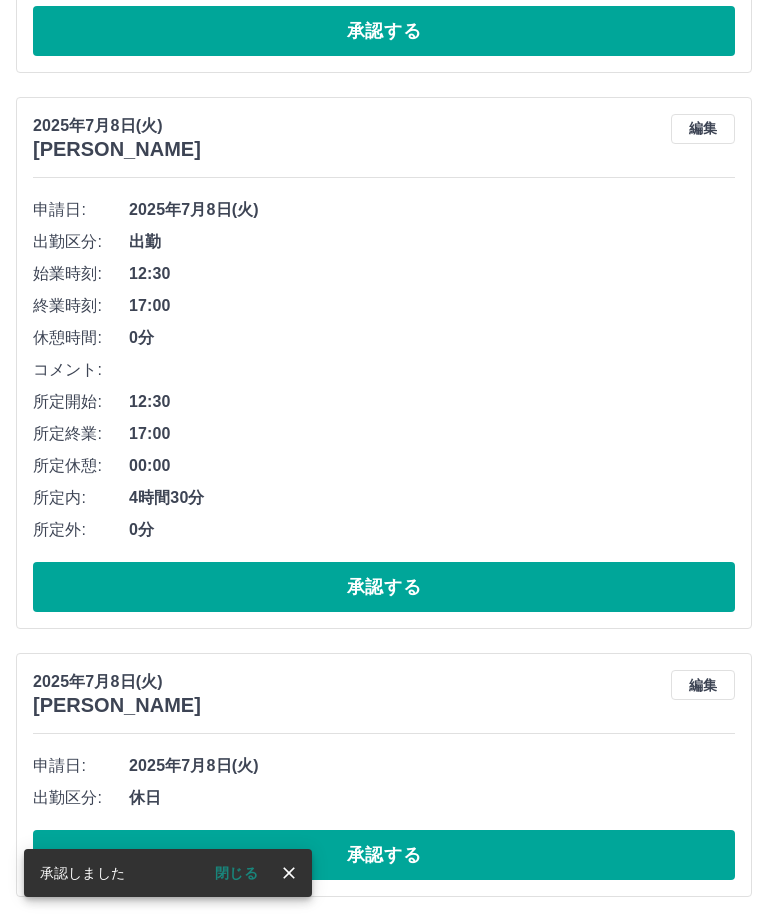 scroll, scrollTop: 8546, scrollLeft: 0, axis: vertical 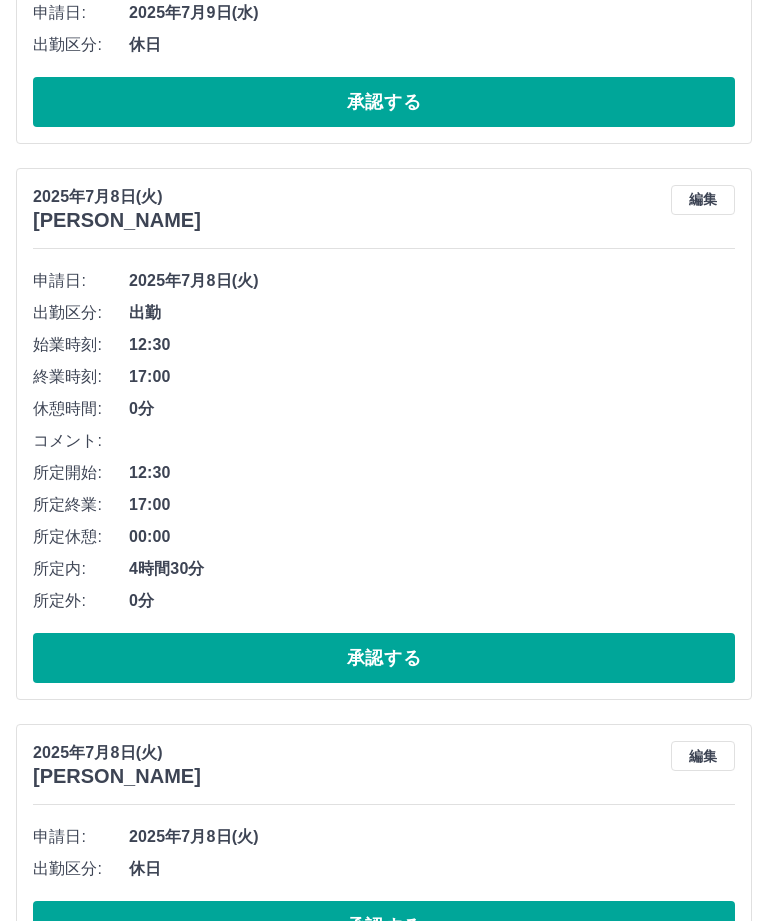 click on "承認する" at bounding box center [384, 926] 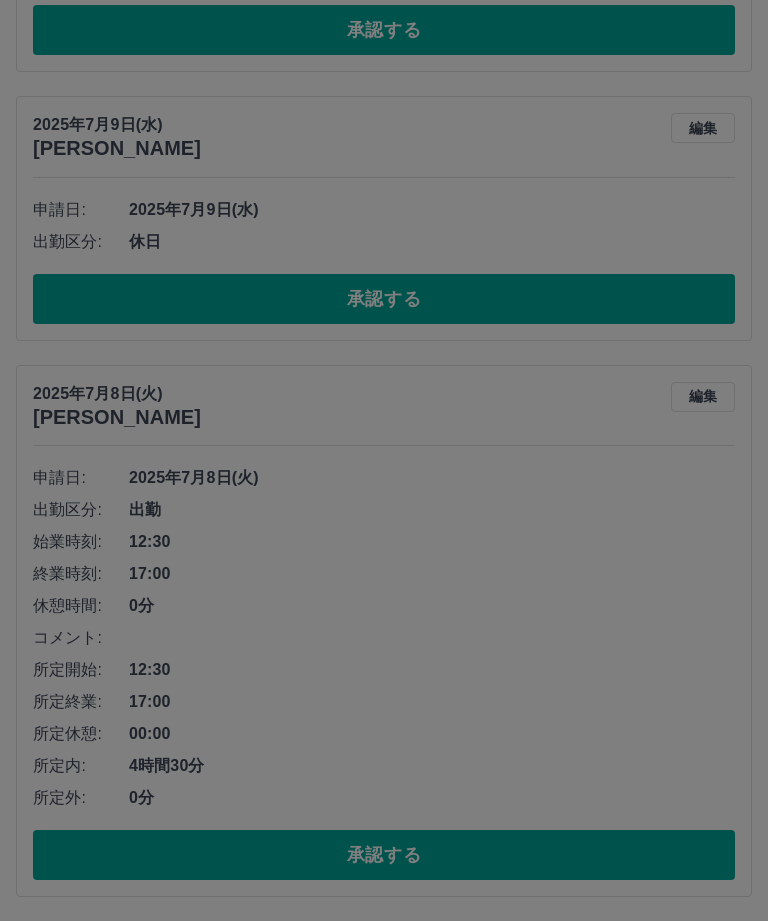 scroll, scrollTop: 8278, scrollLeft: 0, axis: vertical 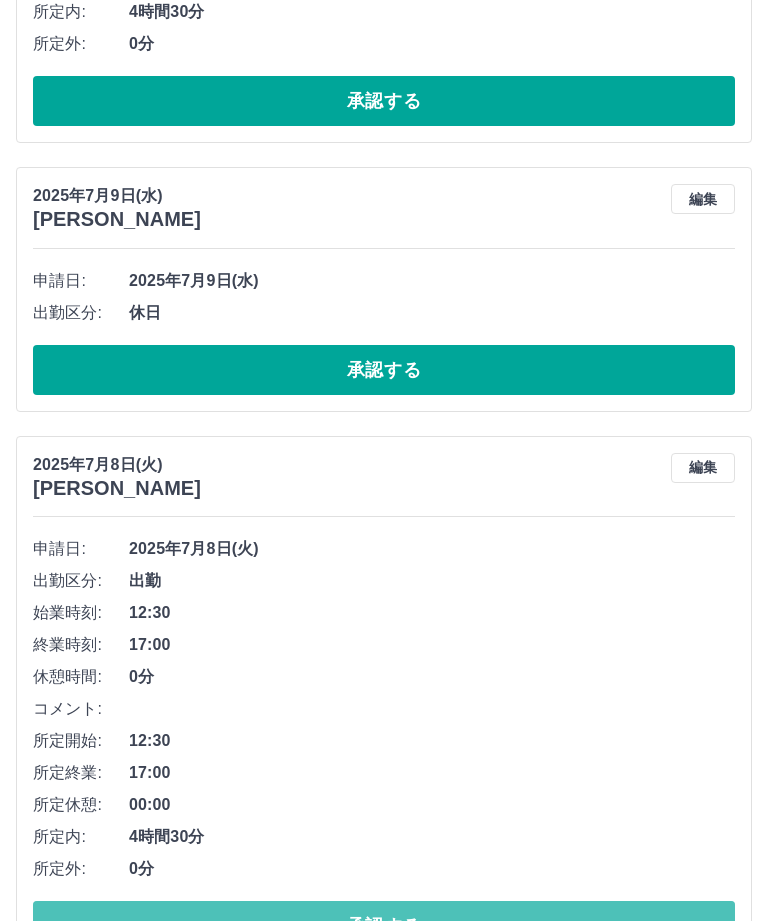 click on "承認する" at bounding box center [384, 926] 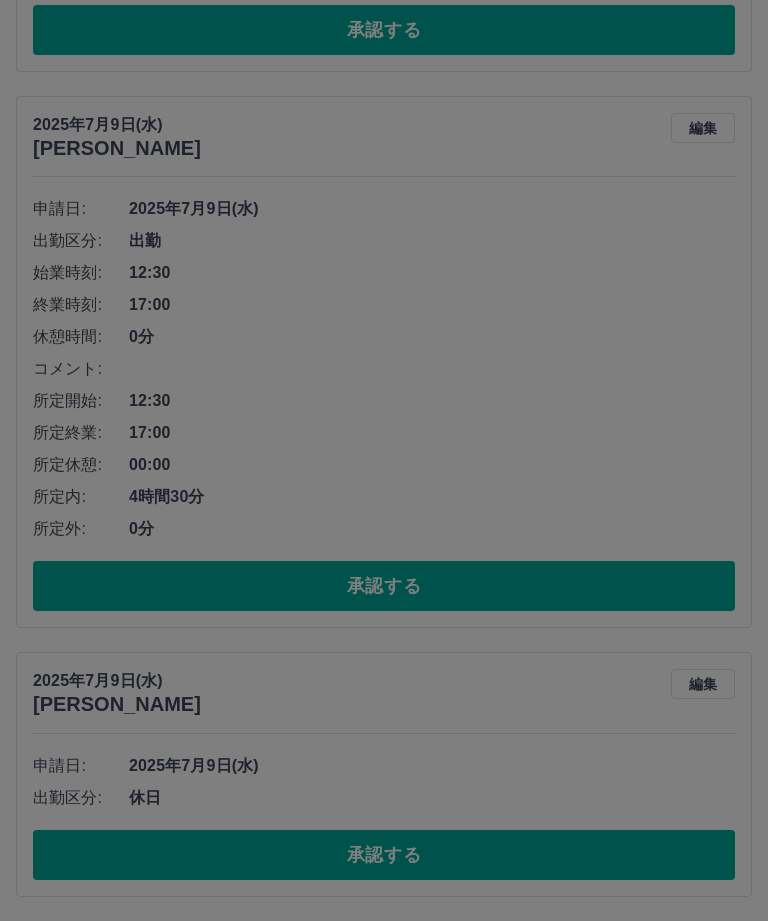 scroll, scrollTop: 7722, scrollLeft: 0, axis: vertical 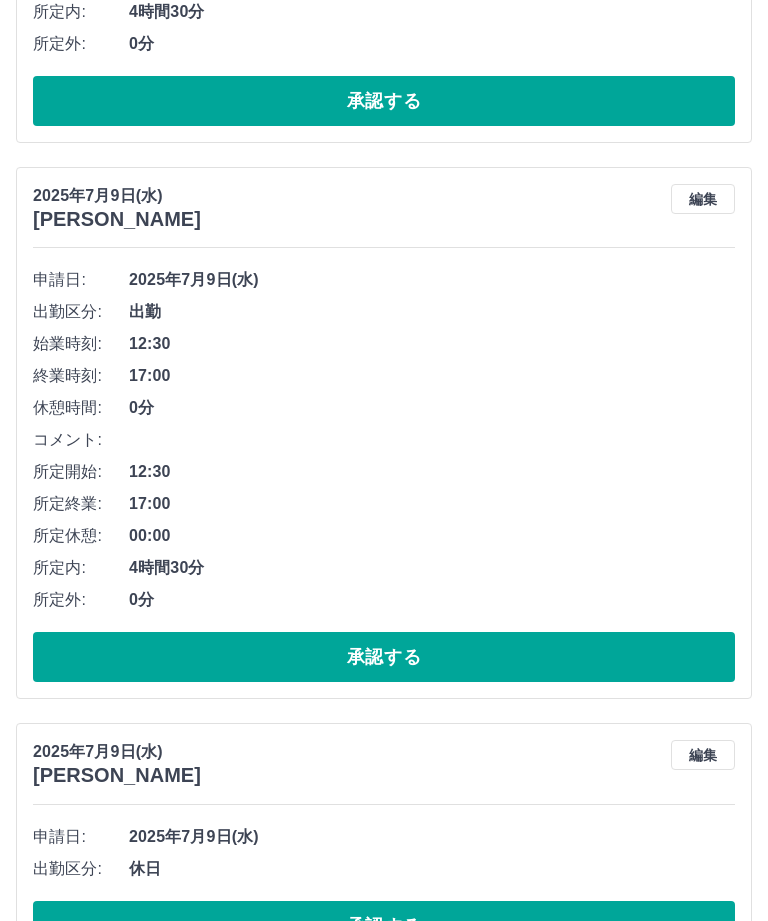 click on "承認する" at bounding box center (384, 926) 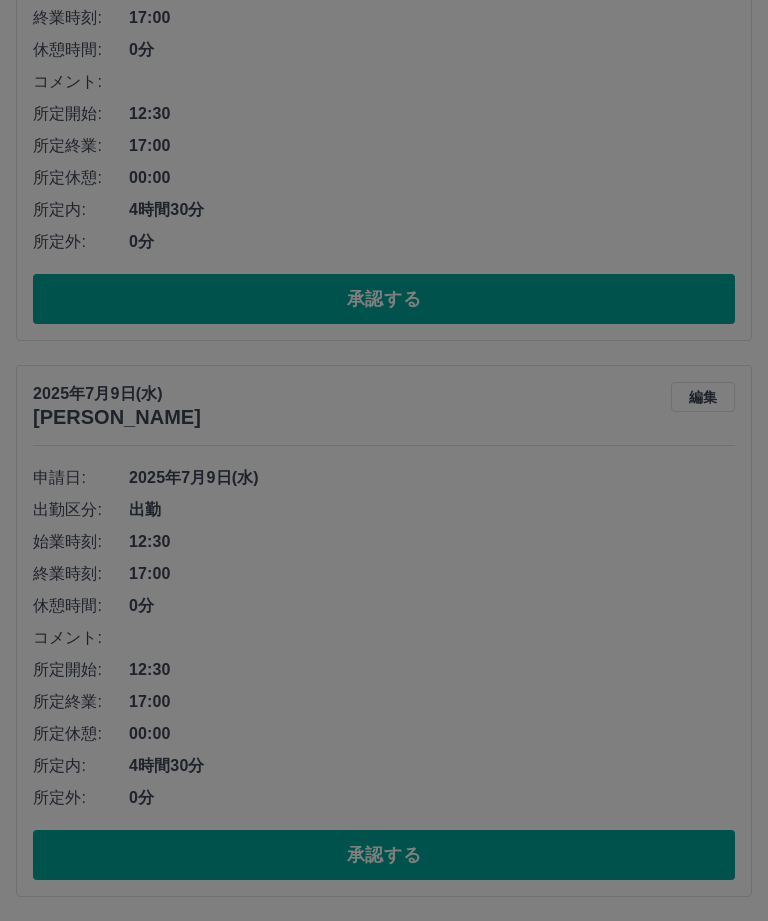 scroll, scrollTop: 7454, scrollLeft: 0, axis: vertical 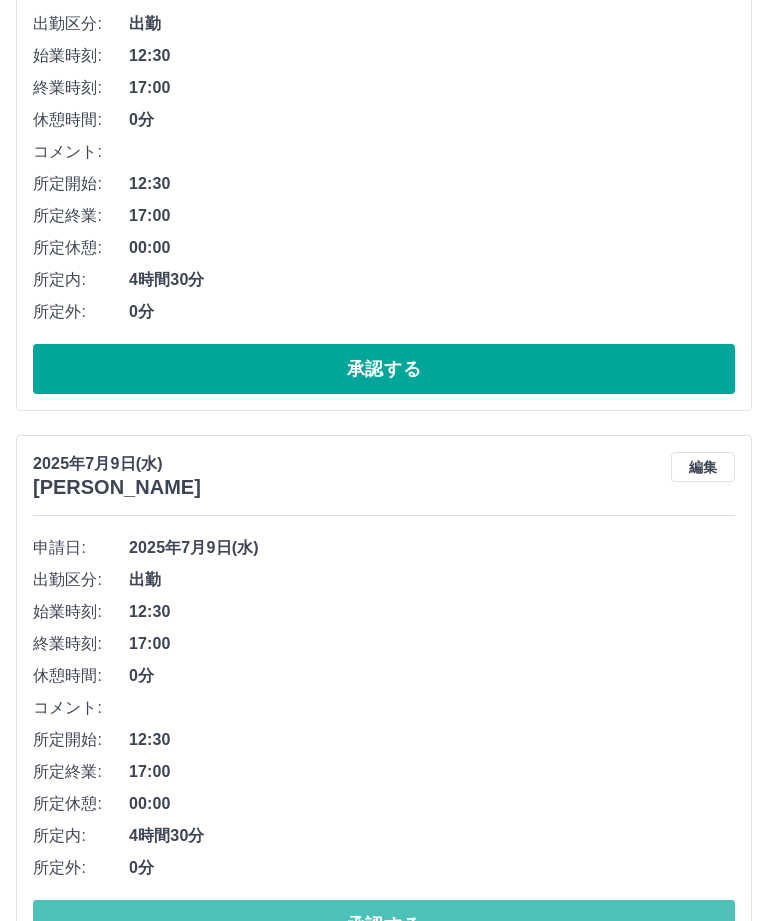 click on "承認する" at bounding box center (384, 925) 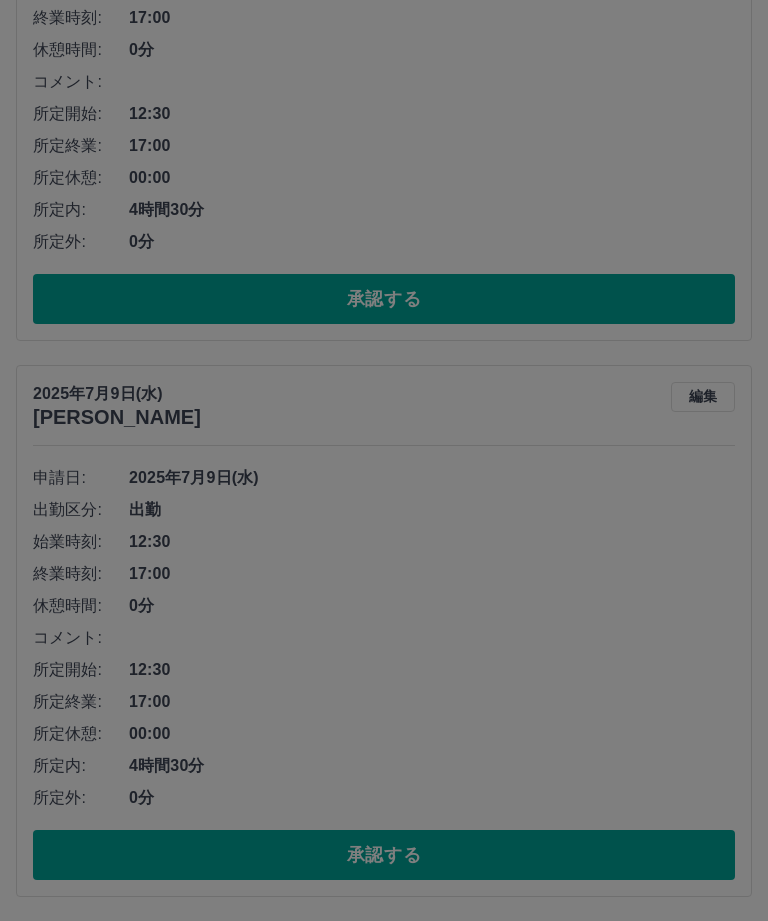 scroll, scrollTop: 6898, scrollLeft: 0, axis: vertical 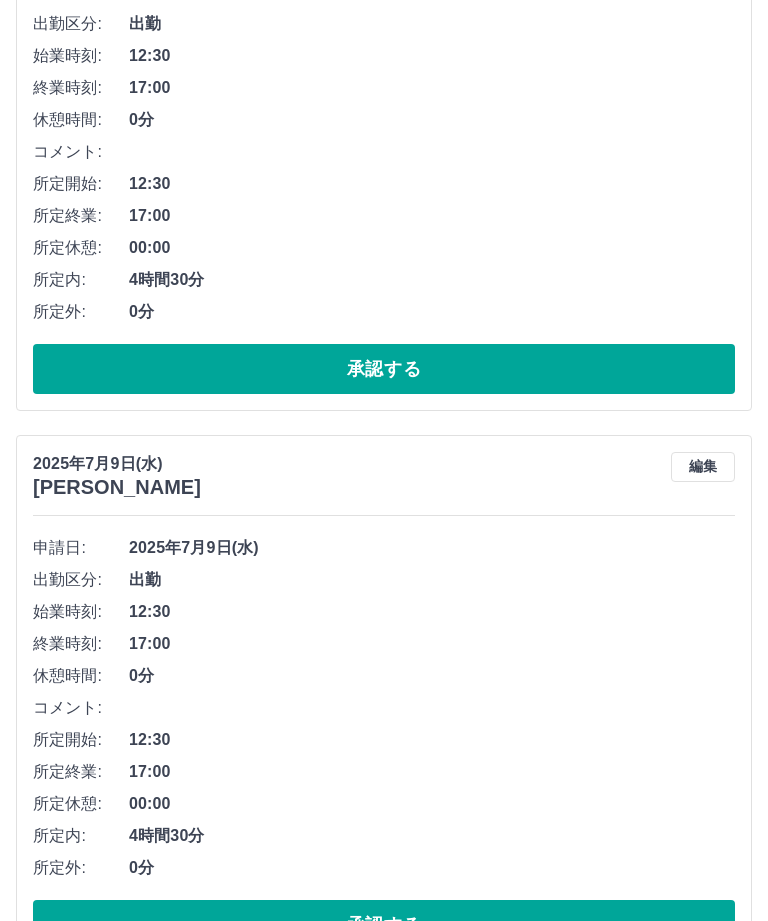 click on "承認する" at bounding box center [384, 925] 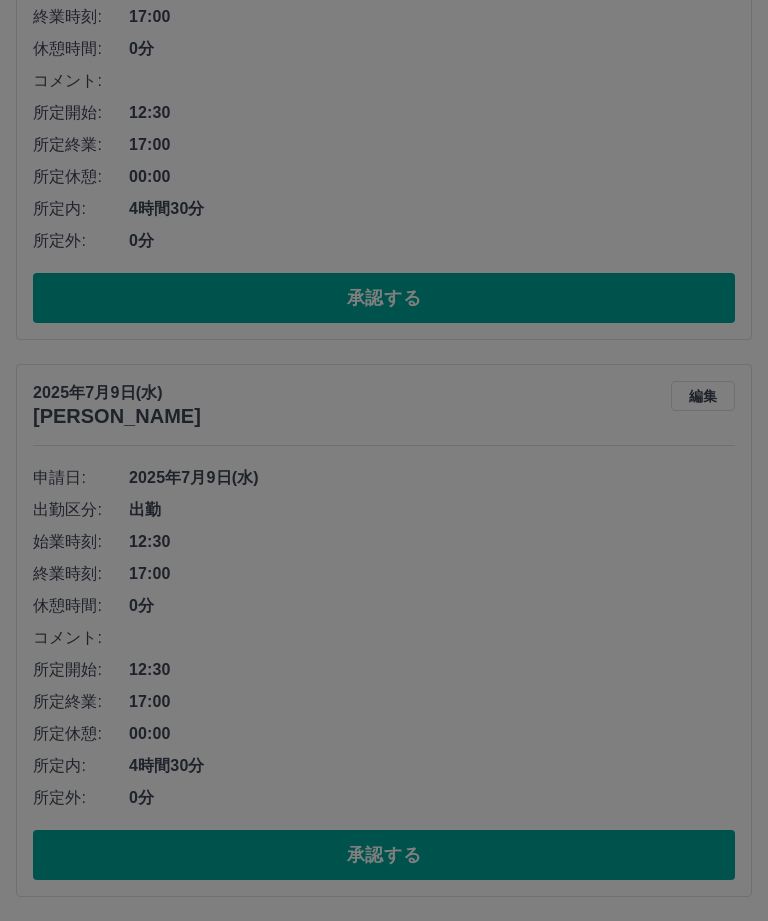 scroll, scrollTop: 6342, scrollLeft: 0, axis: vertical 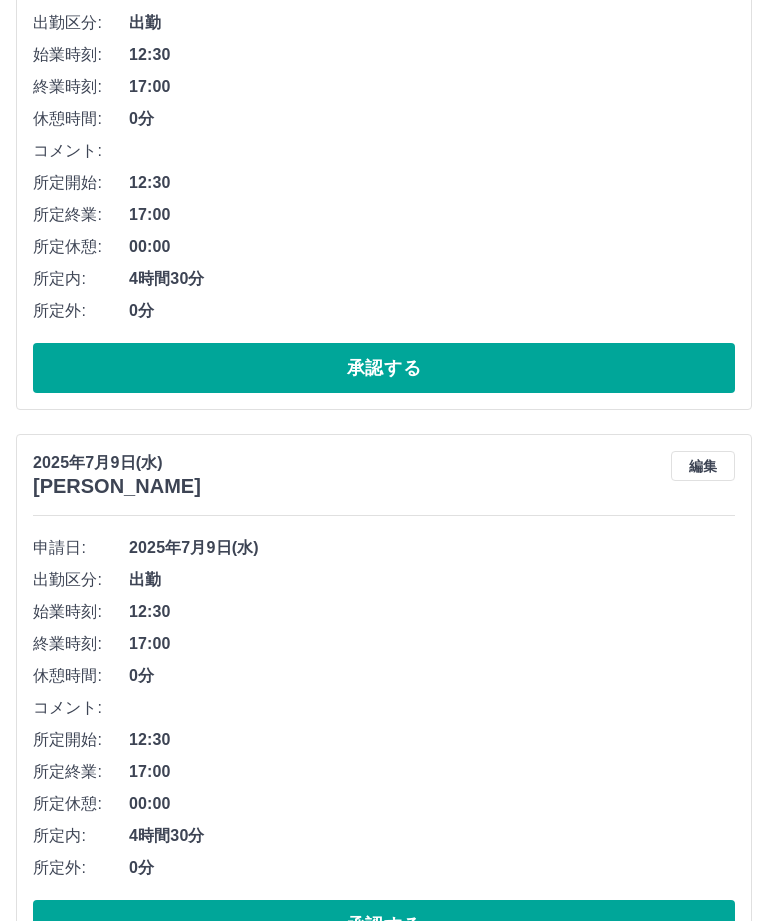 click on "承認する" at bounding box center (384, 925) 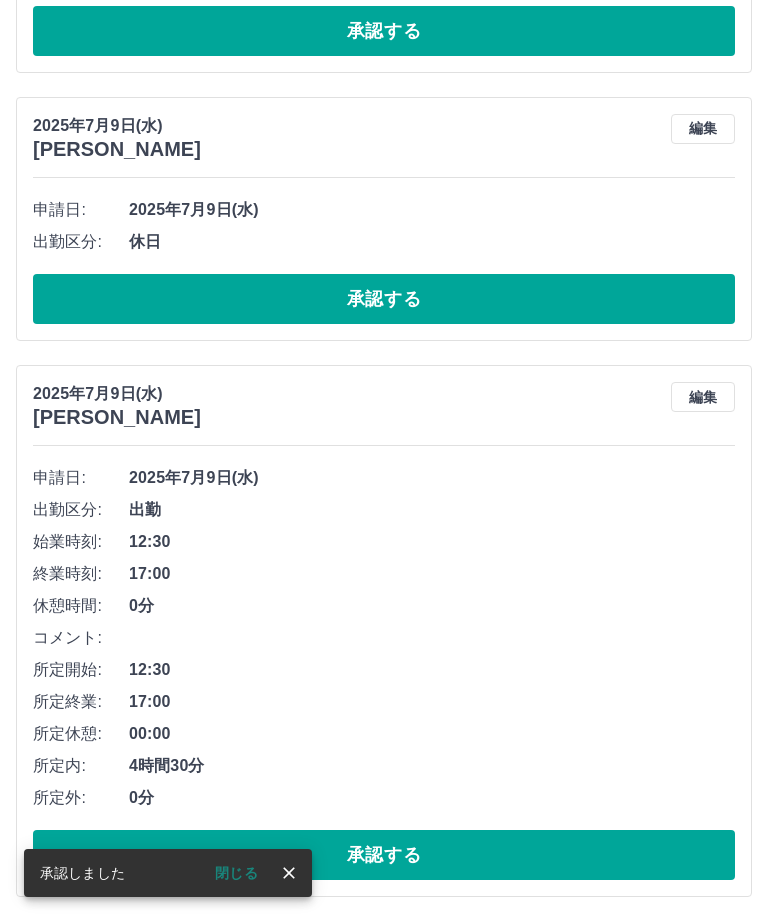 scroll, scrollTop: 5786, scrollLeft: 0, axis: vertical 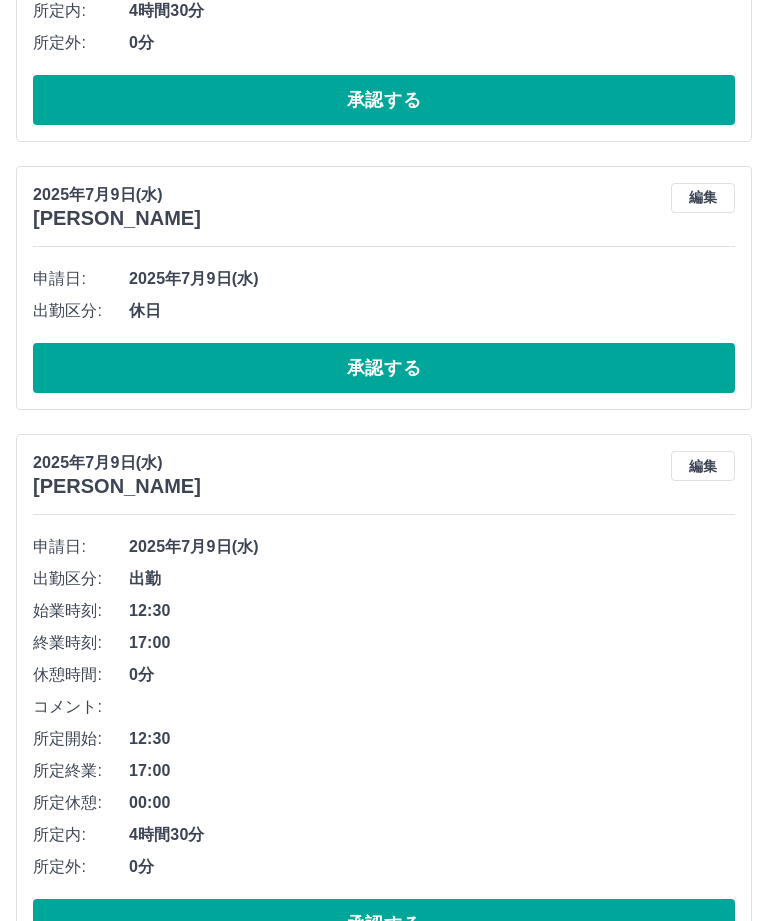 click on "承認する" at bounding box center (384, 924) 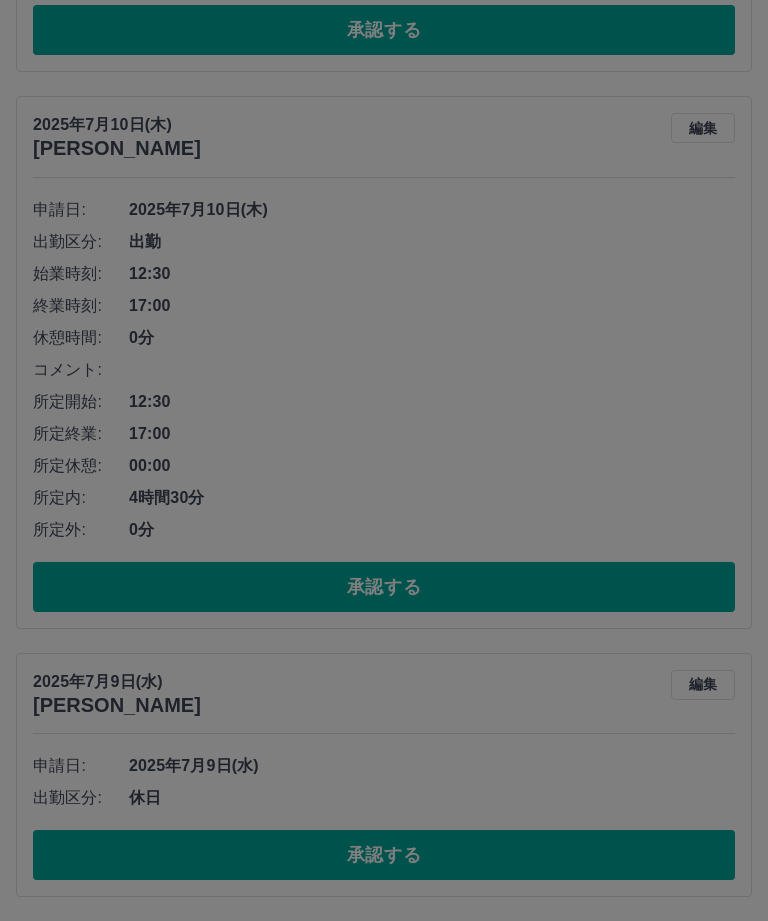 scroll, scrollTop: 5230, scrollLeft: 0, axis: vertical 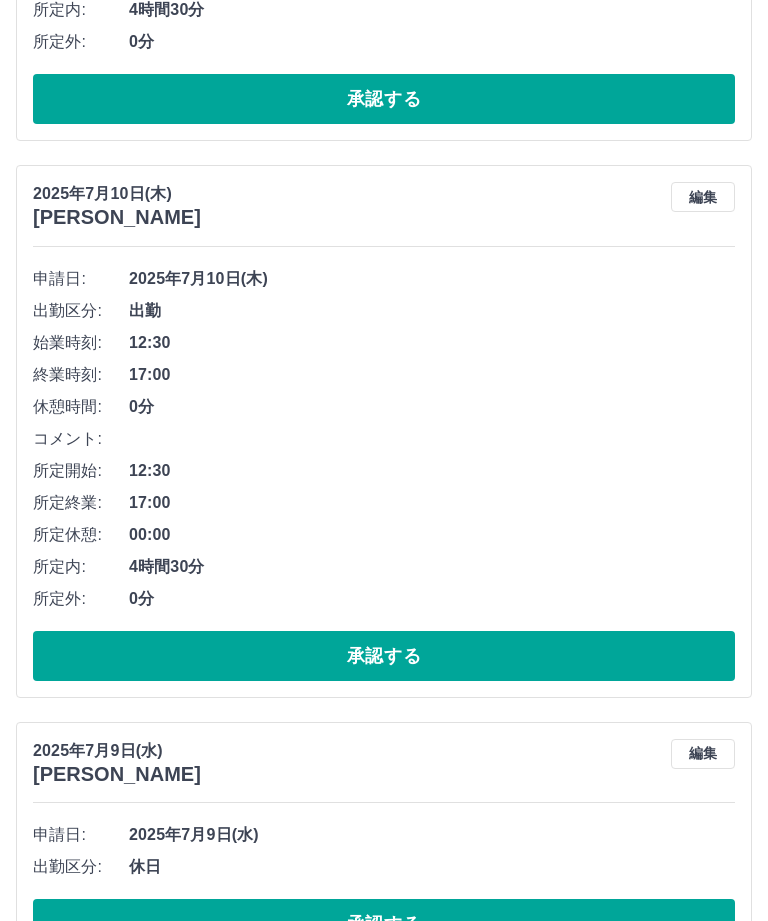 click on "承認する" at bounding box center (384, 924) 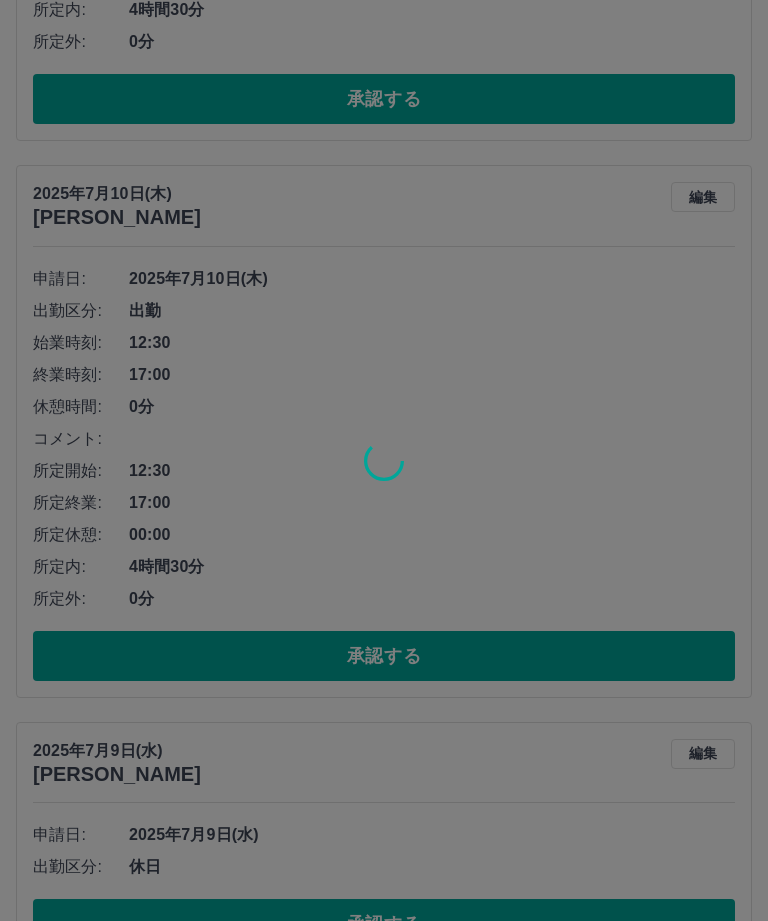 scroll, scrollTop: 4962, scrollLeft: 0, axis: vertical 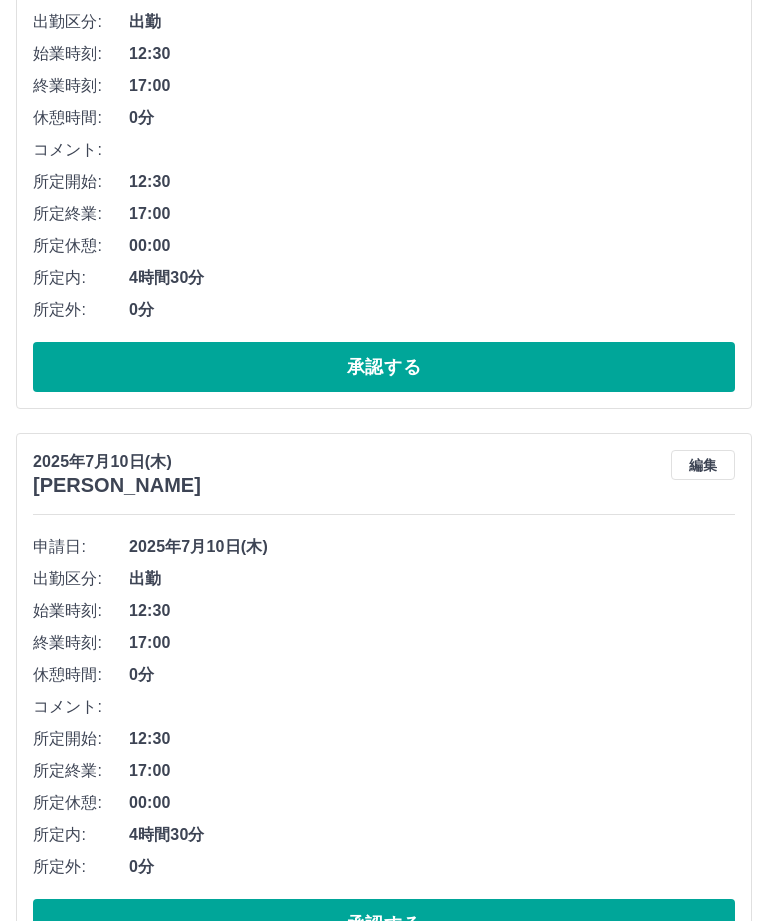 click on "承認する" at bounding box center (384, 924) 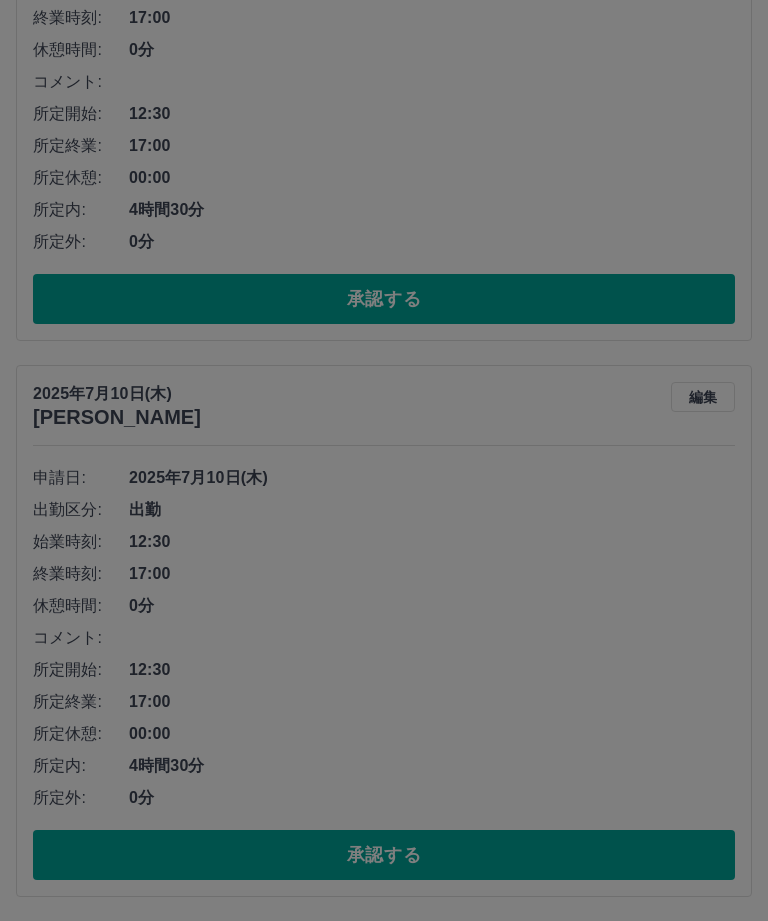 scroll, scrollTop: 4406, scrollLeft: 0, axis: vertical 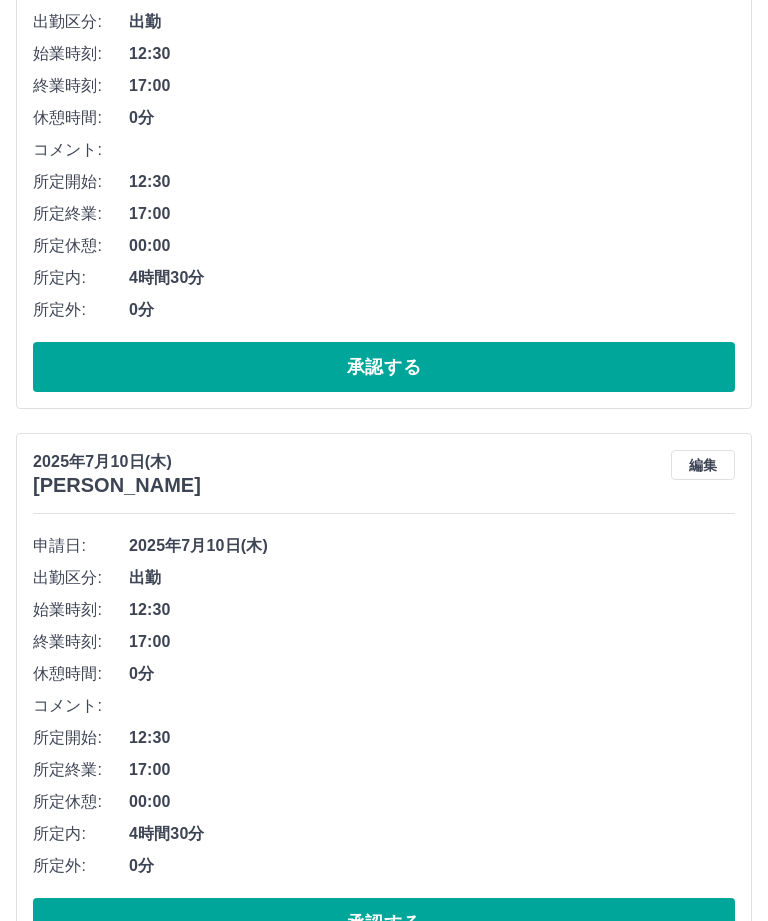 click on "承認する" at bounding box center [384, 923] 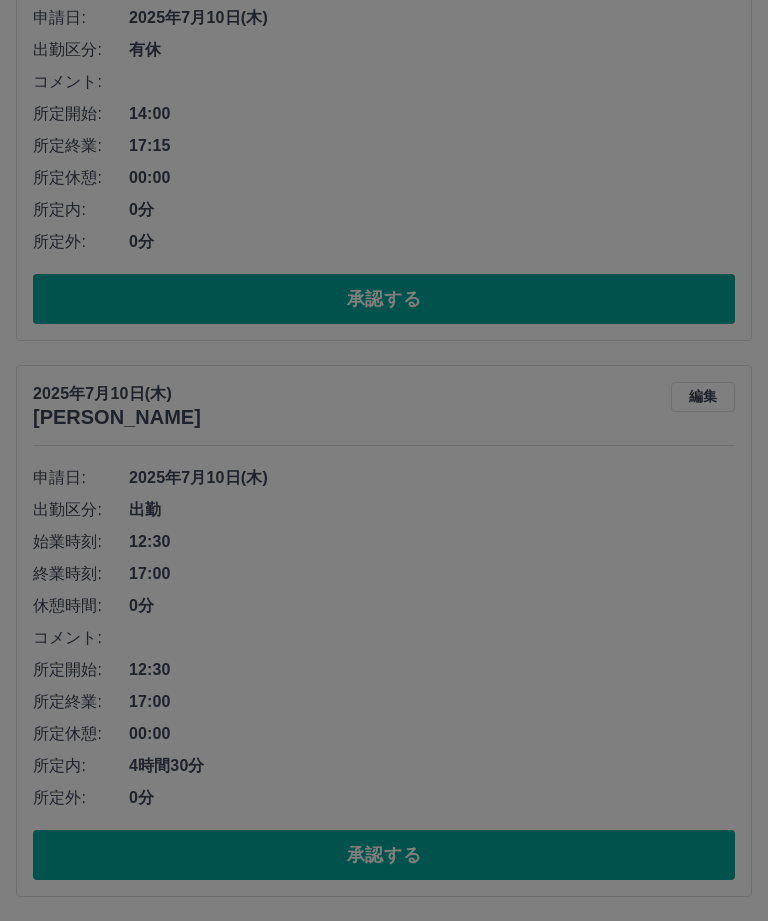 scroll, scrollTop: 3850, scrollLeft: 0, axis: vertical 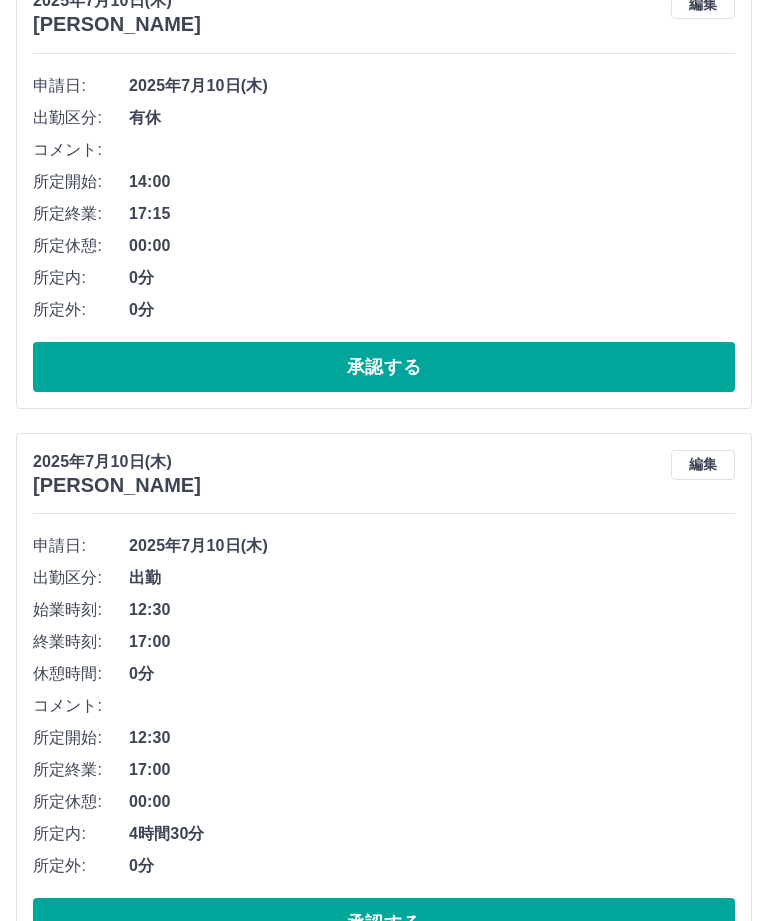 click on "承認する" at bounding box center [384, 923] 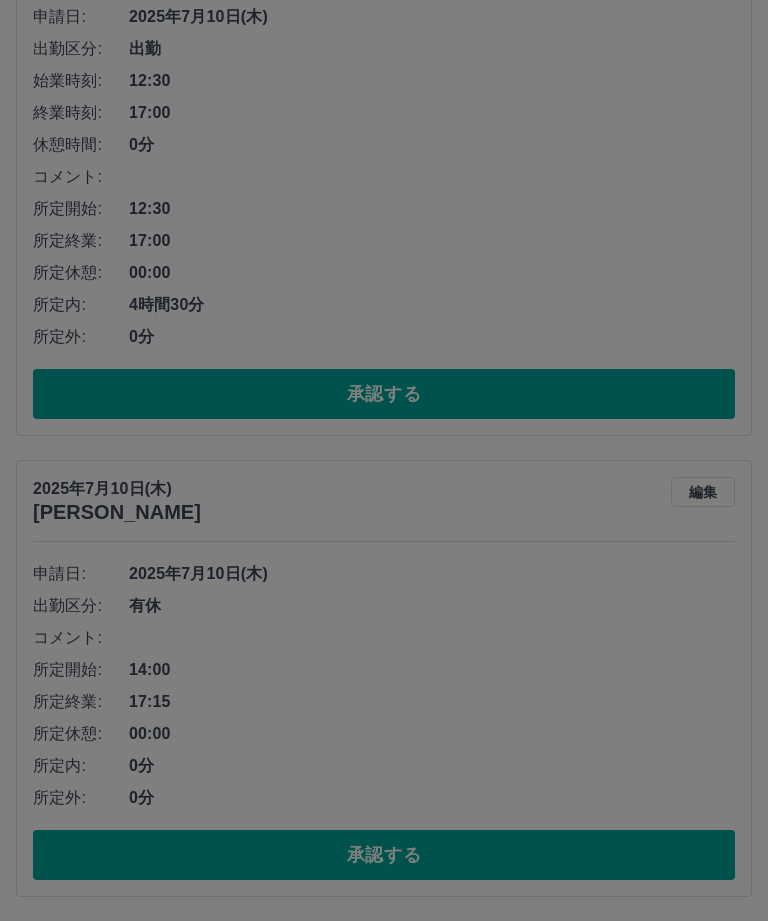scroll, scrollTop: 3294, scrollLeft: 0, axis: vertical 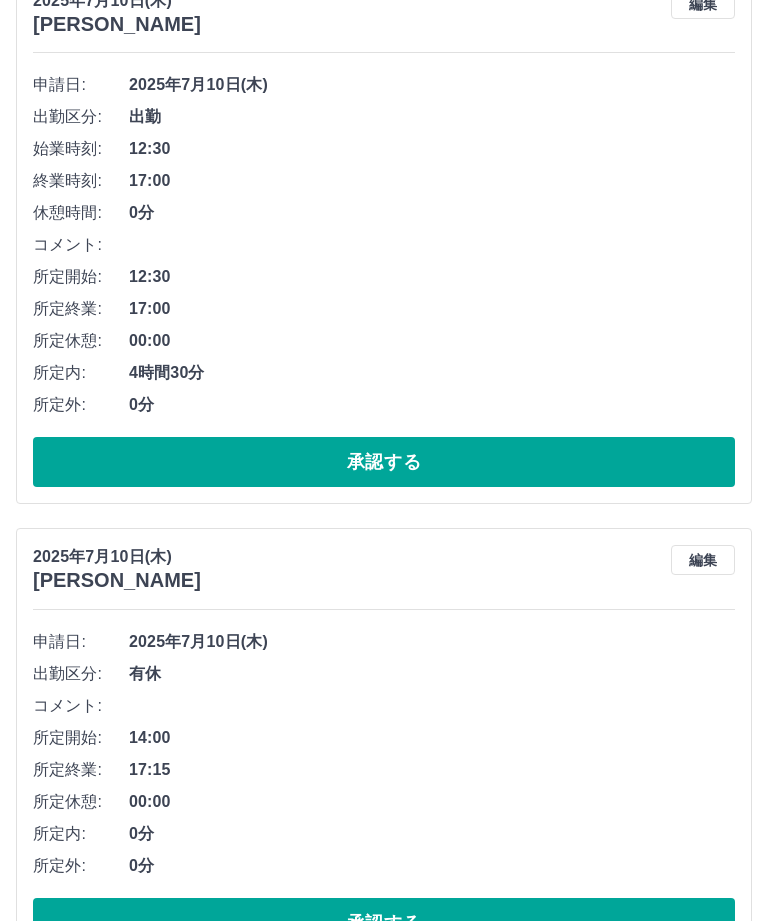 click on "承認する" at bounding box center (384, 923) 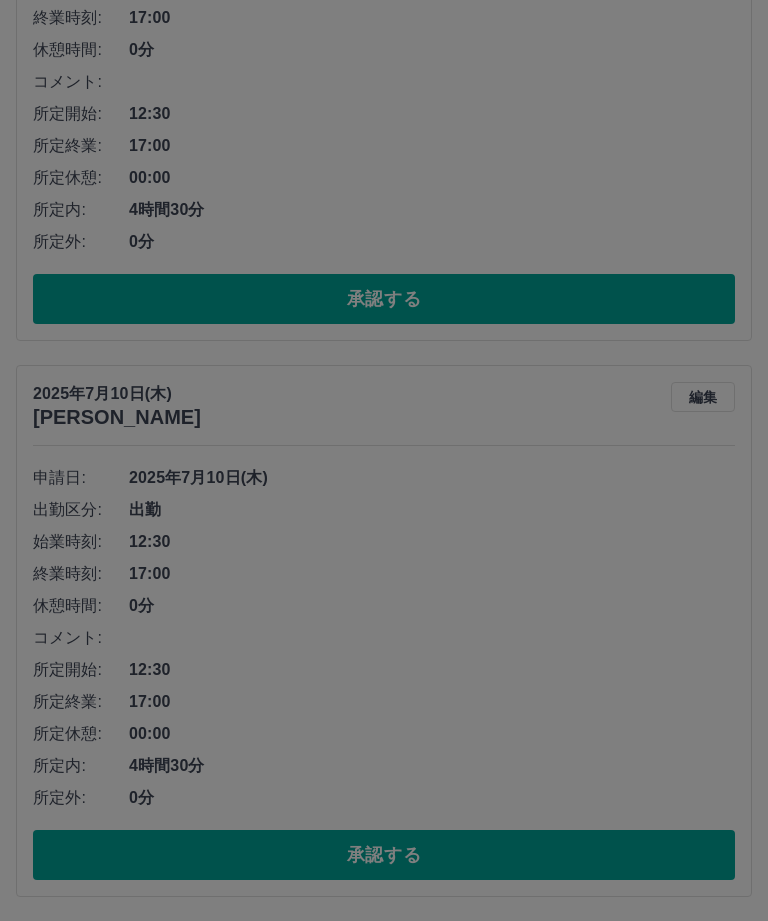 scroll, scrollTop: 2834, scrollLeft: 0, axis: vertical 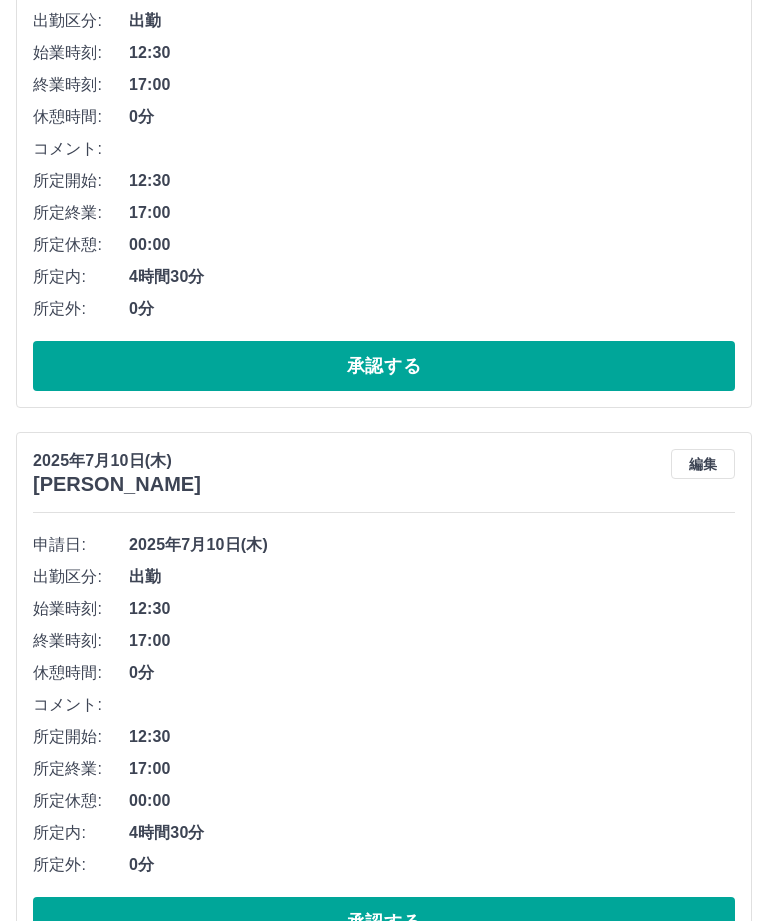 click on "承認する" at bounding box center [384, 922] 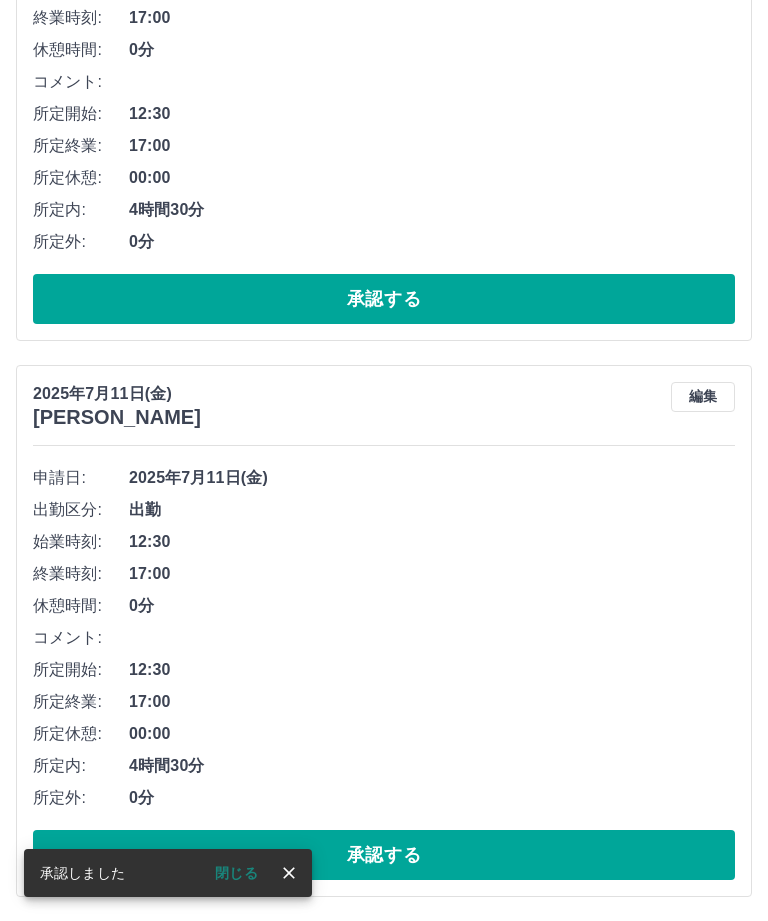 scroll, scrollTop: 2278, scrollLeft: 0, axis: vertical 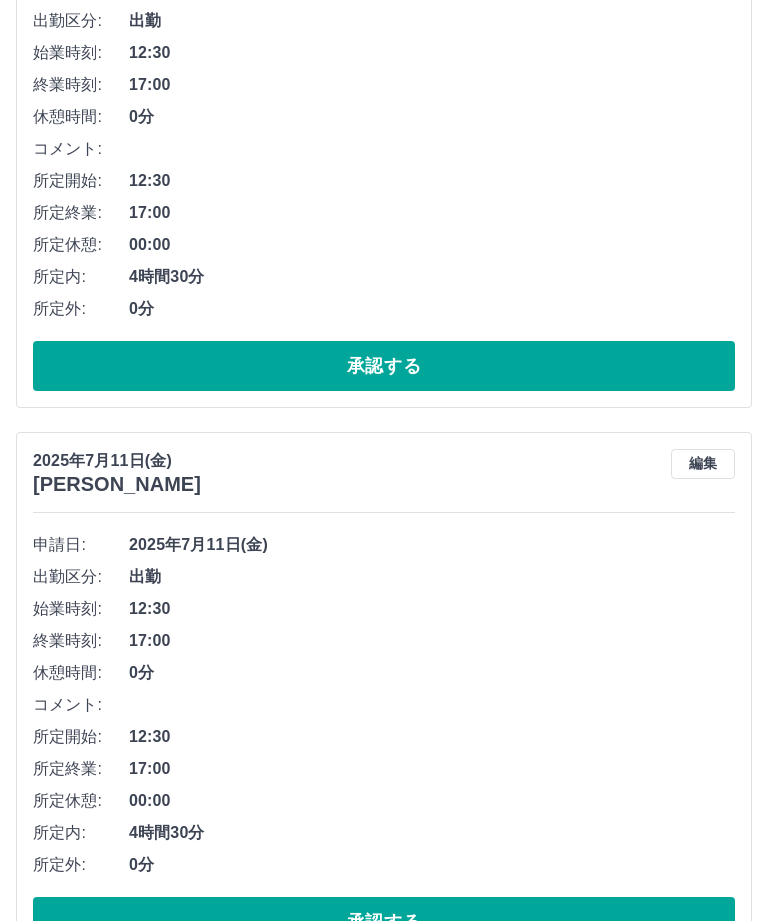 click on "承認する" at bounding box center (384, 922) 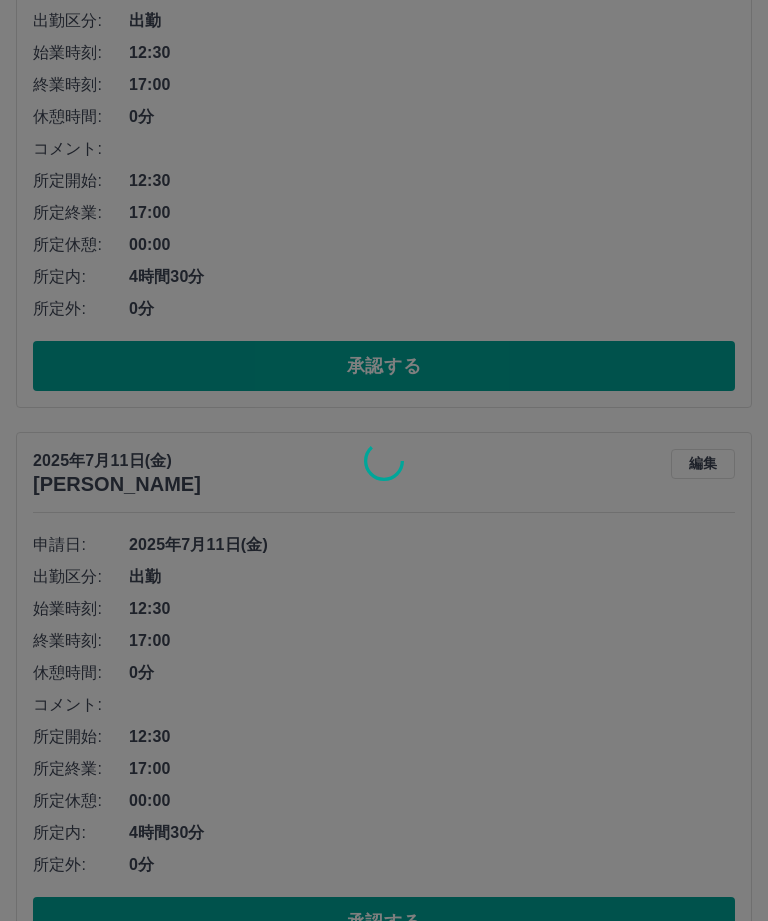 scroll, scrollTop: 1722, scrollLeft: 0, axis: vertical 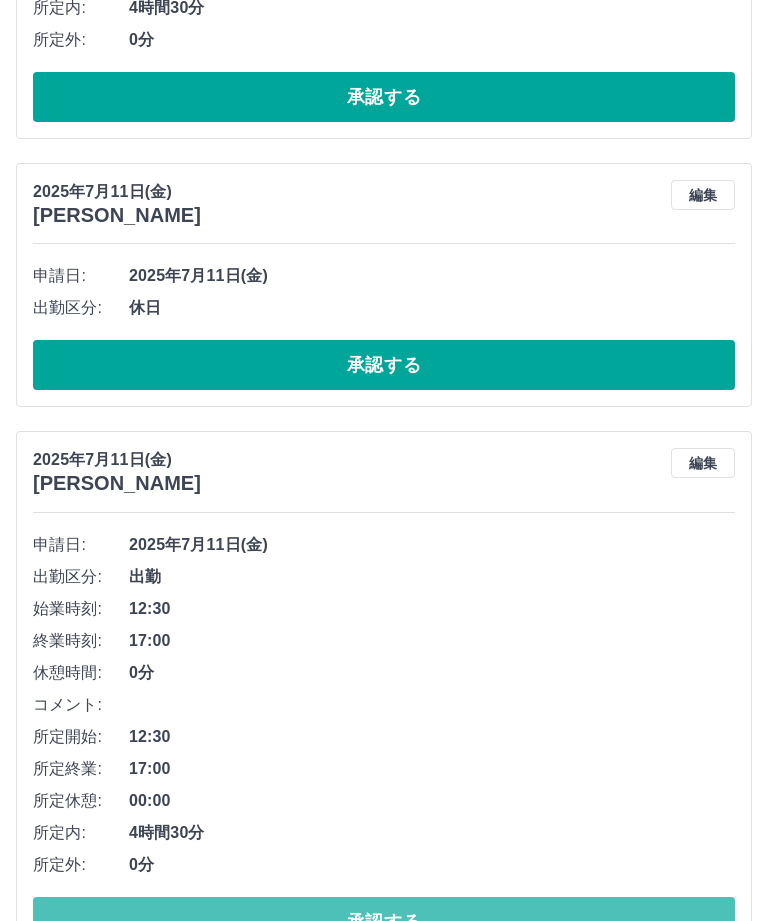 click on "承認する" at bounding box center [384, 922] 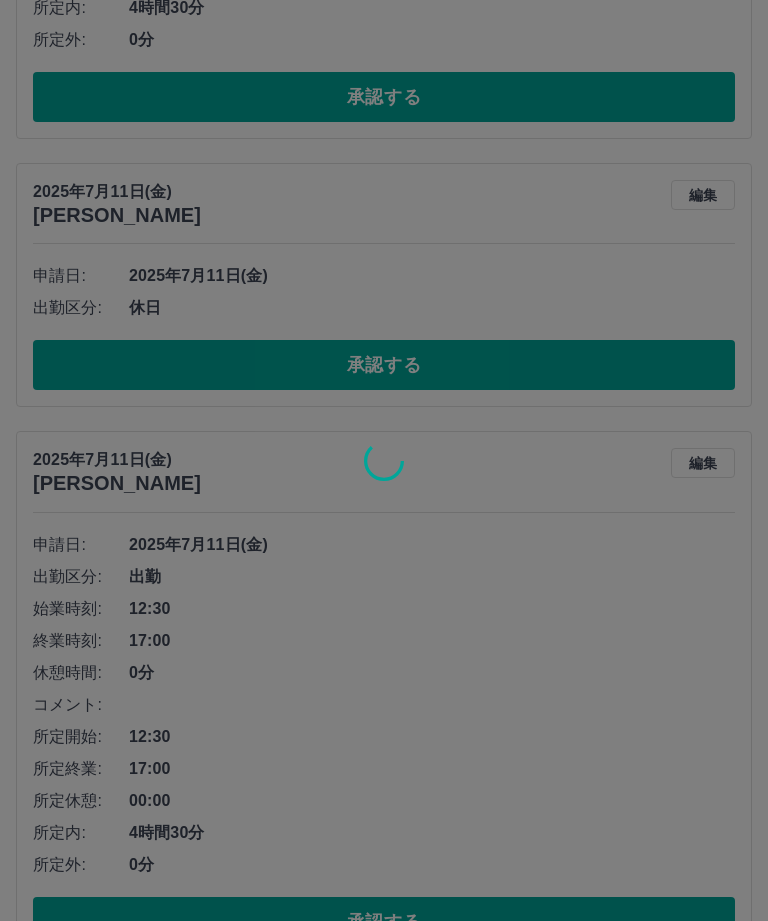 scroll, scrollTop: 1166, scrollLeft: 0, axis: vertical 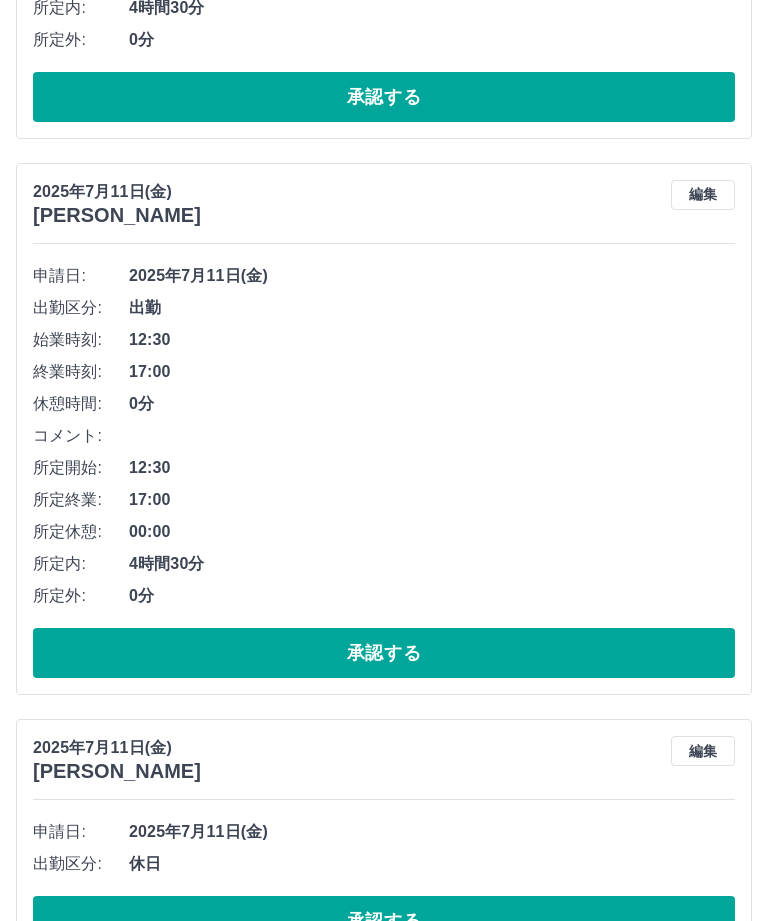 click on "承認する" at bounding box center (384, 921) 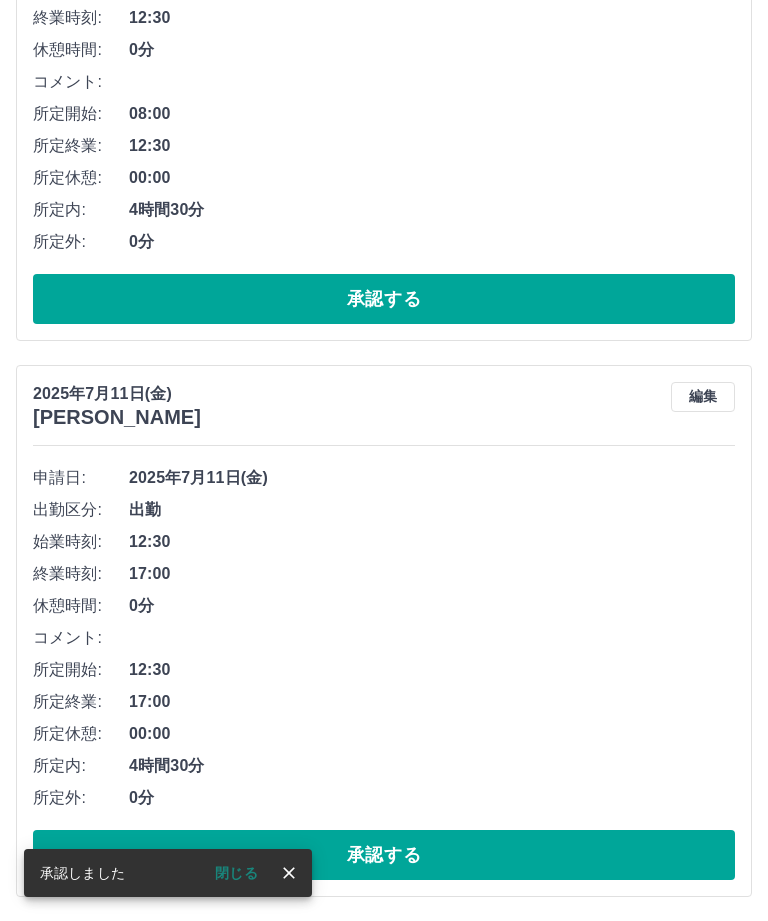 scroll, scrollTop: 898, scrollLeft: 0, axis: vertical 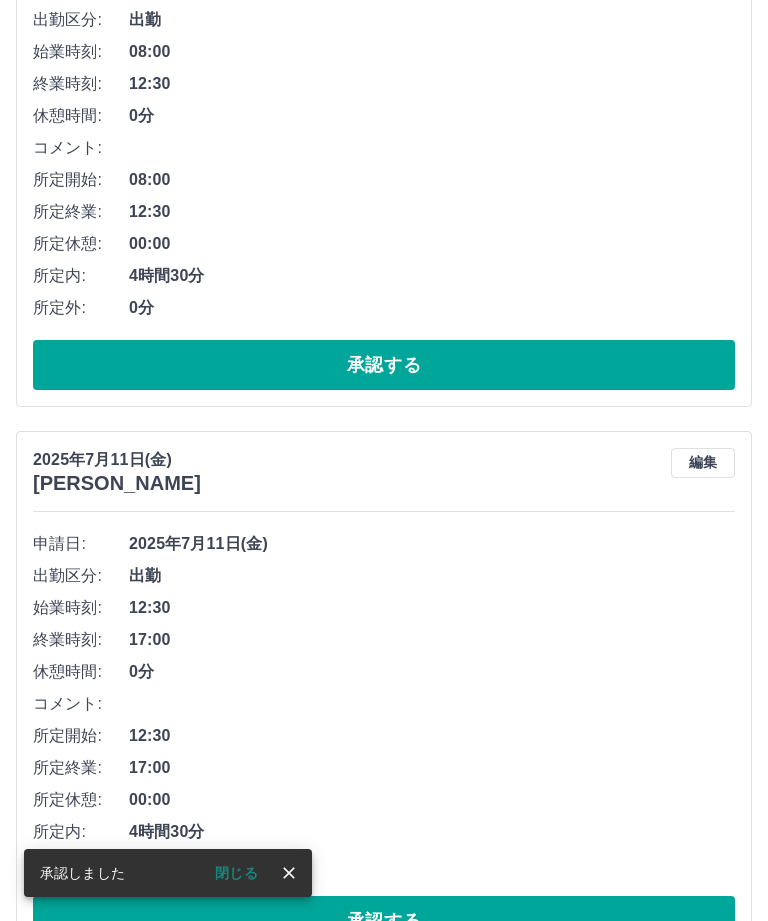 click on "承認する" at bounding box center (384, 921) 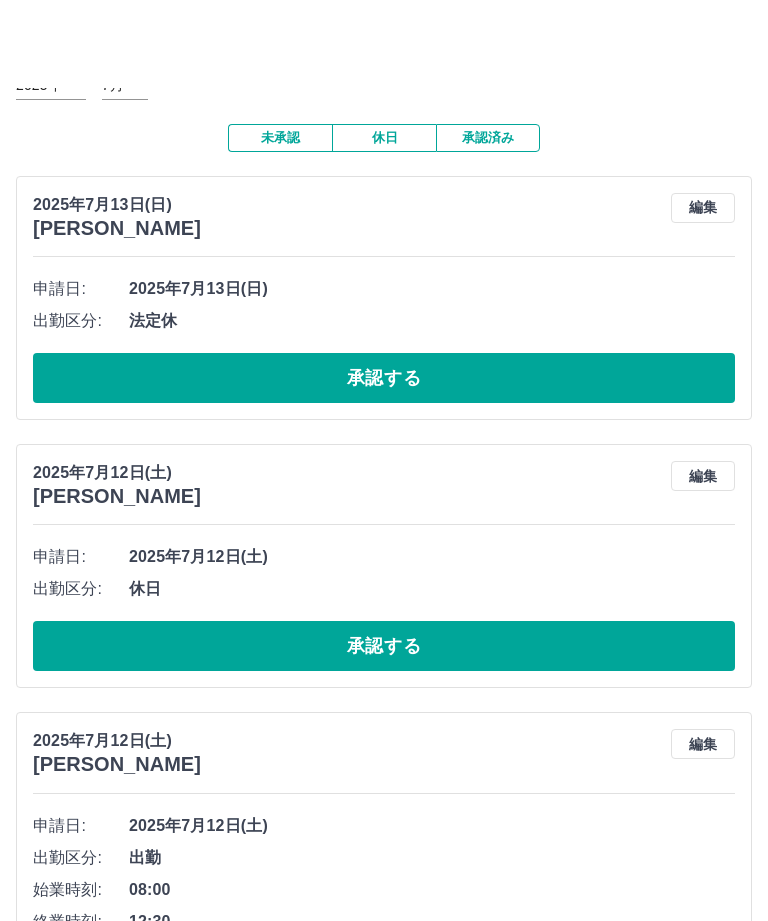 scroll, scrollTop: 0, scrollLeft: 0, axis: both 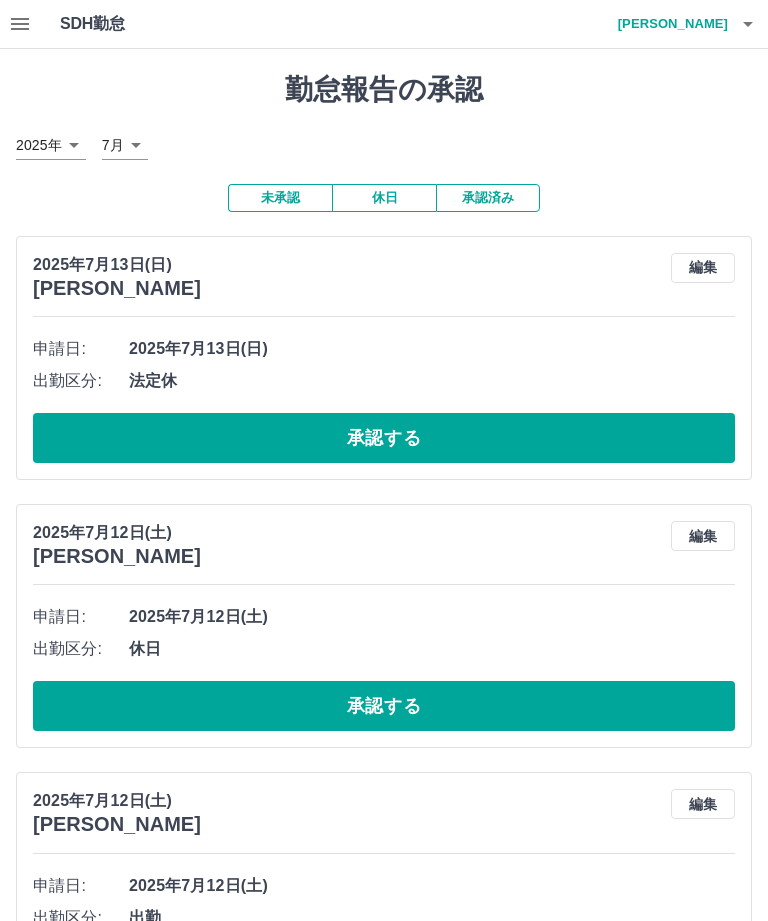 click at bounding box center [748, 24] 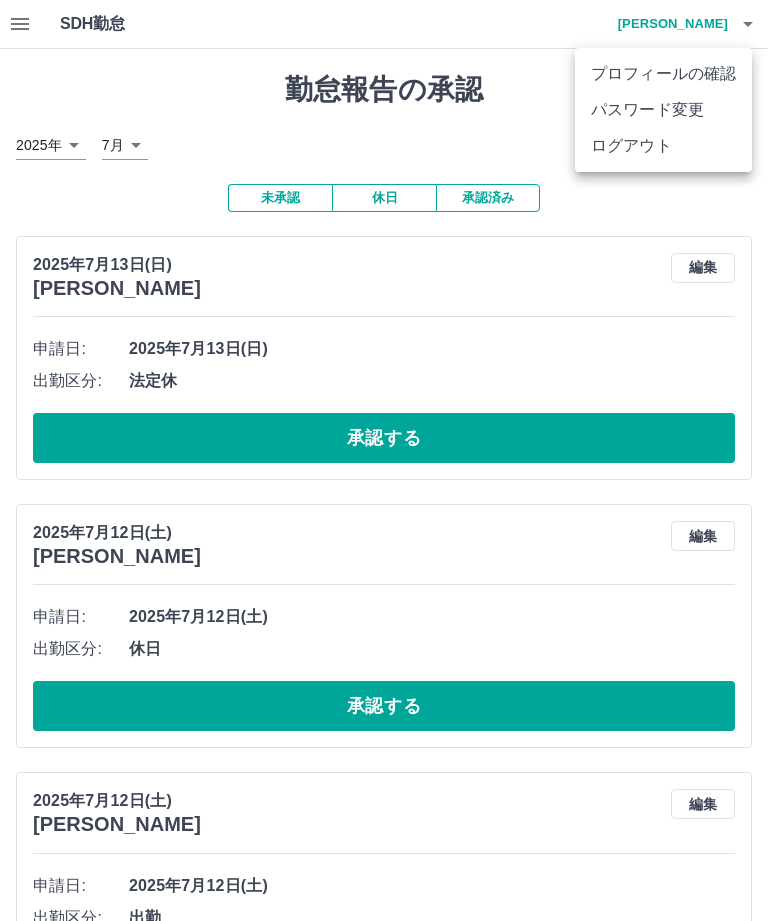 click on "ログアウト" at bounding box center [663, 146] 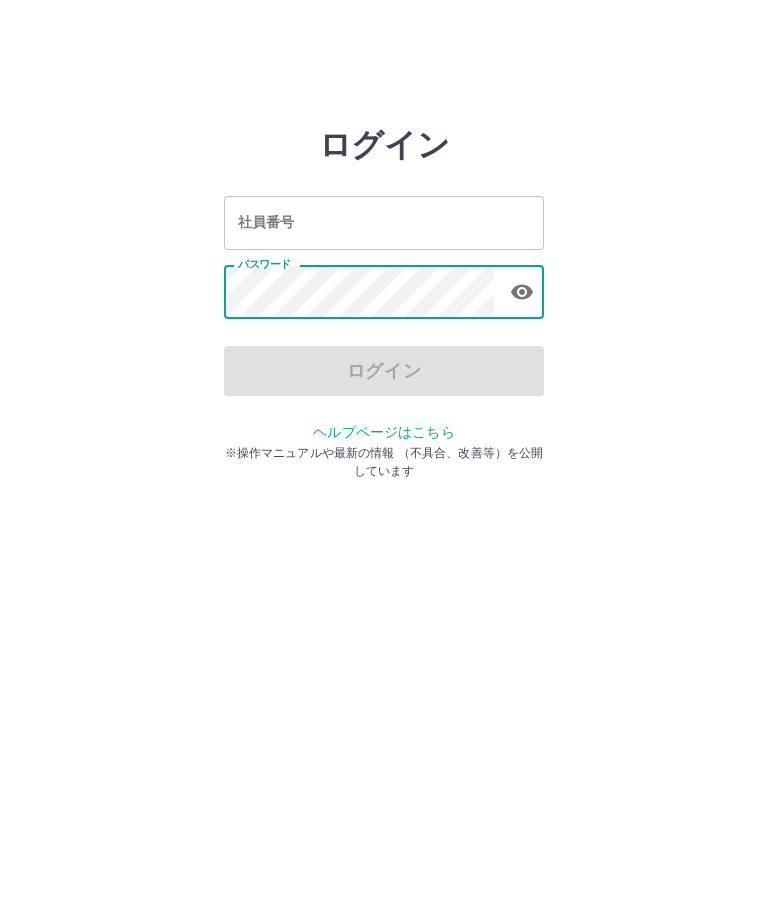 scroll, scrollTop: 0, scrollLeft: 0, axis: both 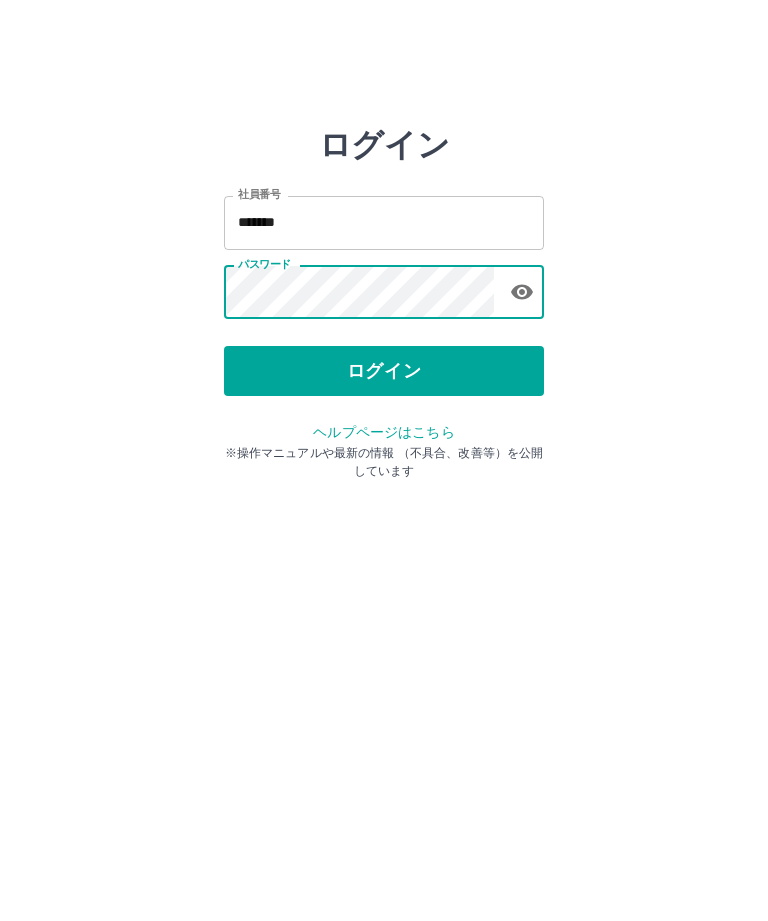 click on "ログイン" at bounding box center [384, 371] 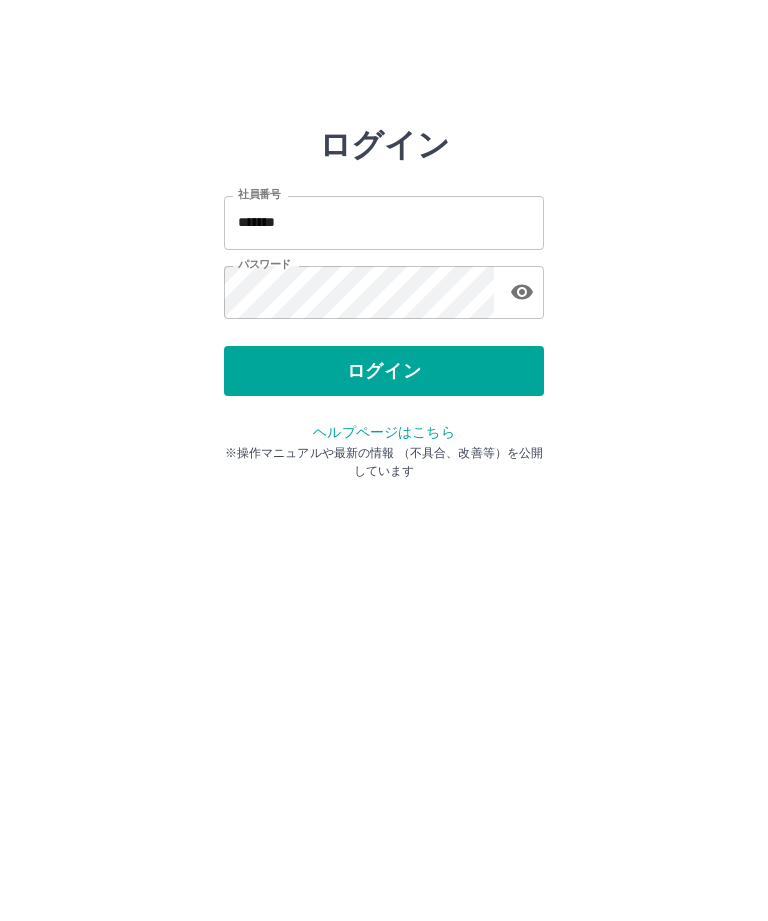 click on "ログイン" at bounding box center [384, 371] 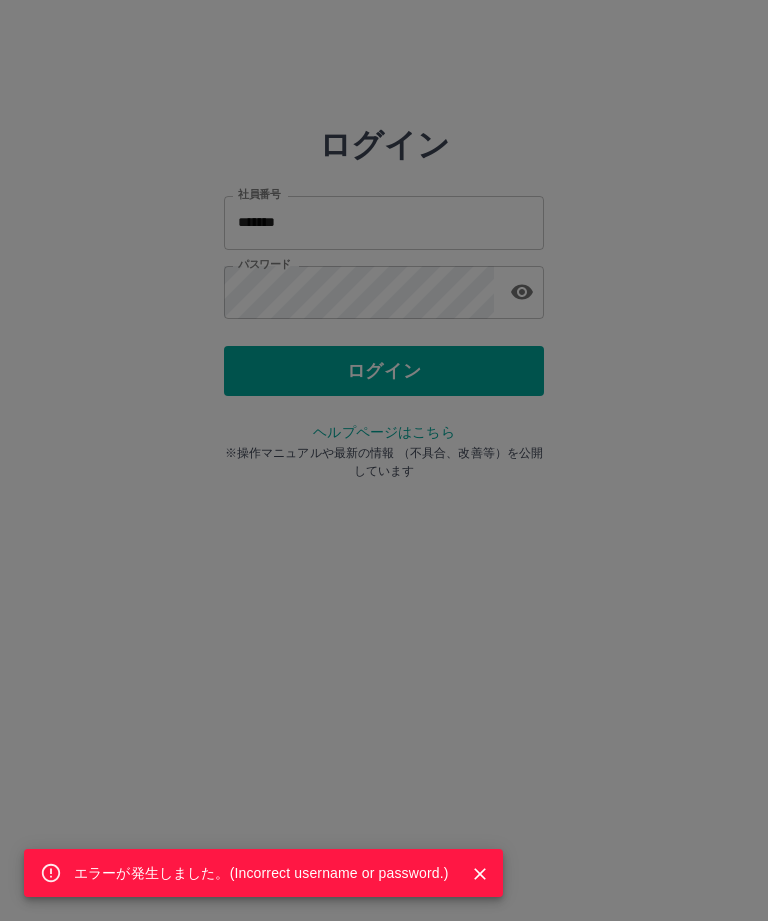 click on "エラーが発生しました。( Incorrect username or password. )" at bounding box center (384, 460) 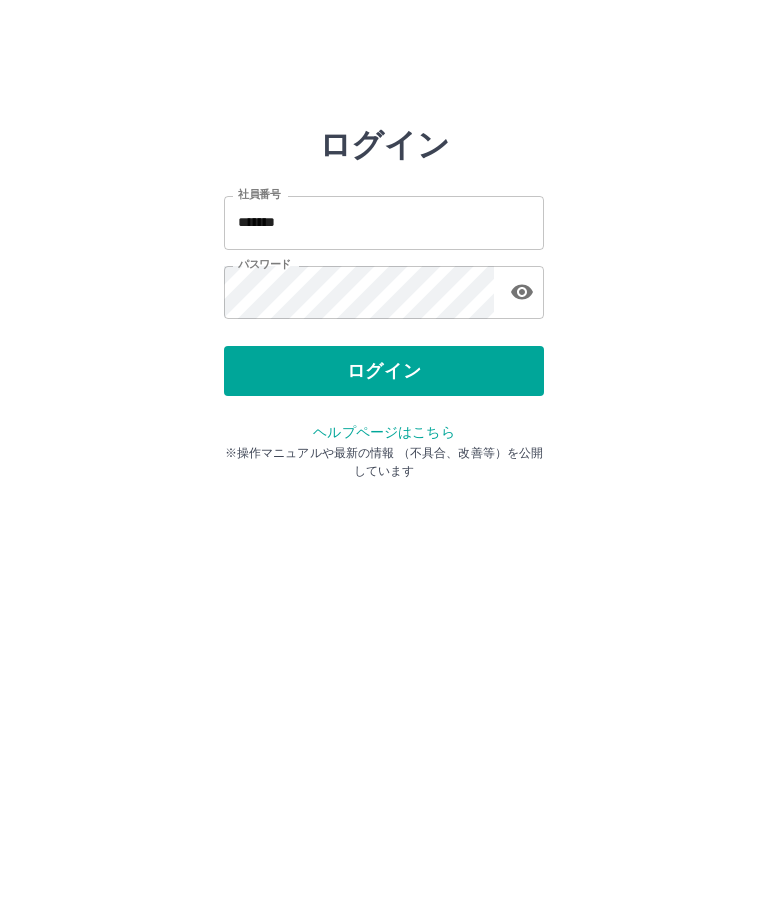 click on "ログイン" at bounding box center [384, 371] 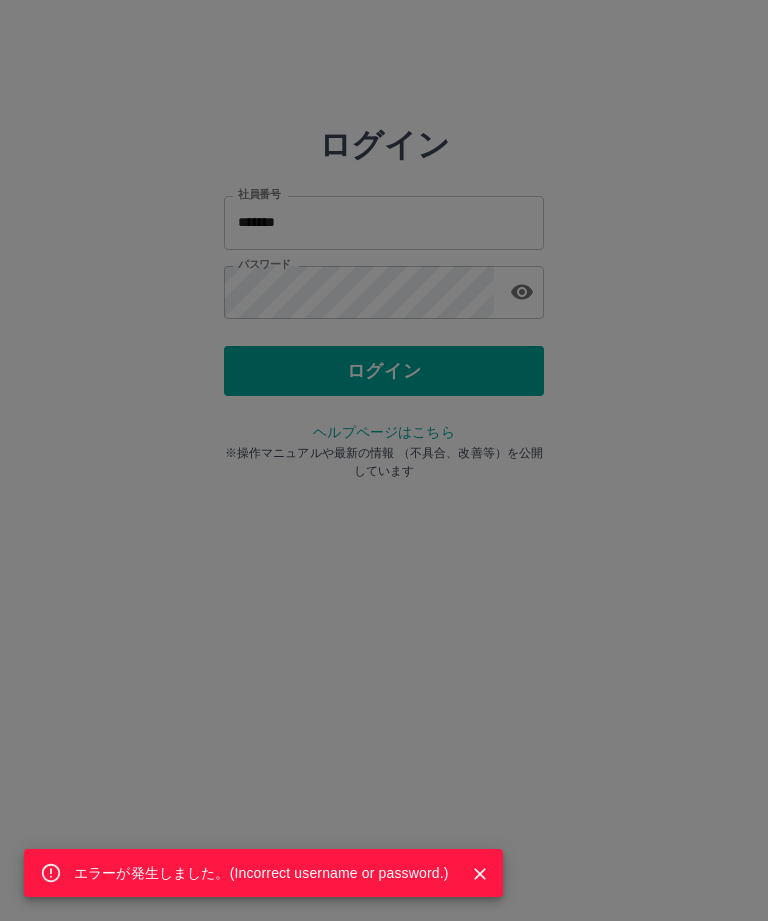 click on "エラーが発生しました。( Incorrect username or password. )" at bounding box center [384, 460] 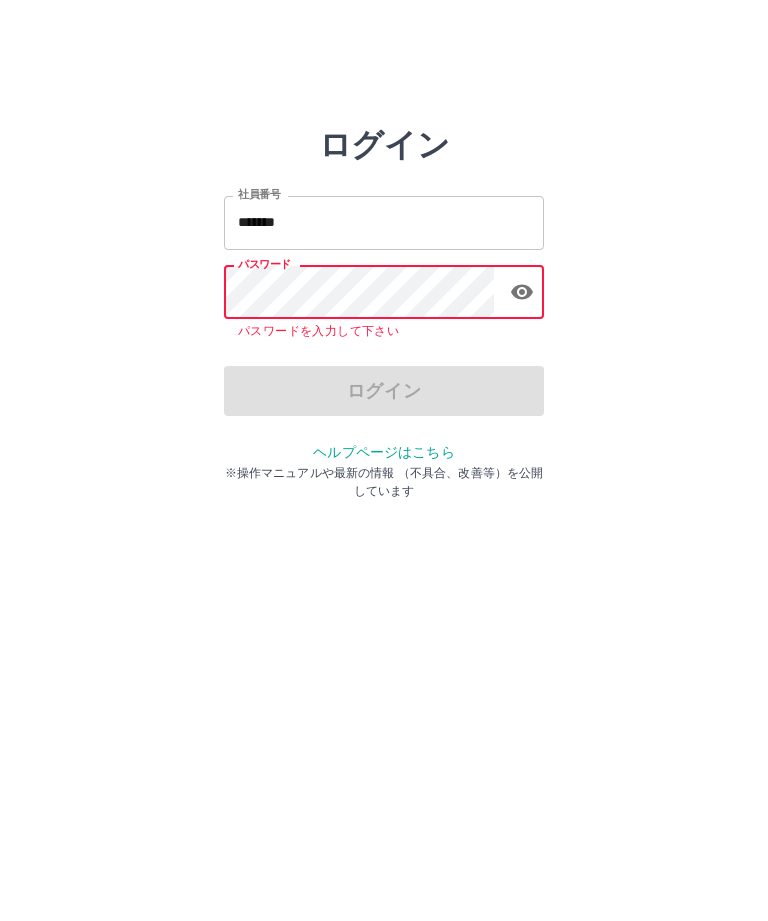 click on "*******" at bounding box center [384, 222] 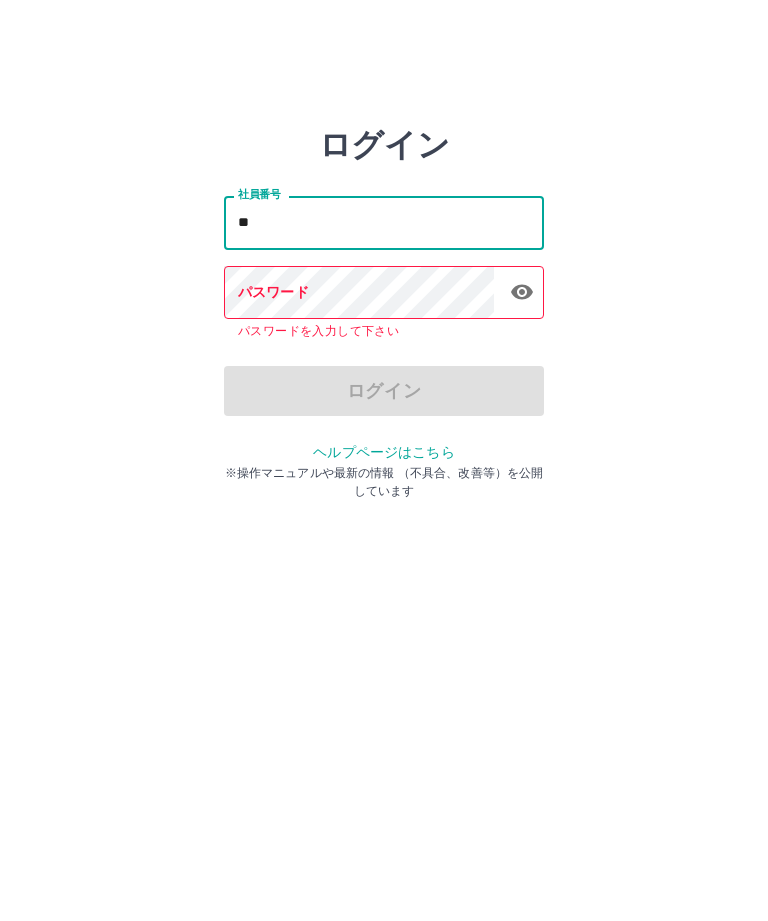 type on "*" 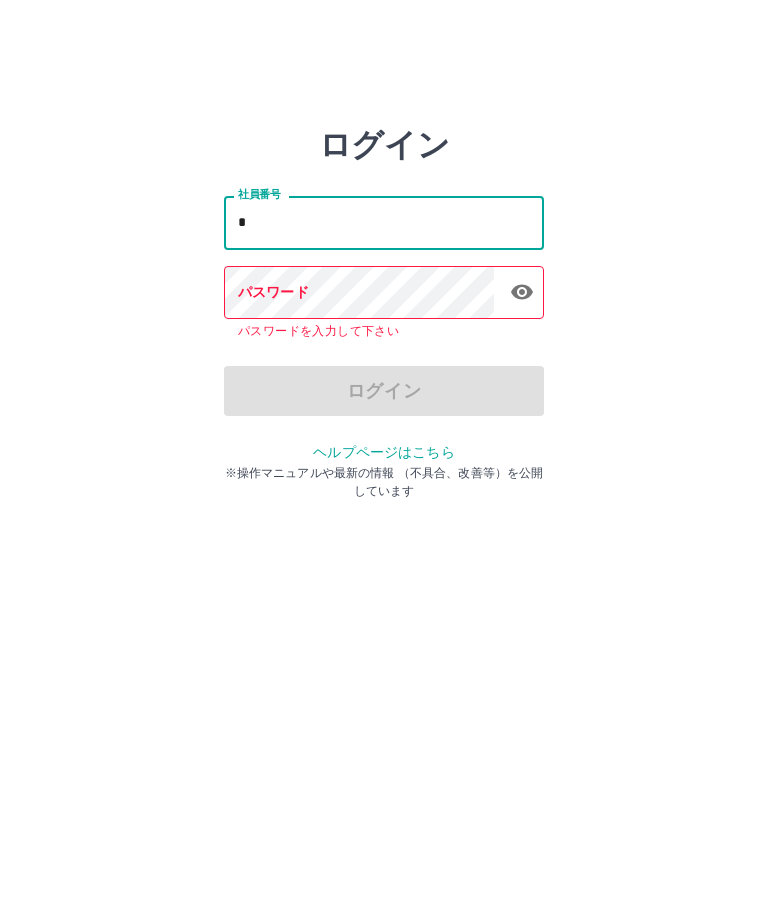type 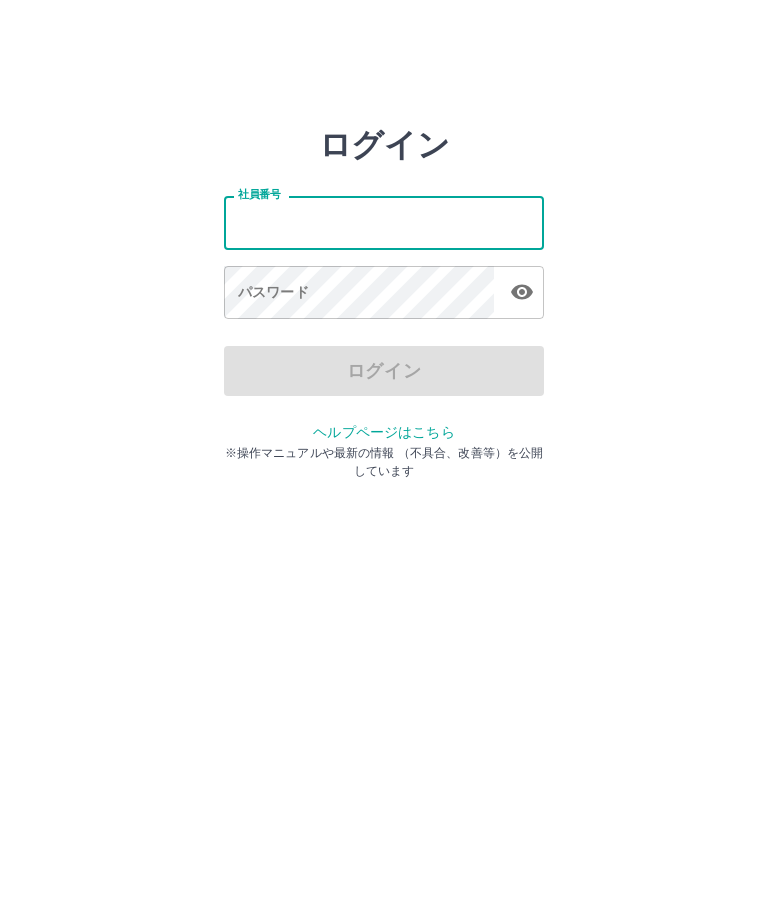 scroll, scrollTop: 0, scrollLeft: 0, axis: both 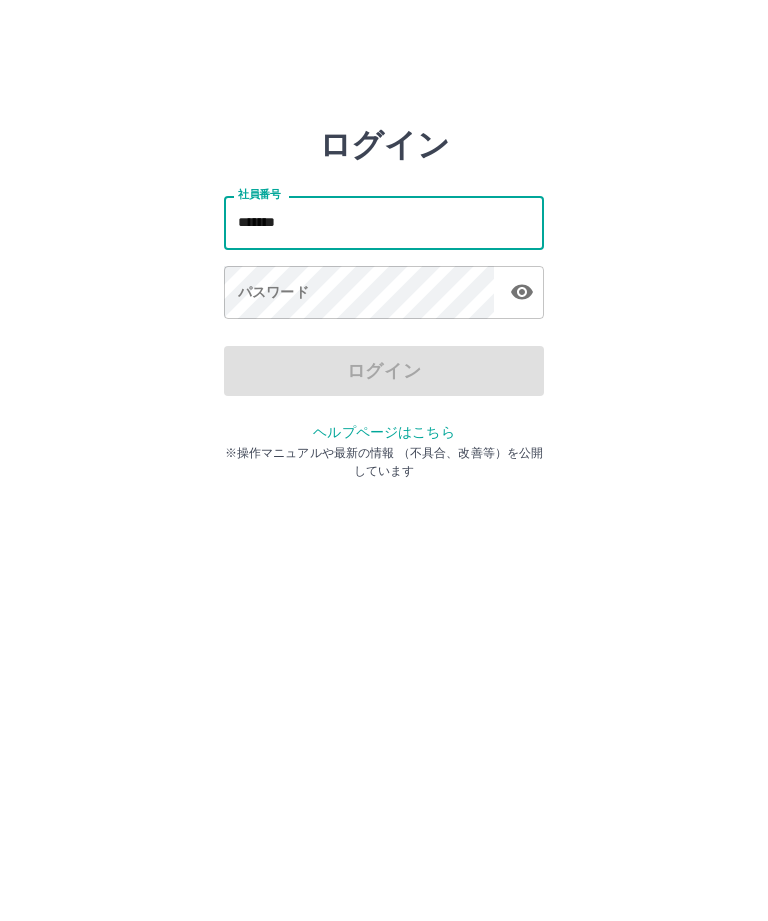 type on "*******" 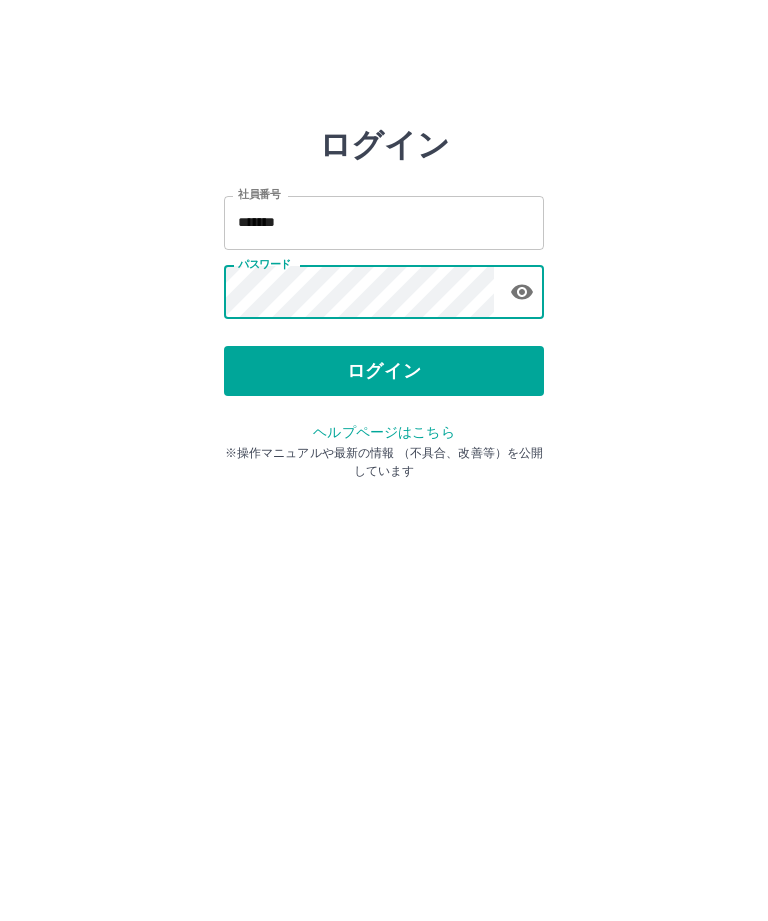 click on "ログイン" at bounding box center [384, 371] 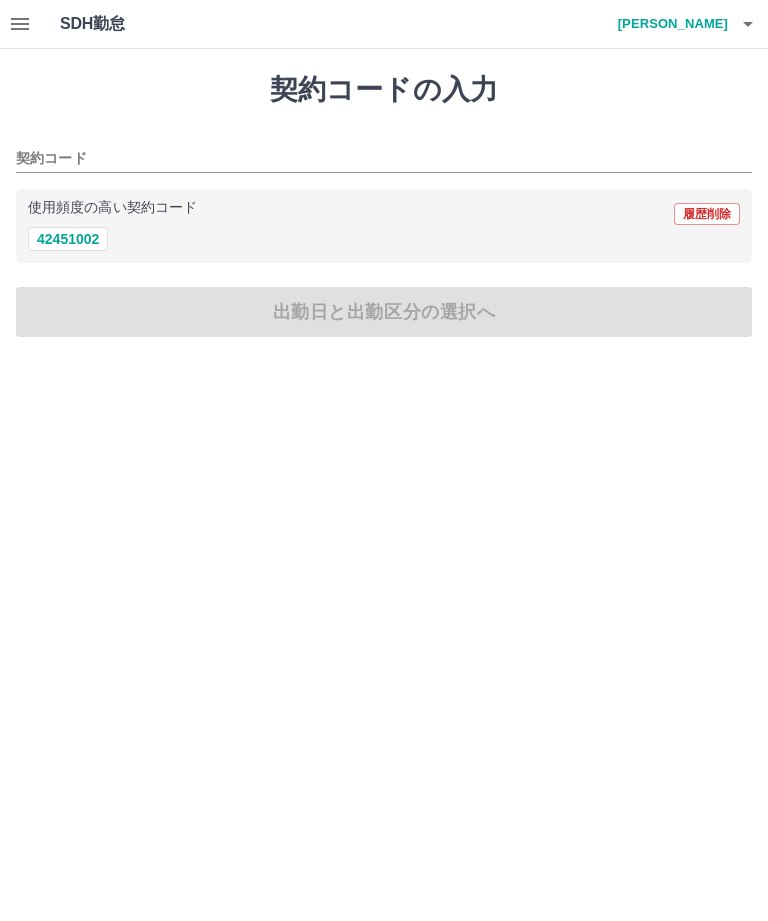 scroll, scrollTop: 0, scrollLeft: 0, axis: both 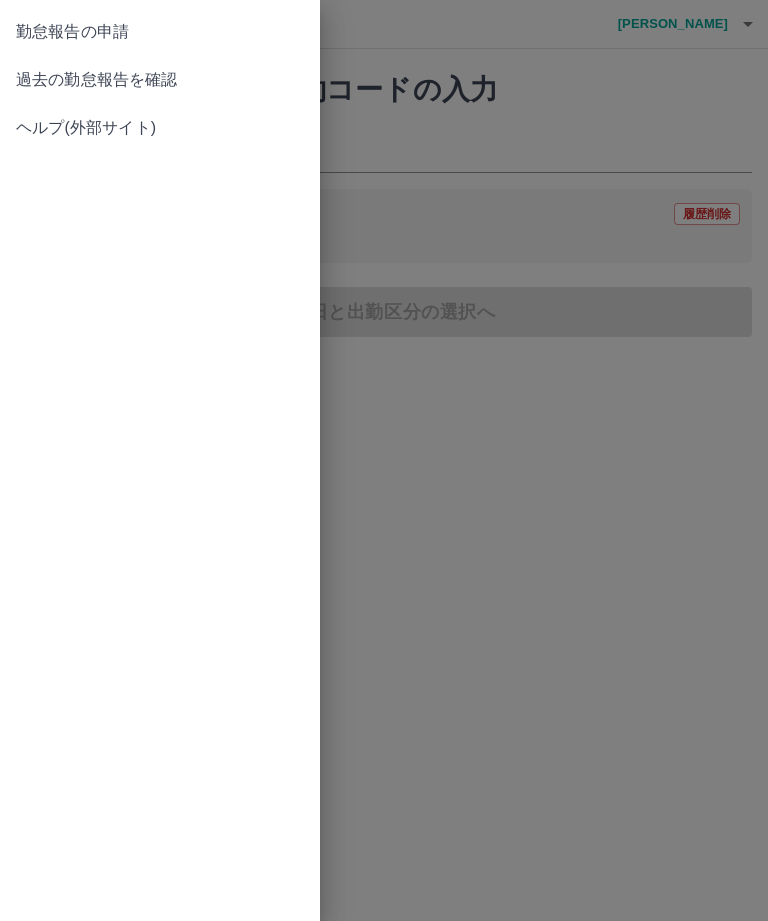 click on "過去の勤怠報告を確認" at bounding box center (160, 80) 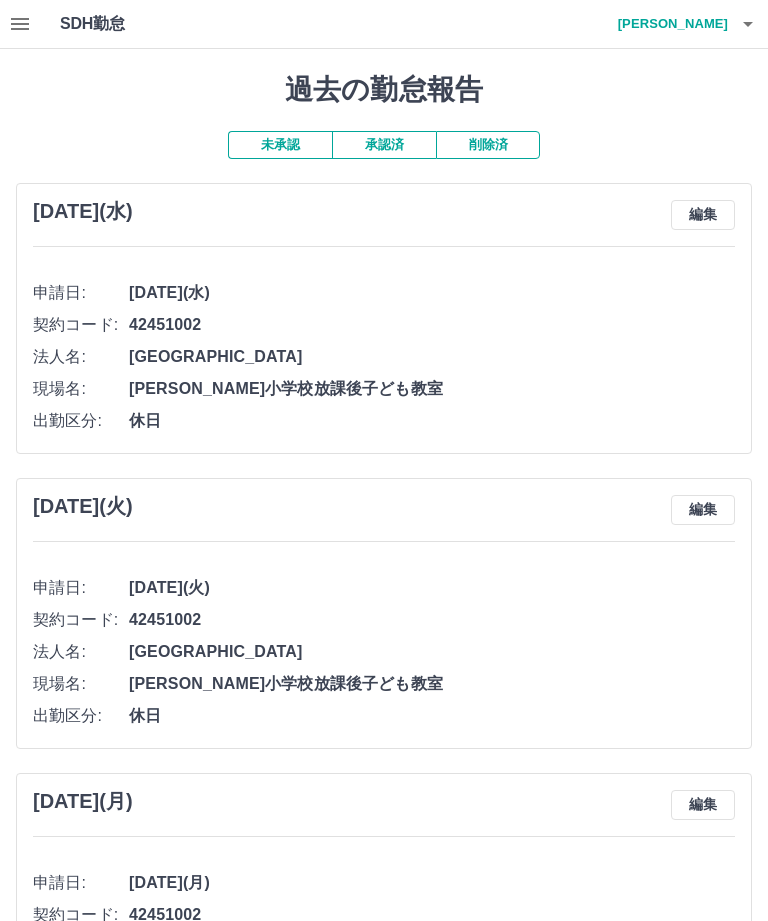 click on "承認済" at bounding box center (384, 145) 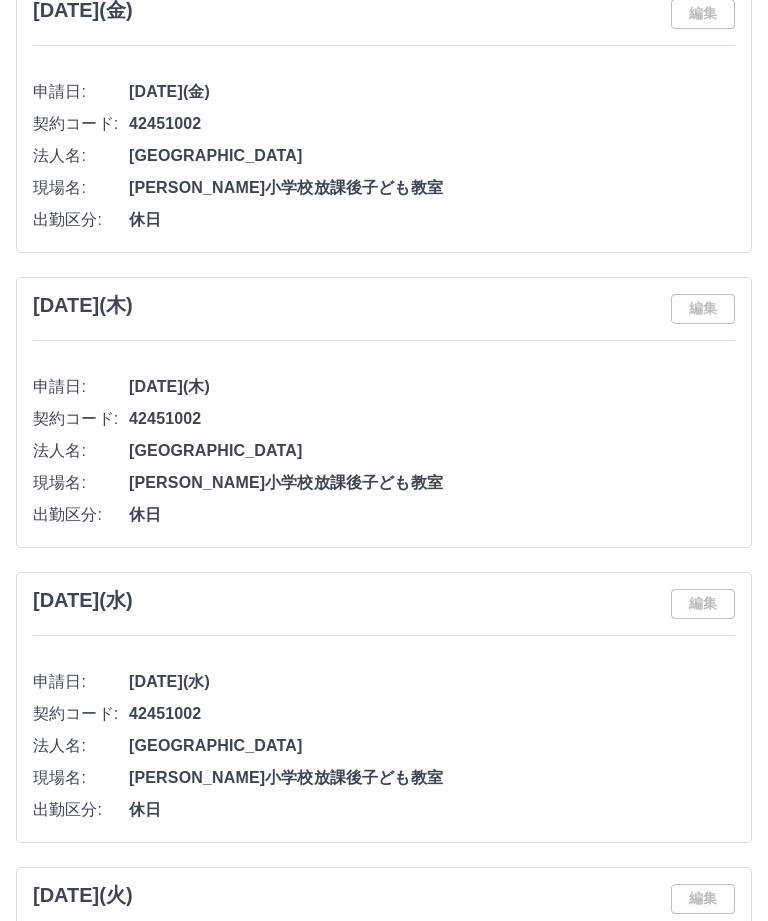 scroll, scrollTop: 0, scrollLeft: 0, axis: both 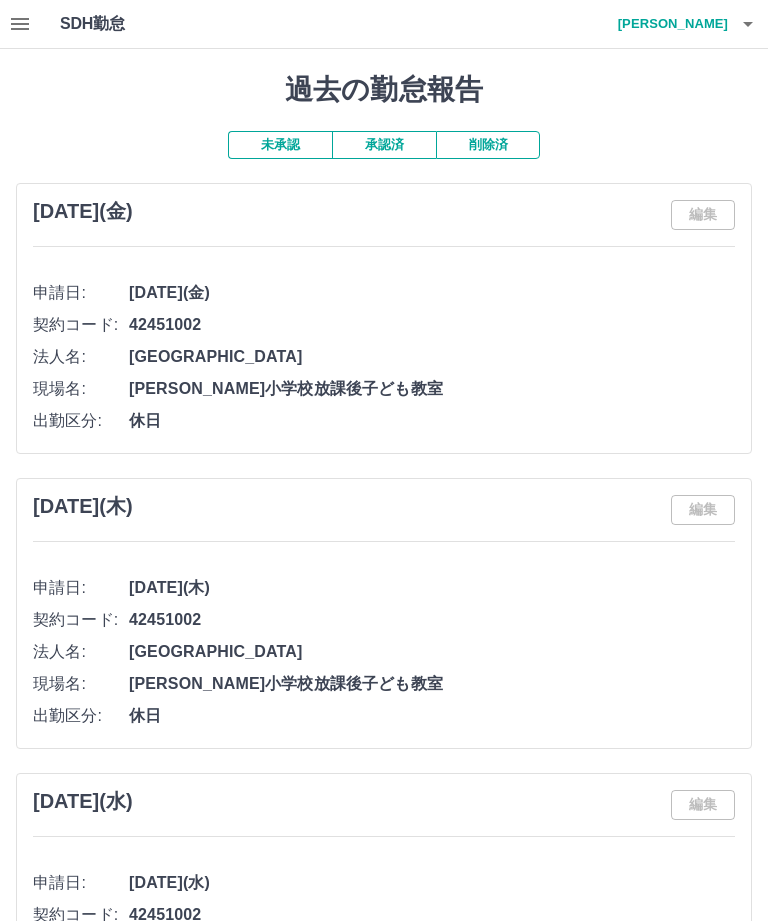 click on "承認済" at bounding box center [384, 145] 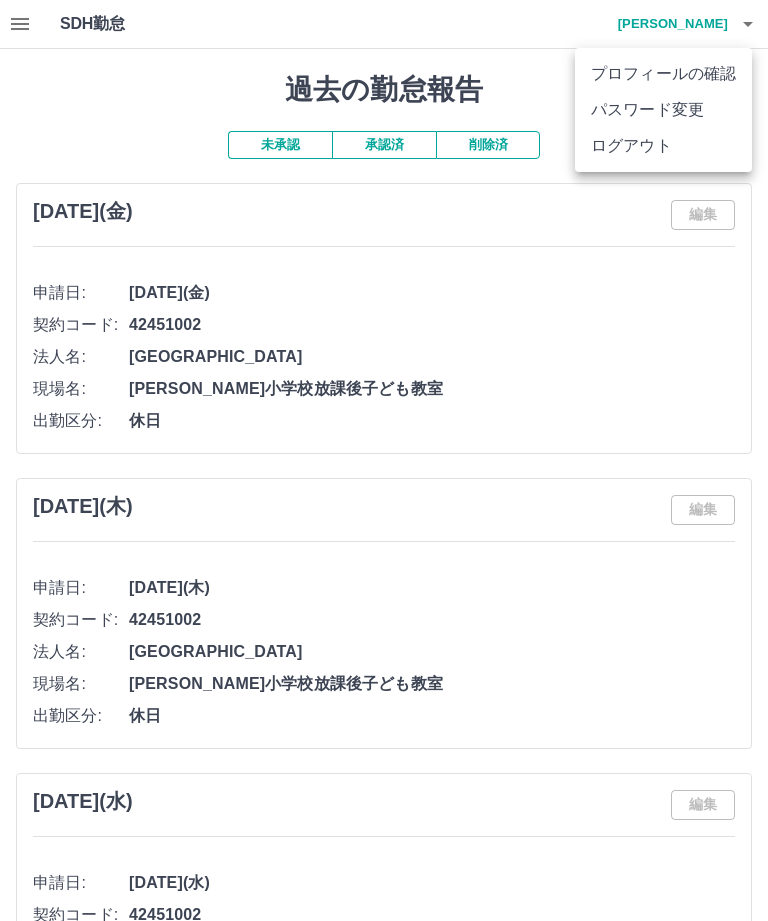 click on "ログアウト" at bounding box center (663, 146) 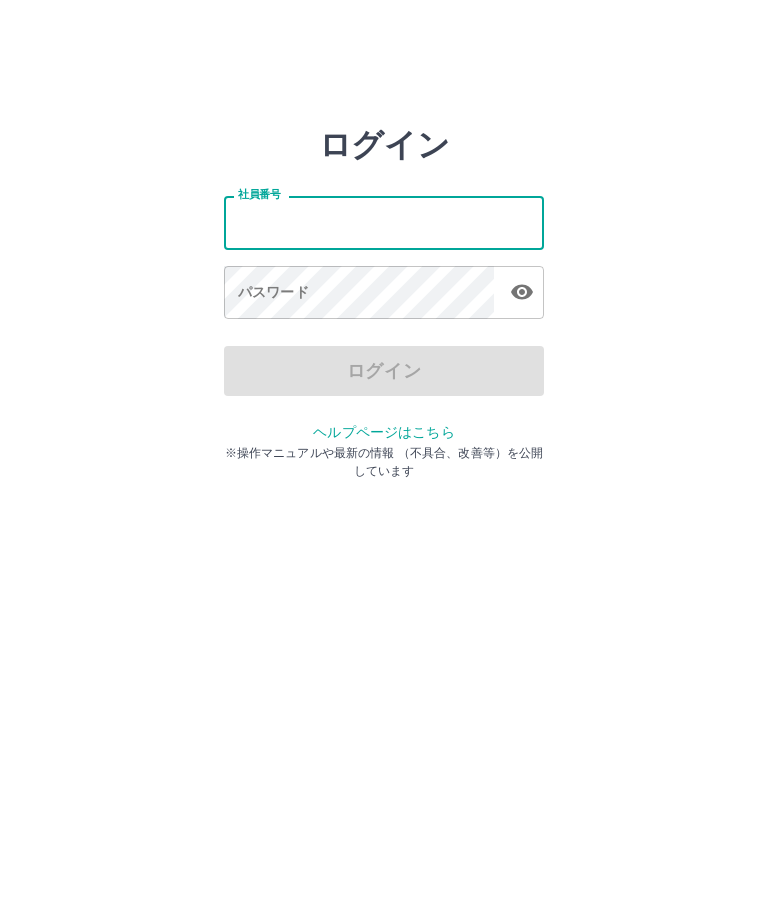 scroll, scrollTop: 0, scrollLeft: 0, axis: both 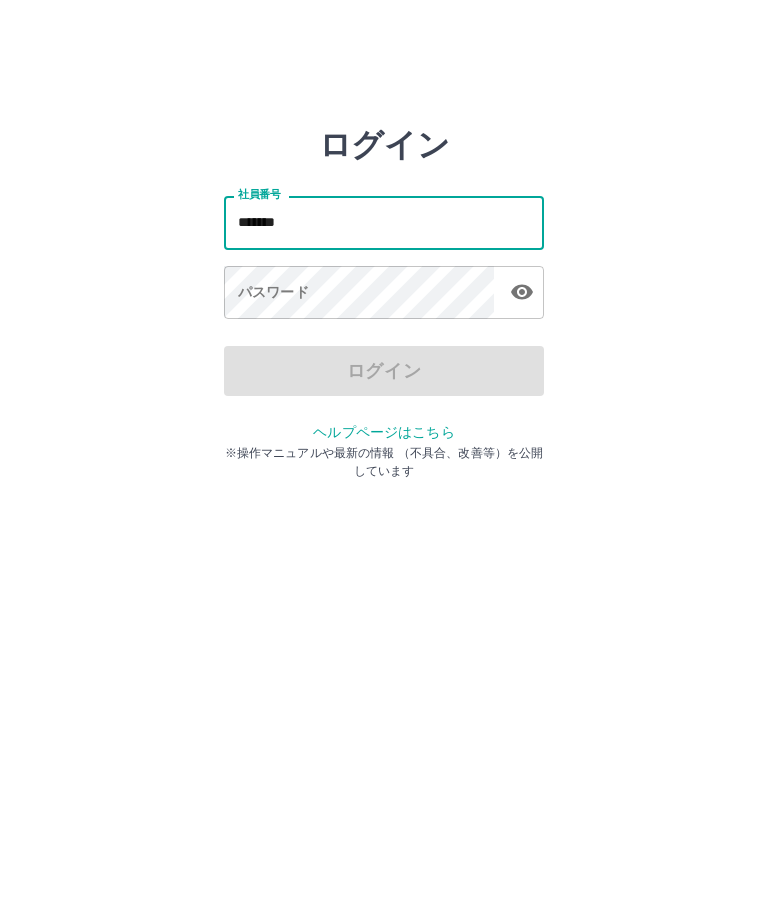 type on "*******" 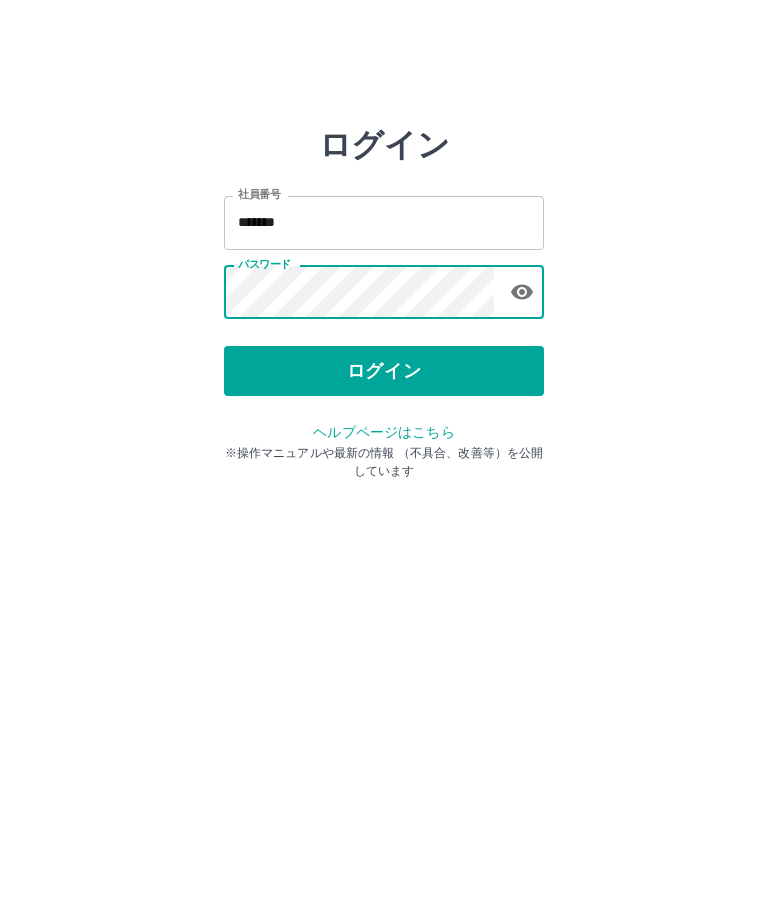 click on "ログイン" at bounding box center (384, 371) 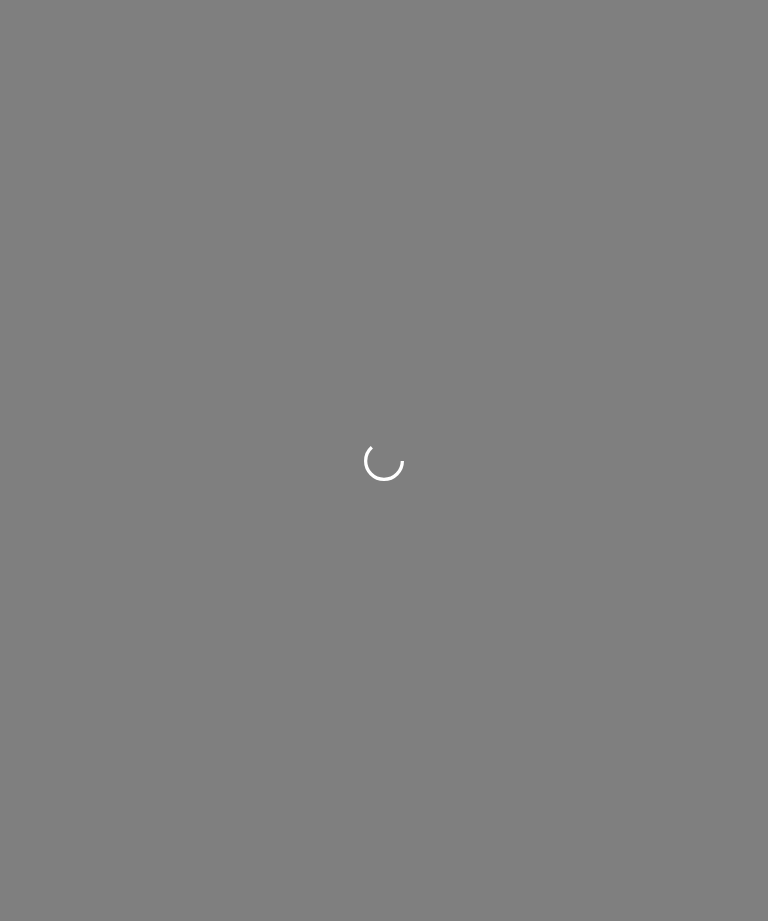 scroll, scrollTop: 0, scrollLeft: 0, axis: both 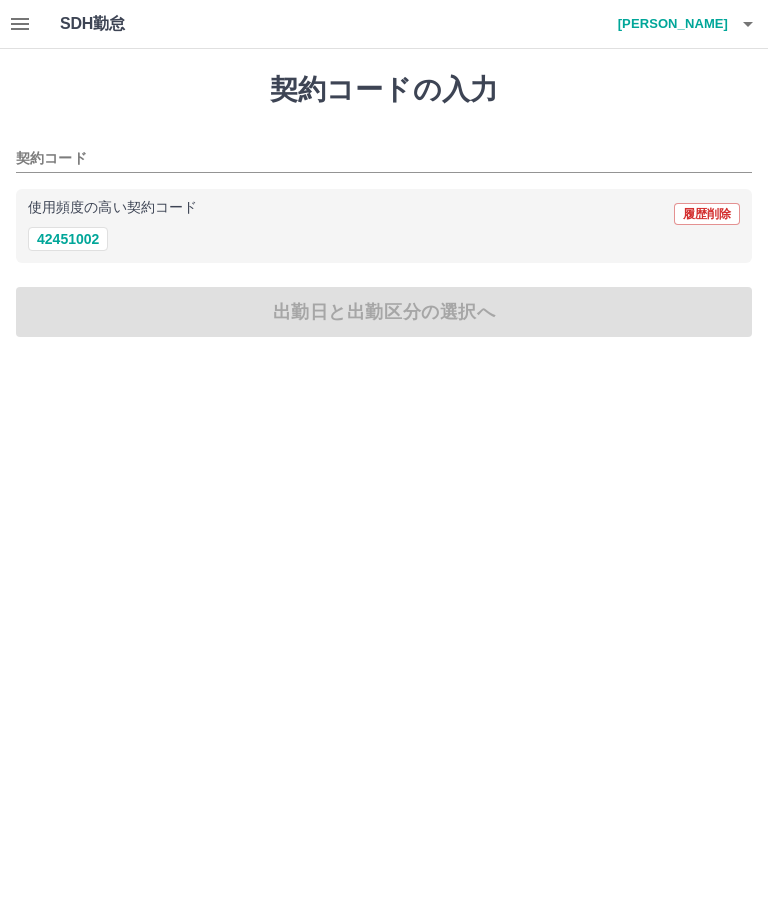 click 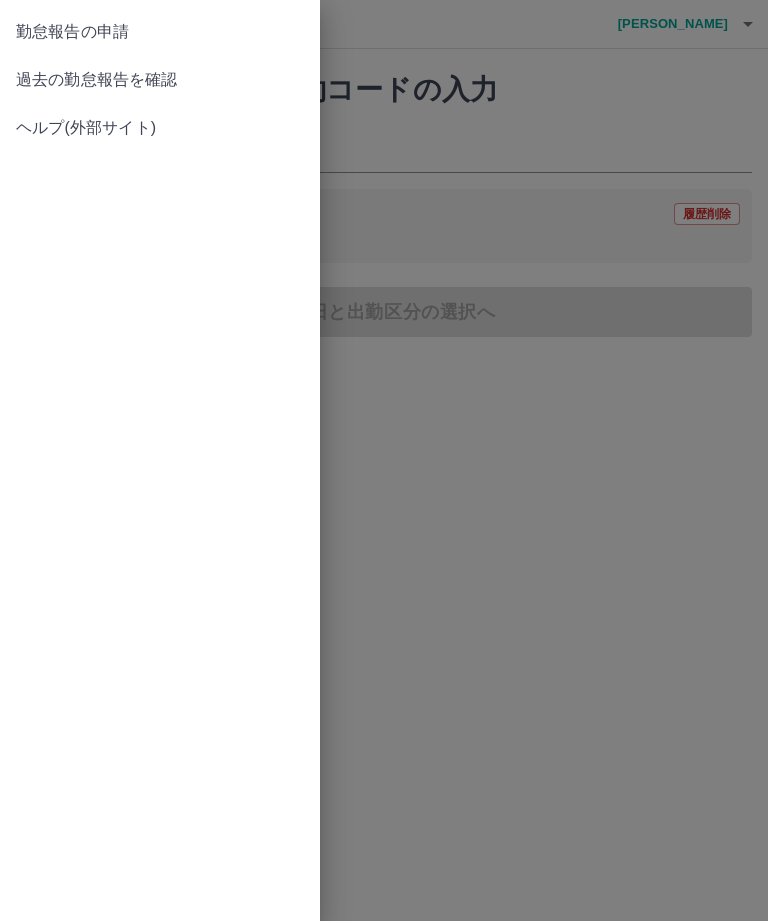 click on "過去の勤怠報告を確認" at bounding box center [160, 80] 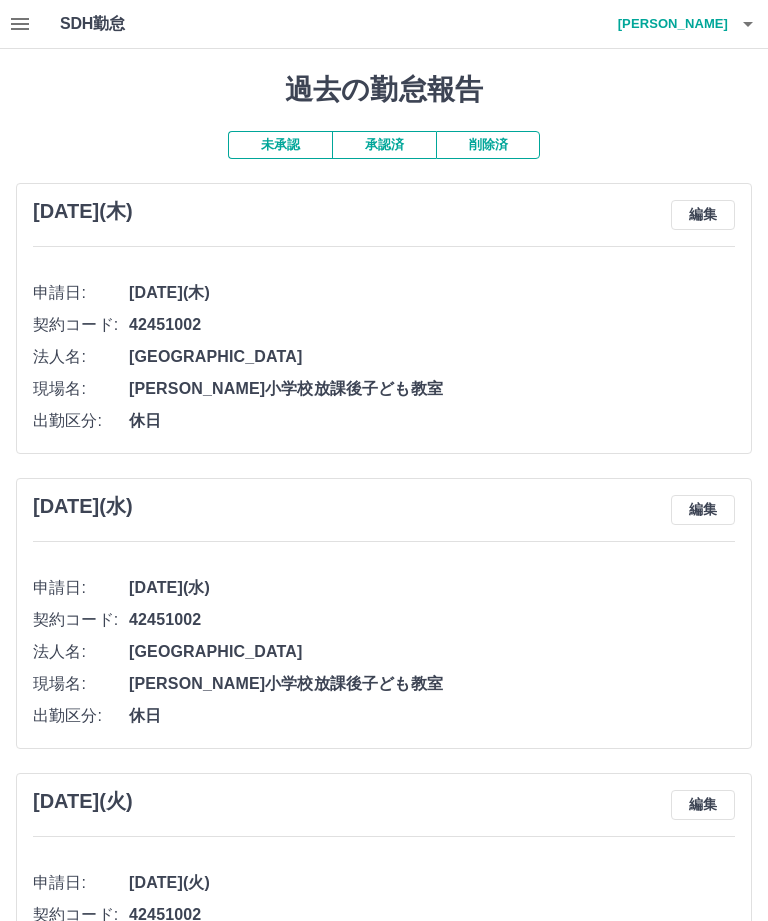 click on "承認済" at bounding box center (384, 145) 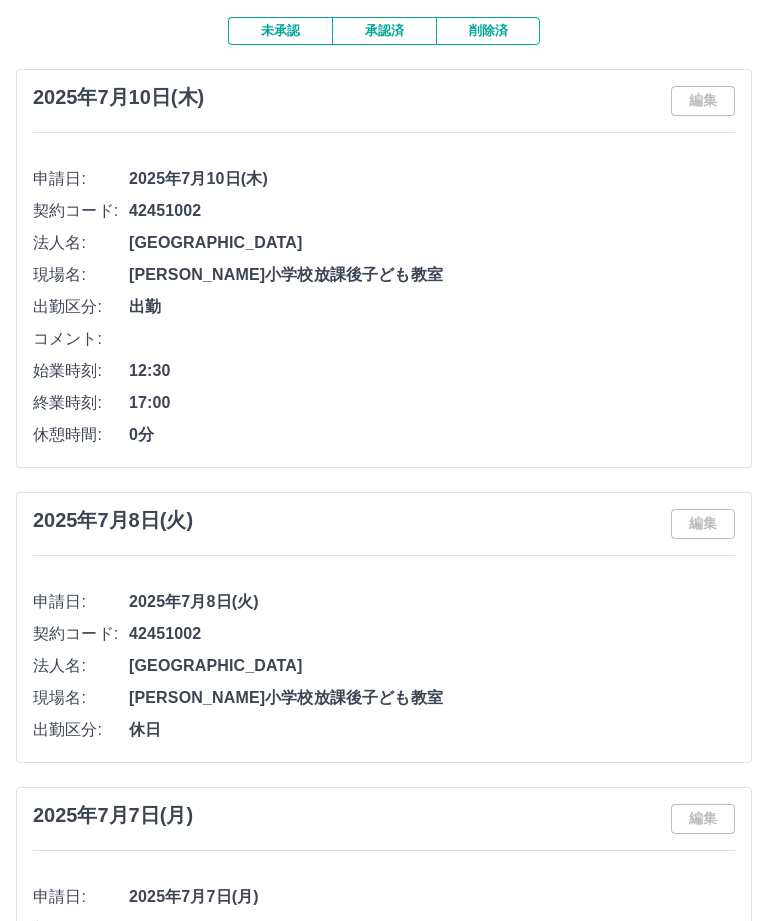 scroll, scrollTop: 0, scrollLeft: 0, axis: both 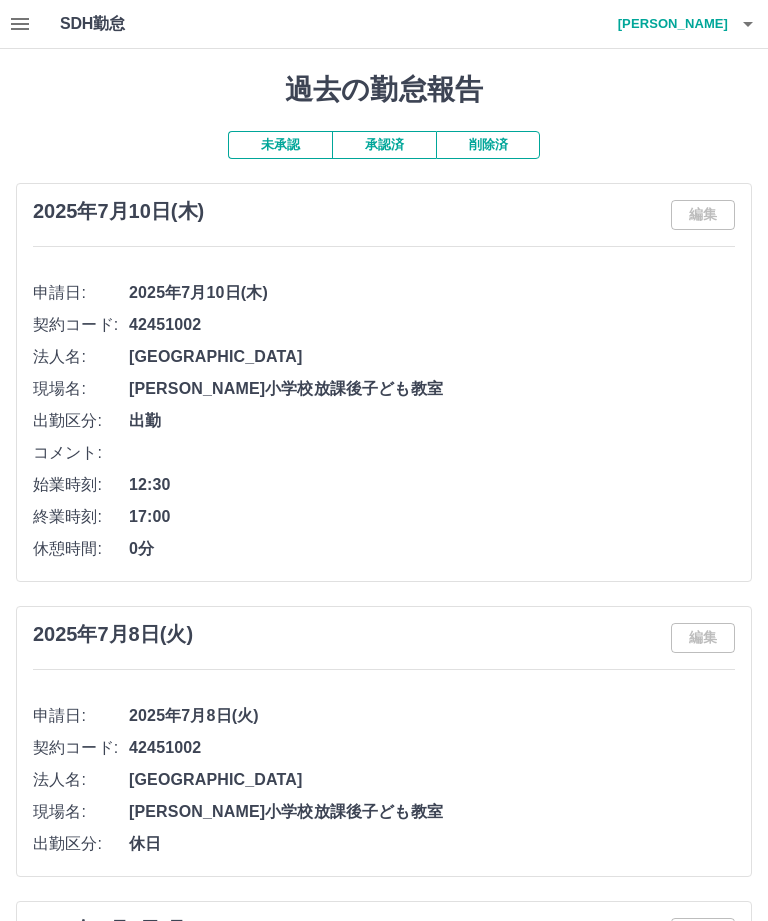 click at bounding box center (20, 24) 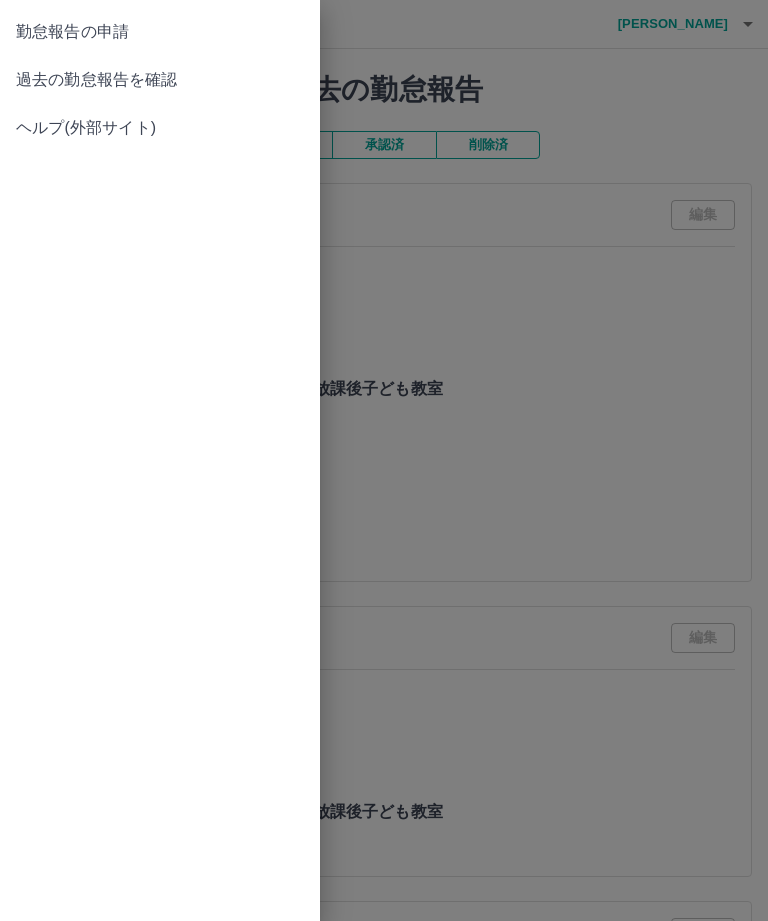 click on "勤怠報告の申請" at bounding box center (160, 32) 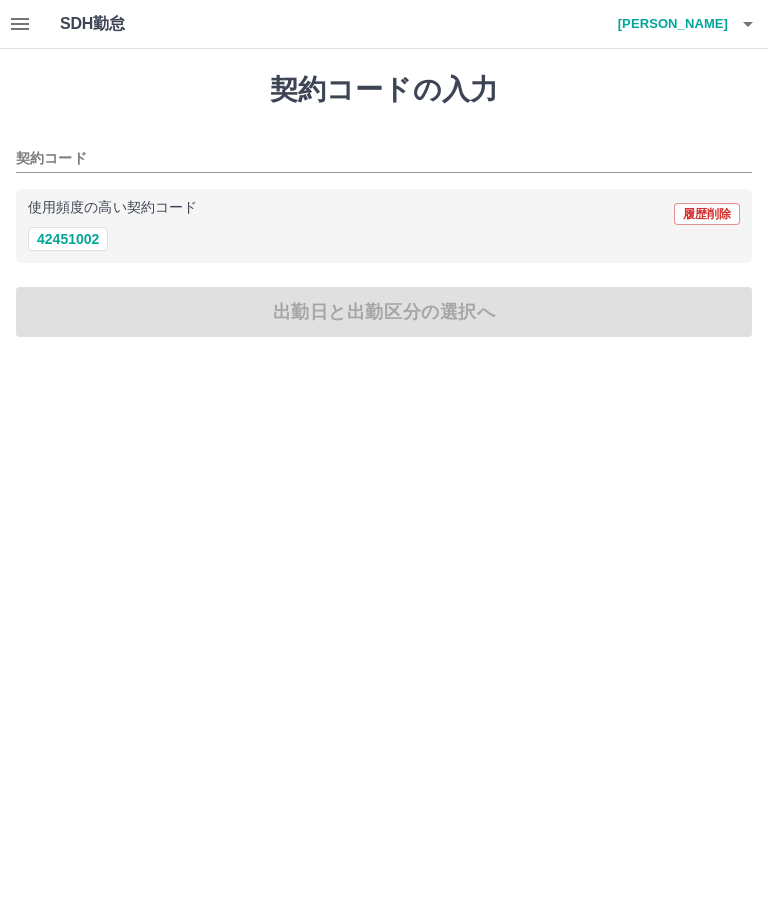 click on "42451002" at bounding box center (68, 239) 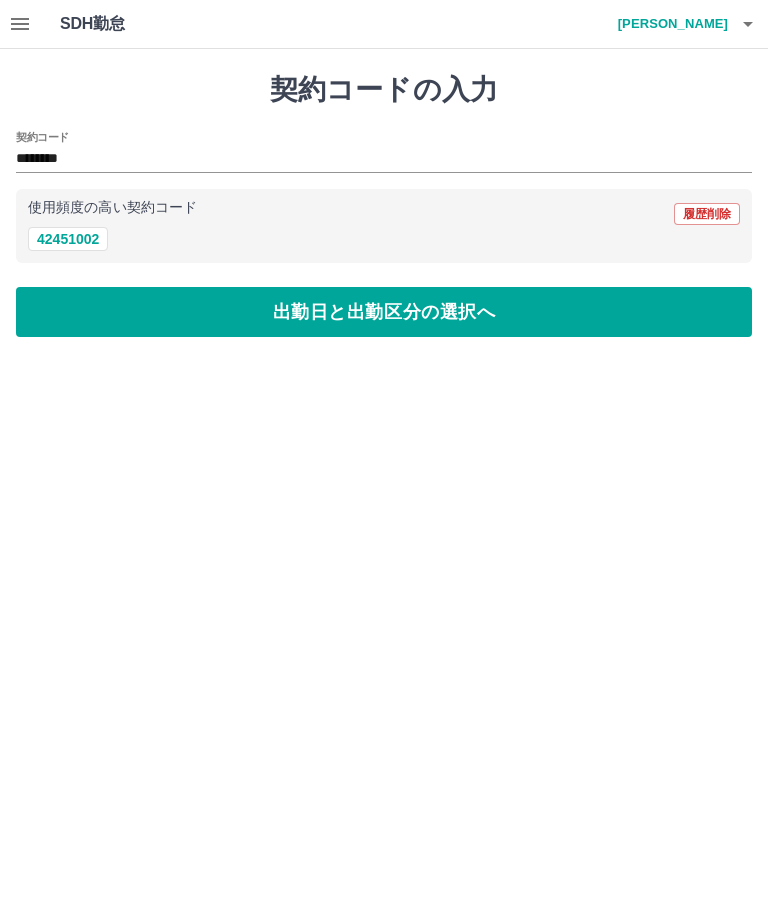 click on "出勤日と出勤区分の選択へ" at bounding box center (384, 312) 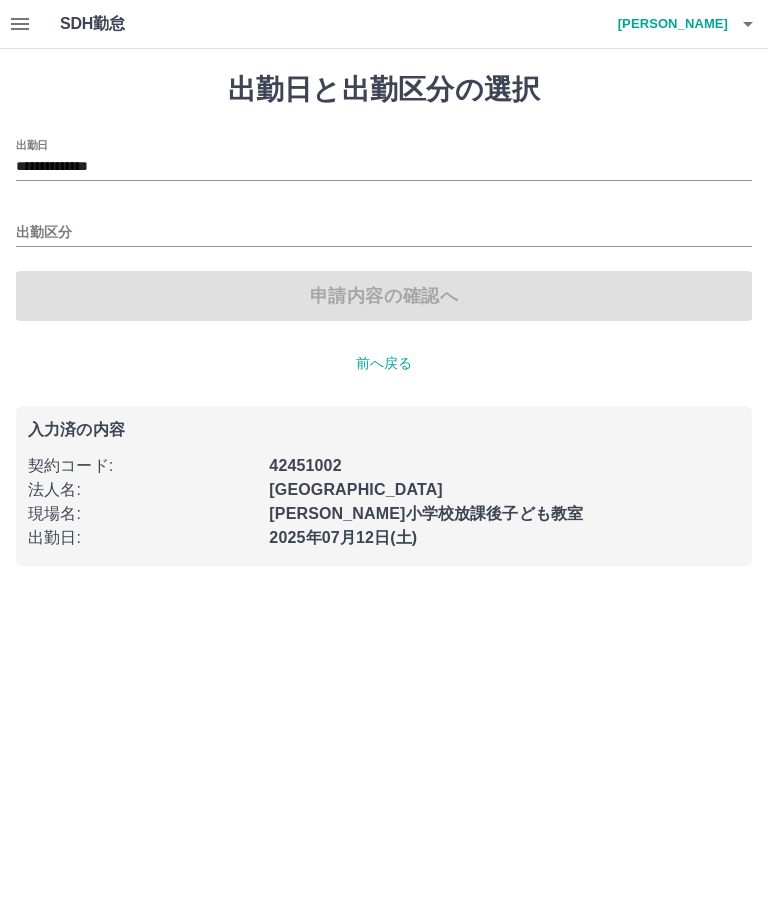click on "**********" at bounding box center (384, 167) 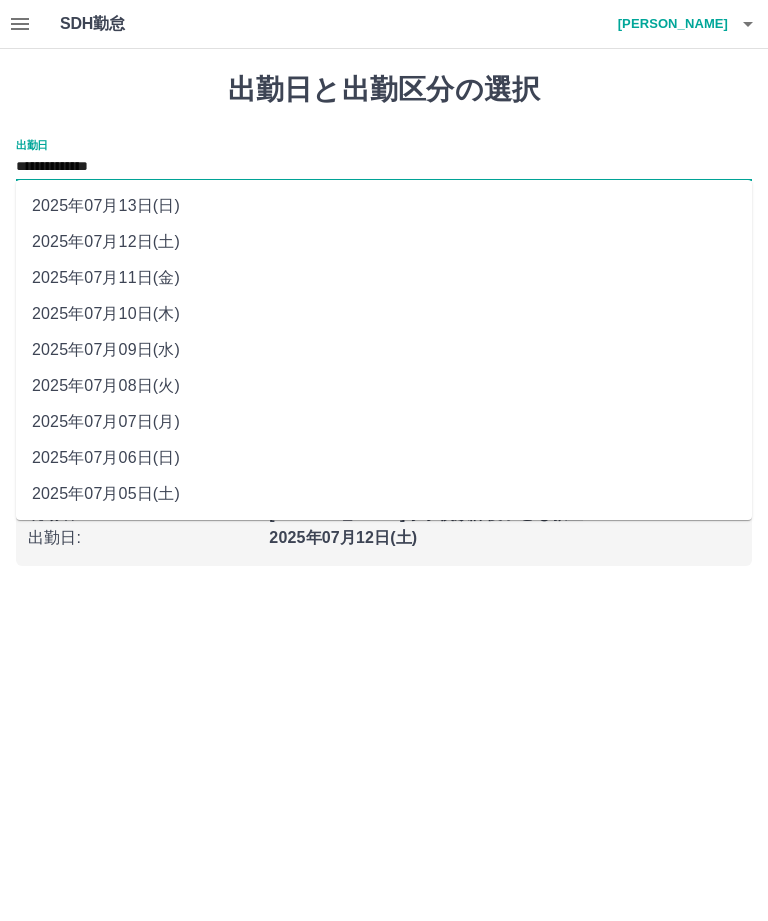 click on "2025年07月06日(日)" at bounding box center (384, 458) 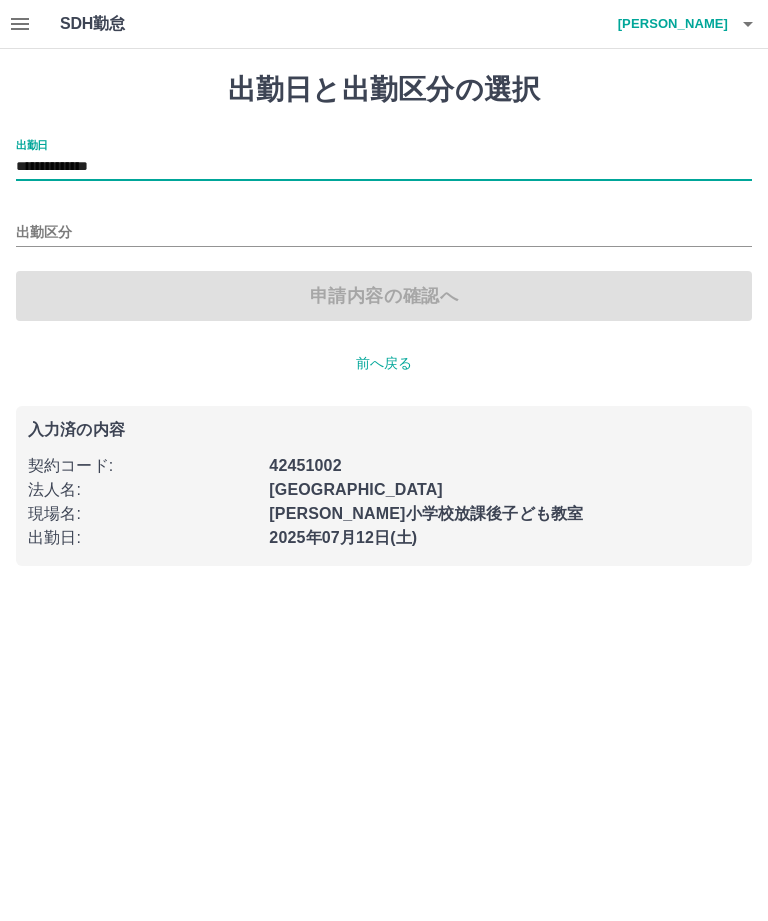 type on "**********" 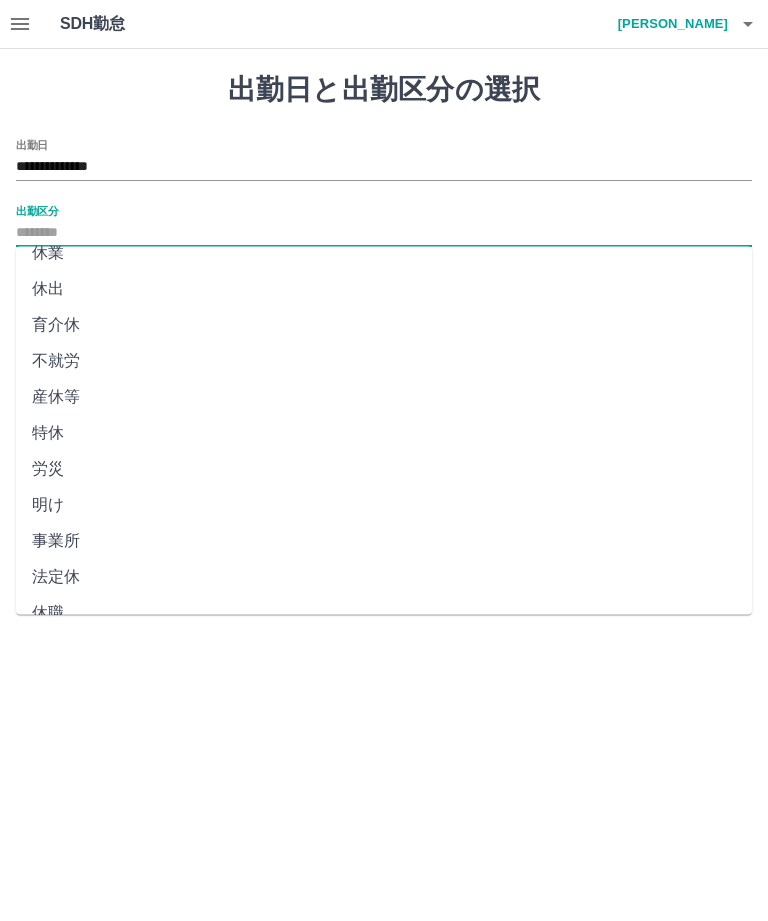 scroll, scrollTop: 270, scrollLeft: 0, axis: vertical 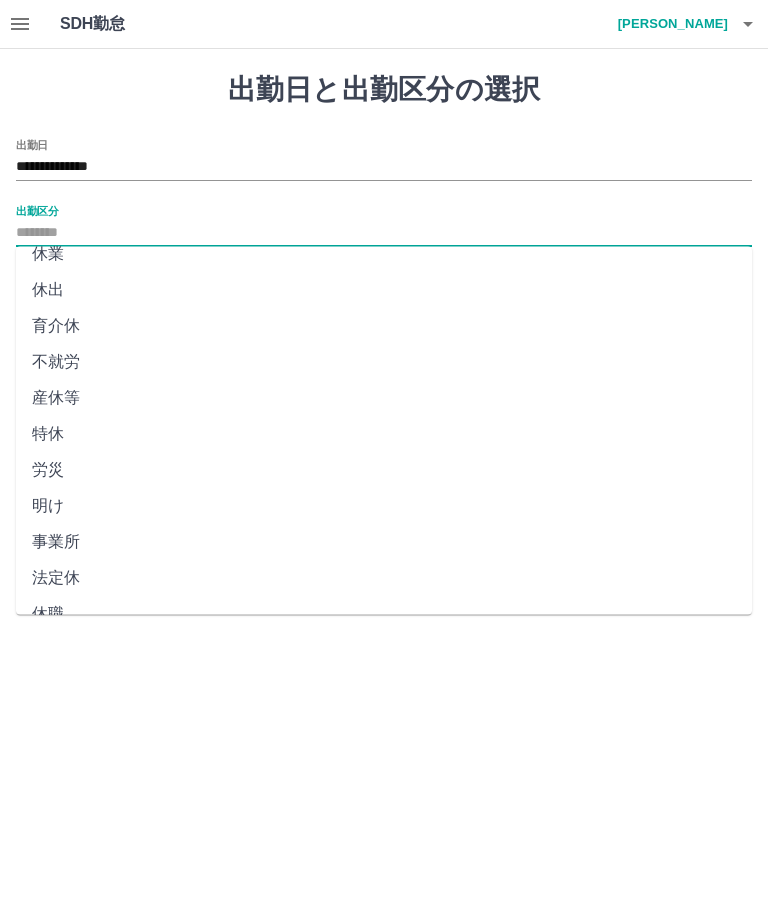 click on "法定休" at bounding box center (384, 579) 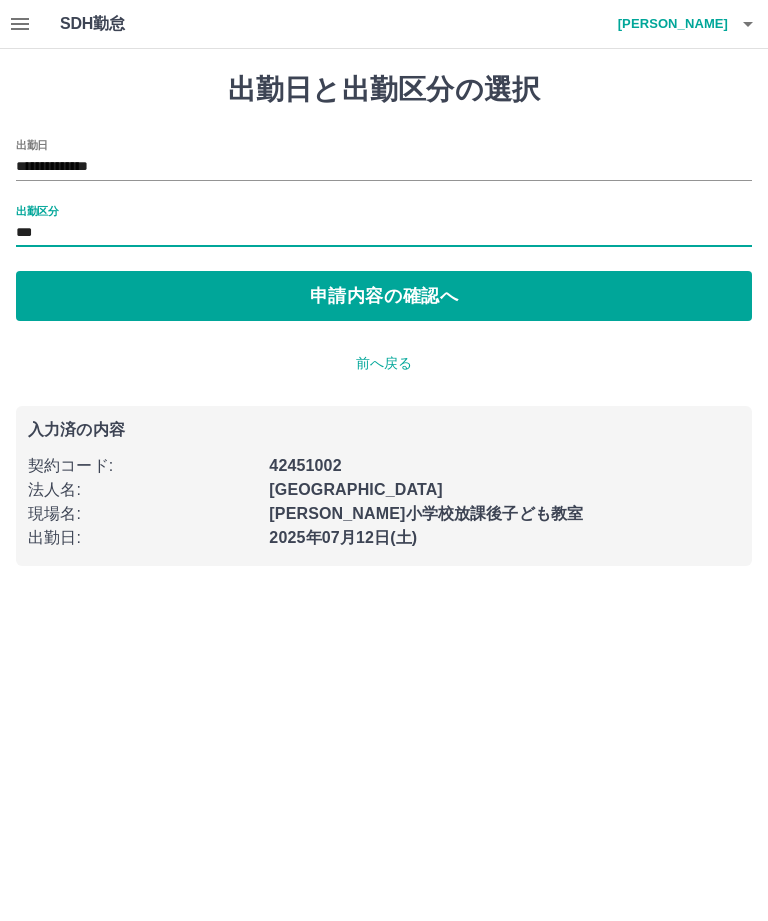 click on "申請内容の確認へ" at bounding box center [384, 296] 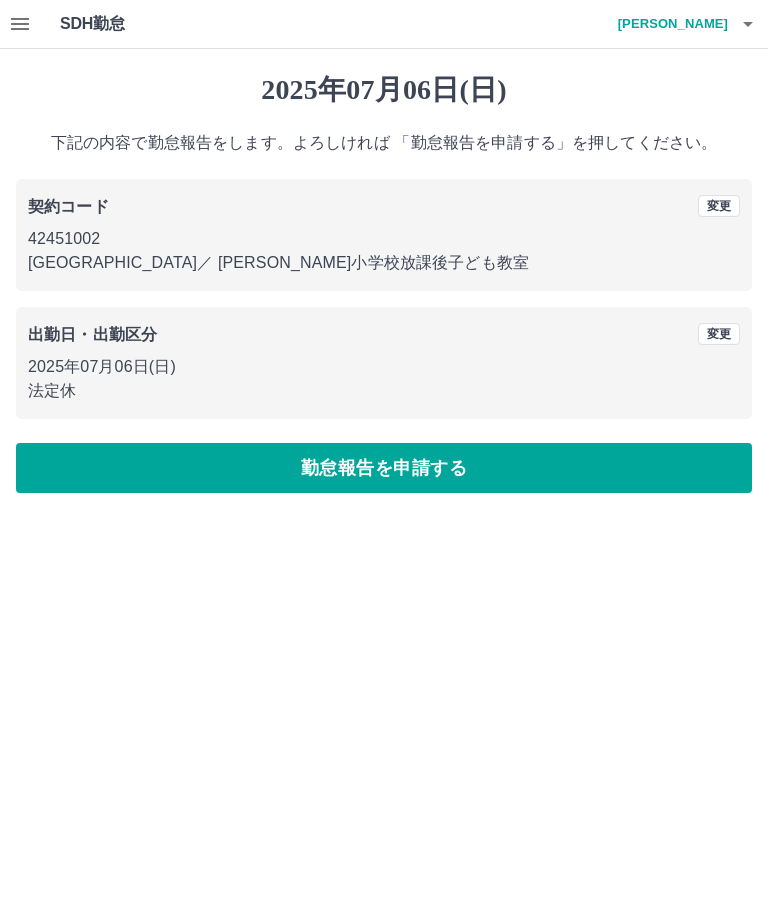 click on "勤怠報告を申請する" at bounding box center (384, 468) 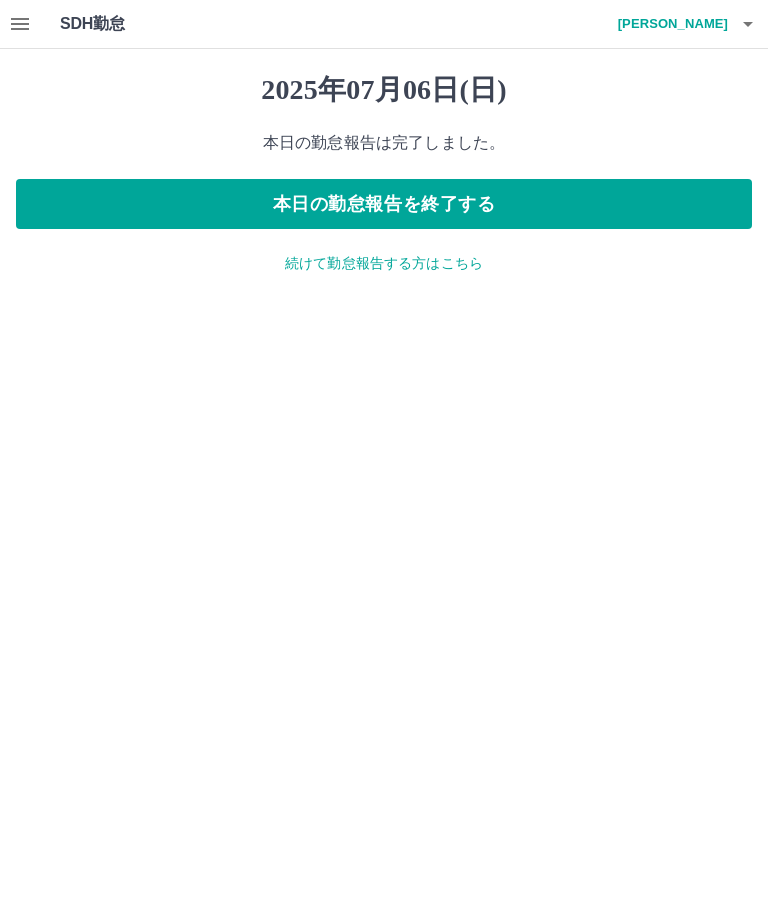click on "続けて勤怠報告する方はこちら" at bounding box center (384, 263) 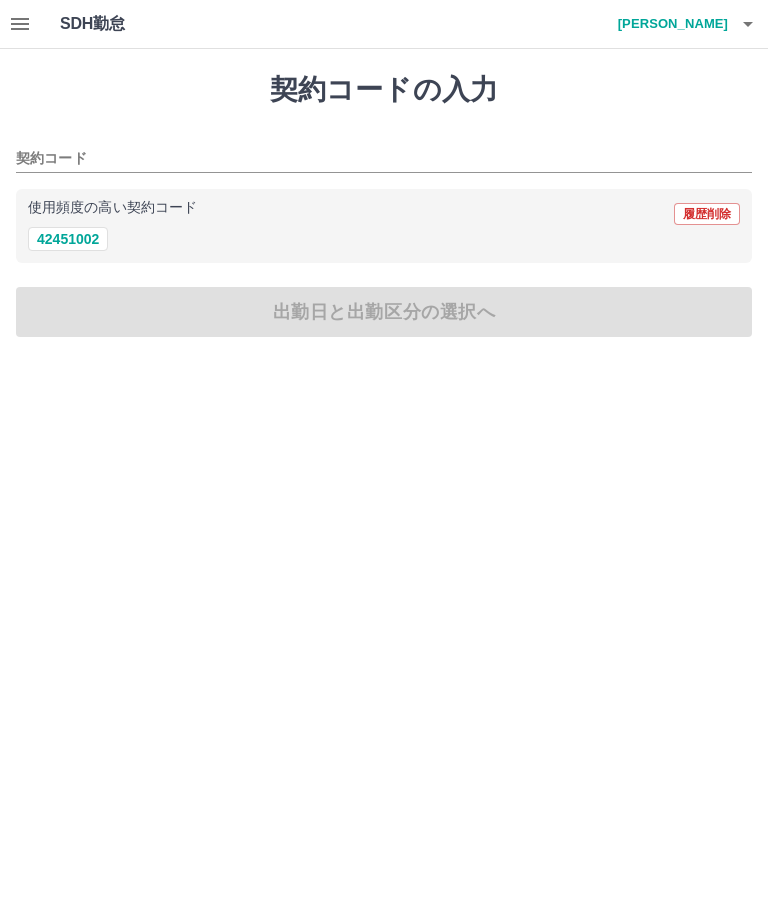 click on "42451002" at bounding box center [68, 239] 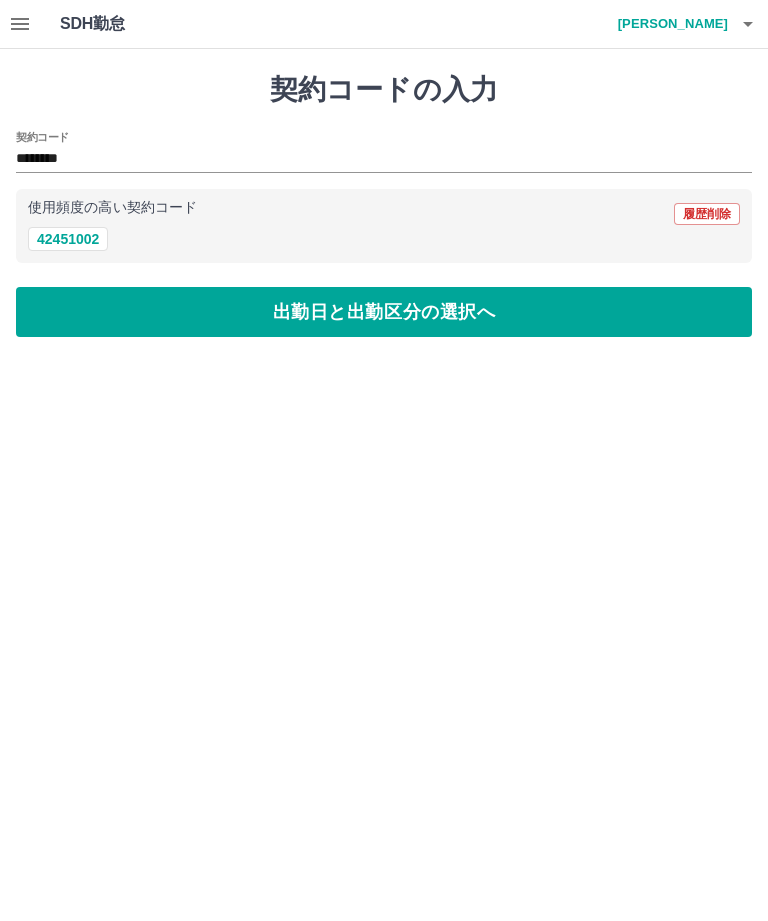 click on "42451002" at bounding box center (68, 239) 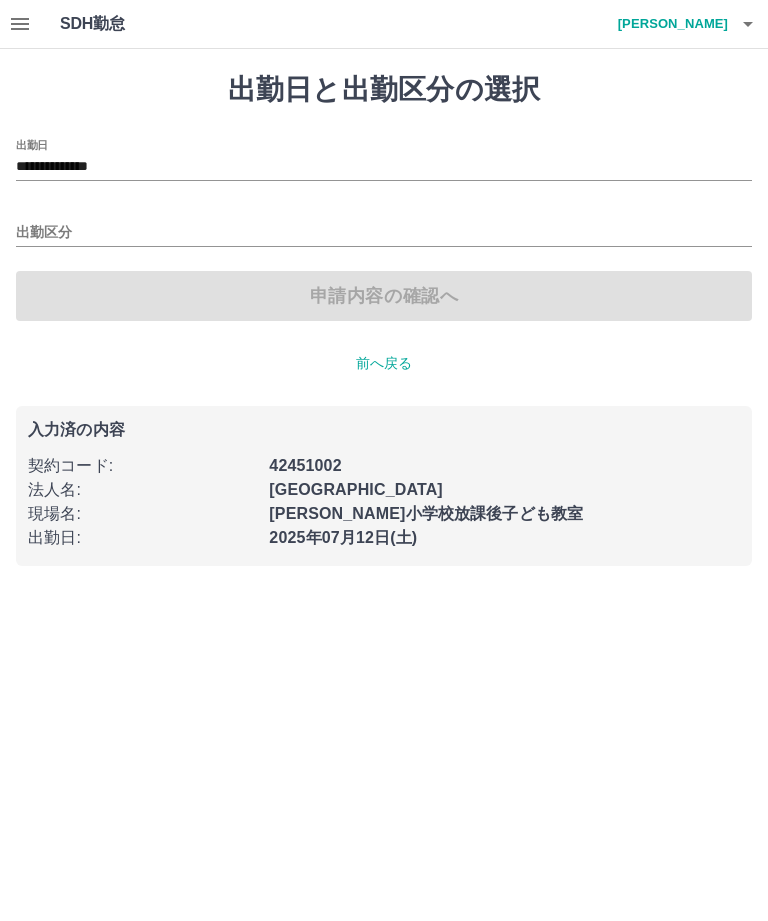 click on "**********" at bounding box center [384, 167] 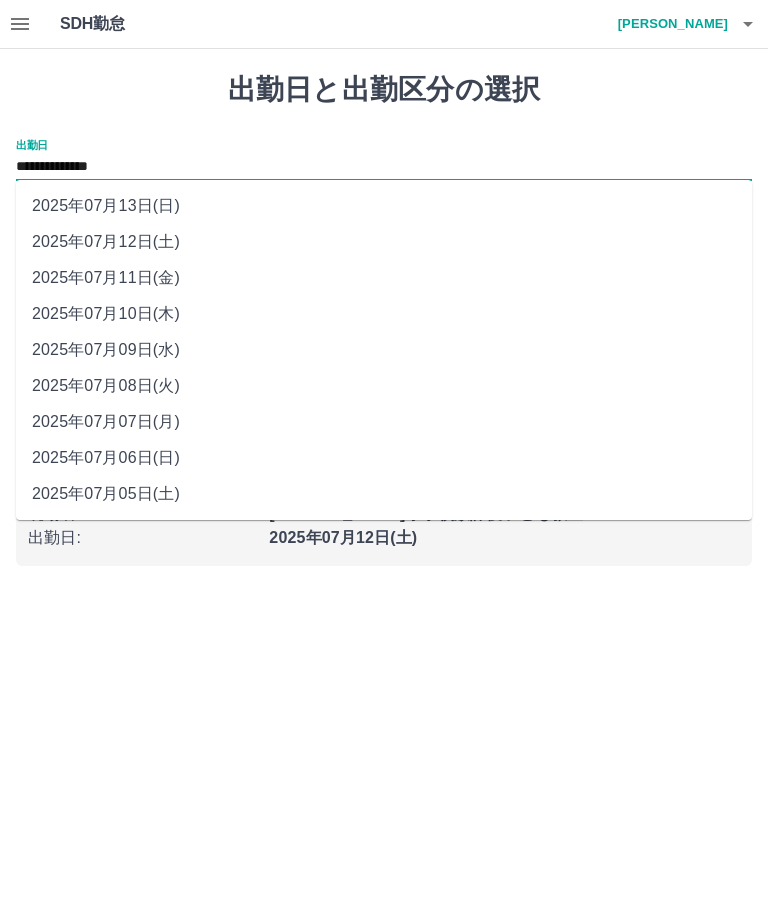 click on "2025年07月09日(水)" at bounding box center [384, 350] 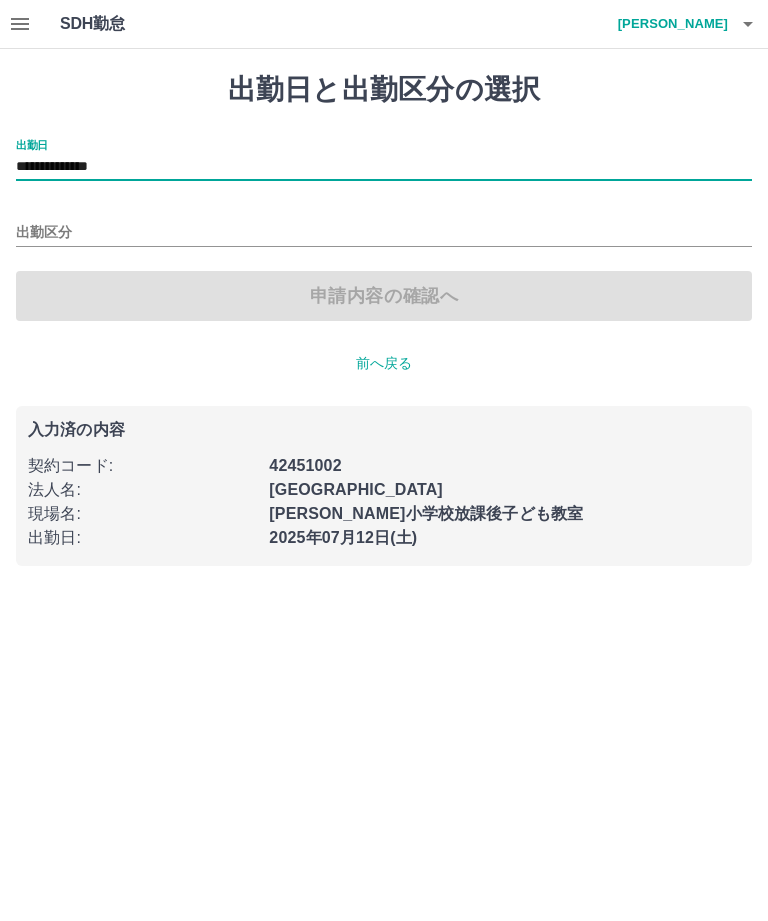 type on "**********" 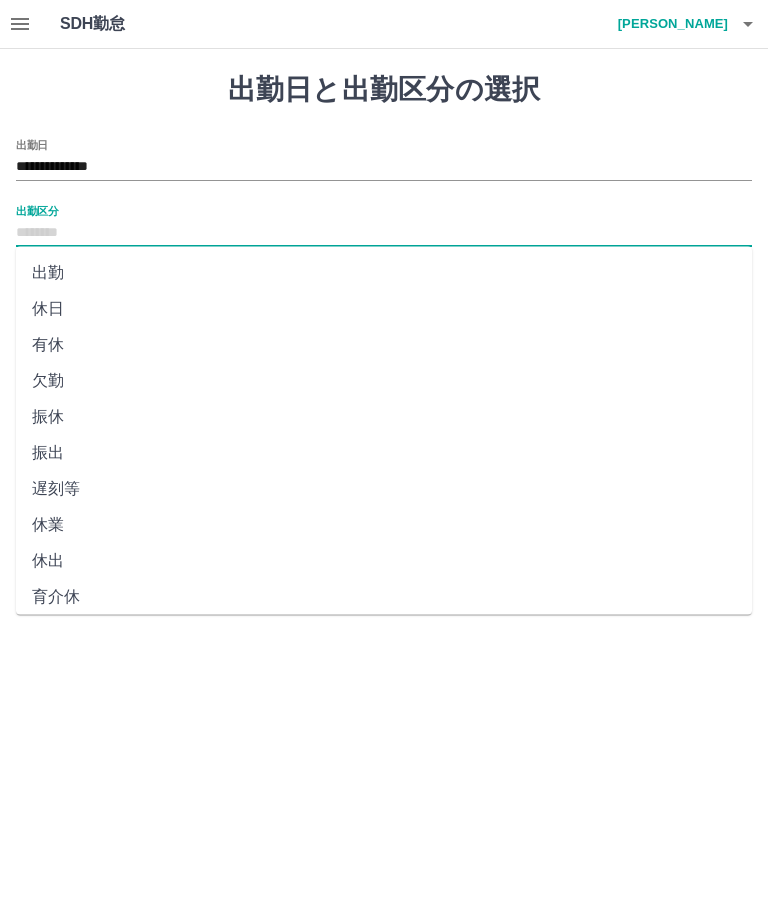 click on "休日" at bounding box center (384, 309) 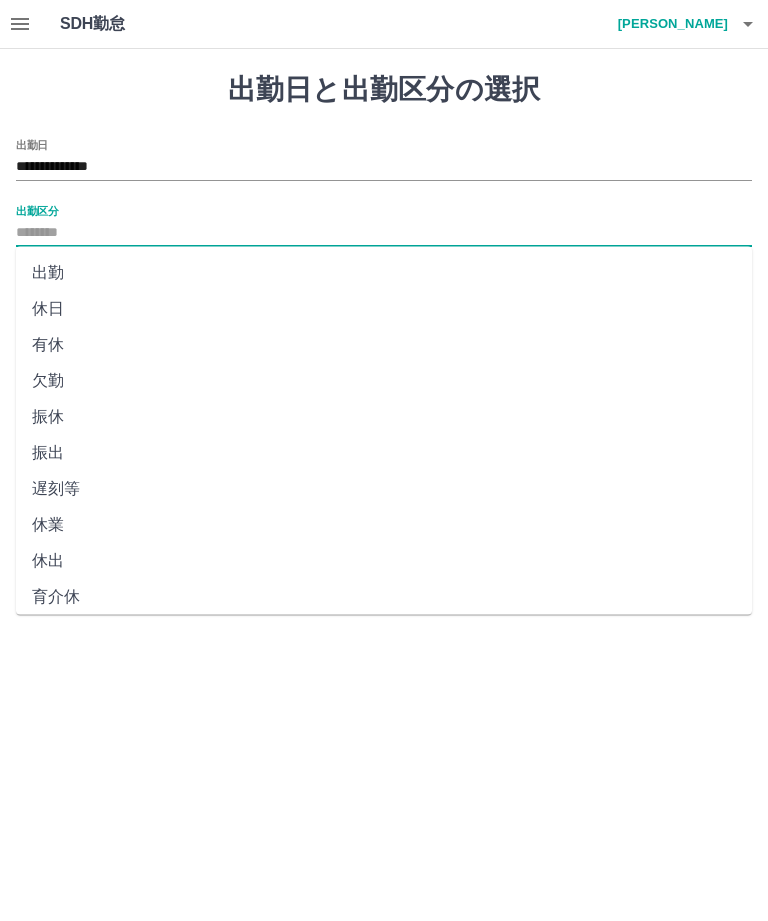 type on "**" 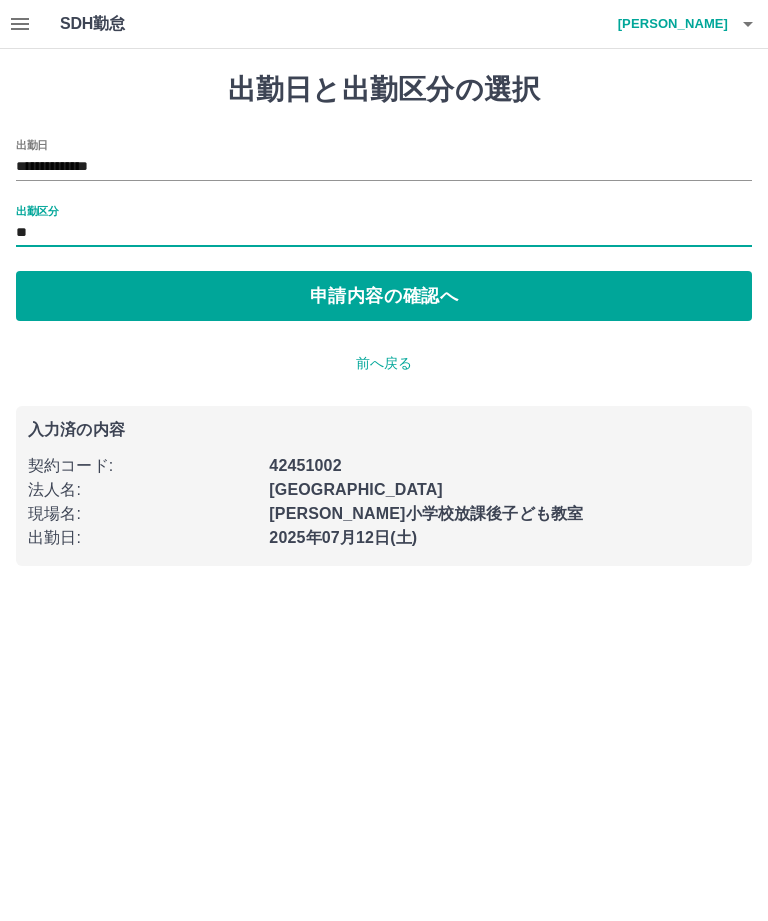 click on "申請内容の確認へ" at bounding box center [384, 296] 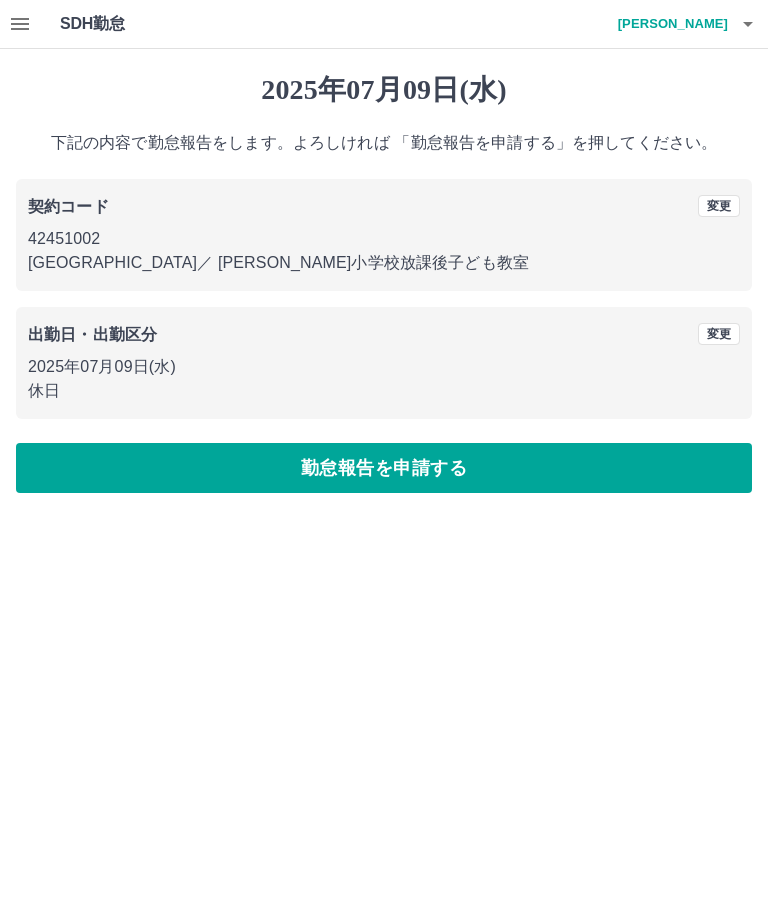 click on "勤怠報告を申請する" at bounding box center [384, 468] 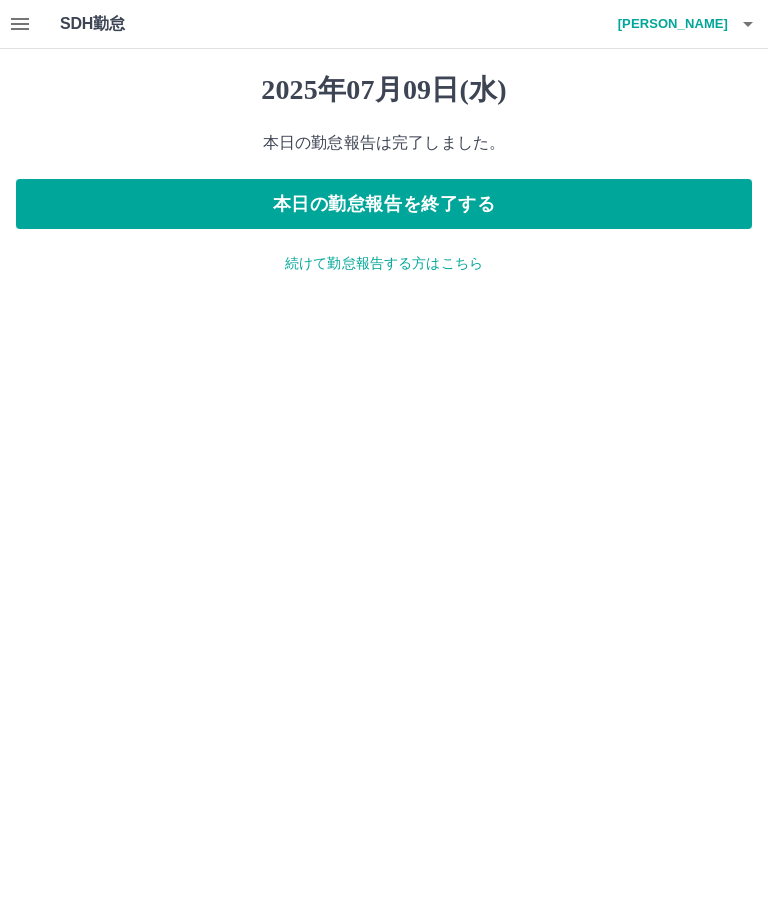 click on "続けて勤怠報告する方はこちら" at bounding box center [384, 263] 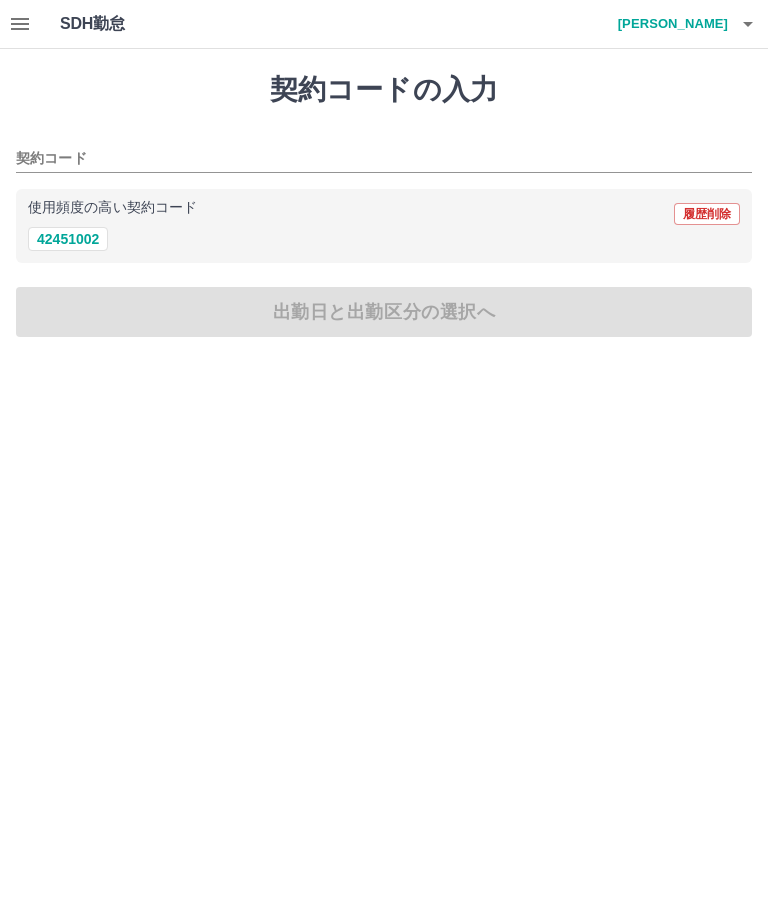 click on "42451002" at bounding box center (68, 239) 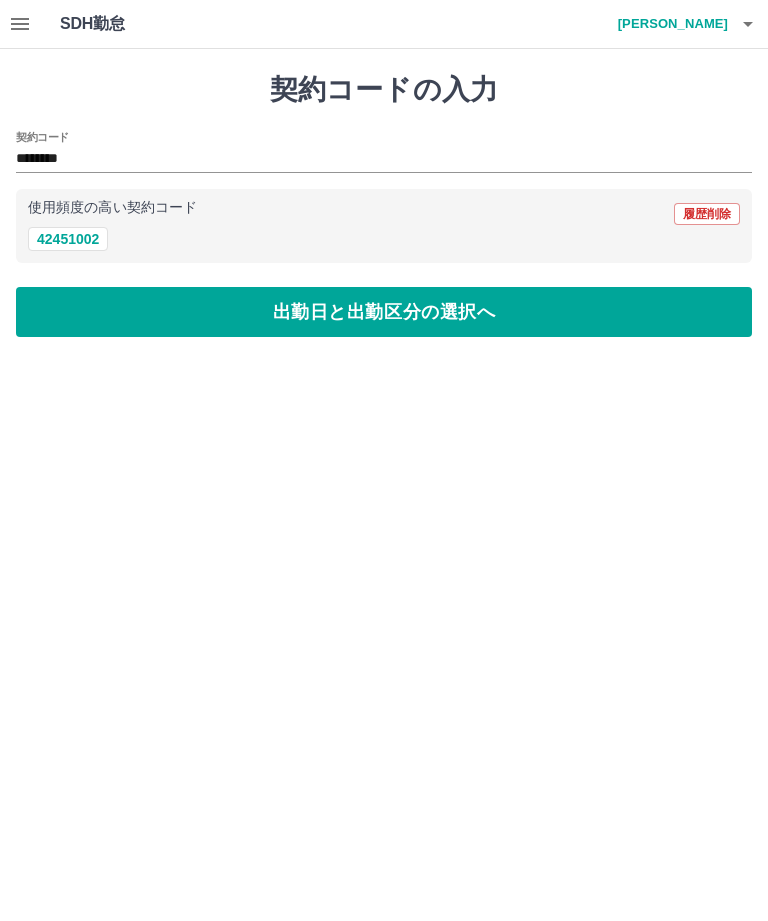 type on "********" 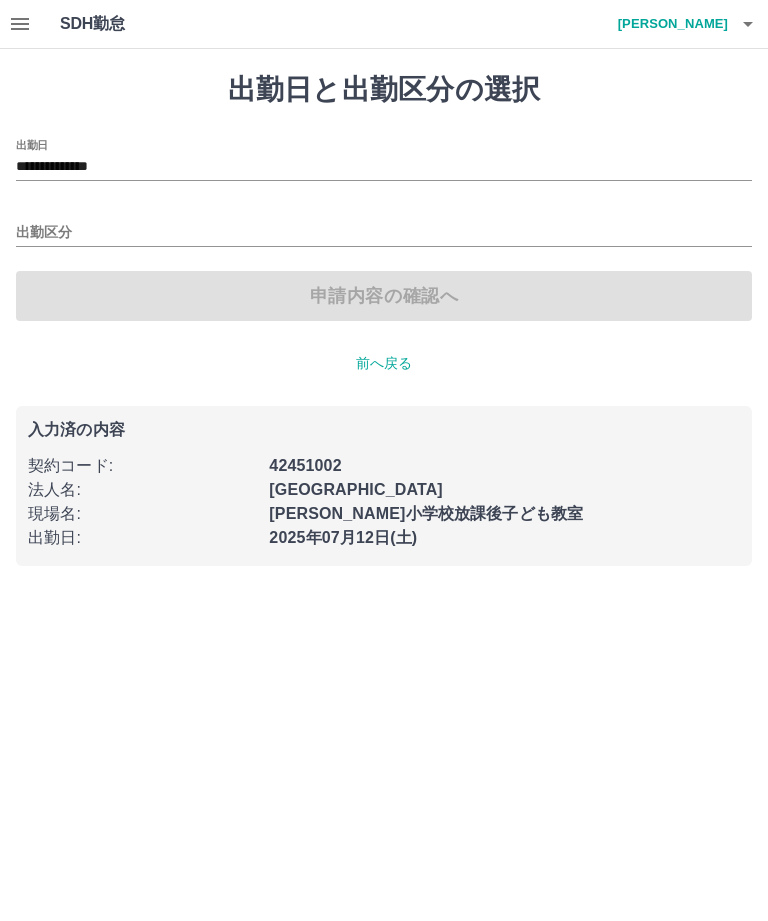 click on "**********" at bounding box center (384, 167) 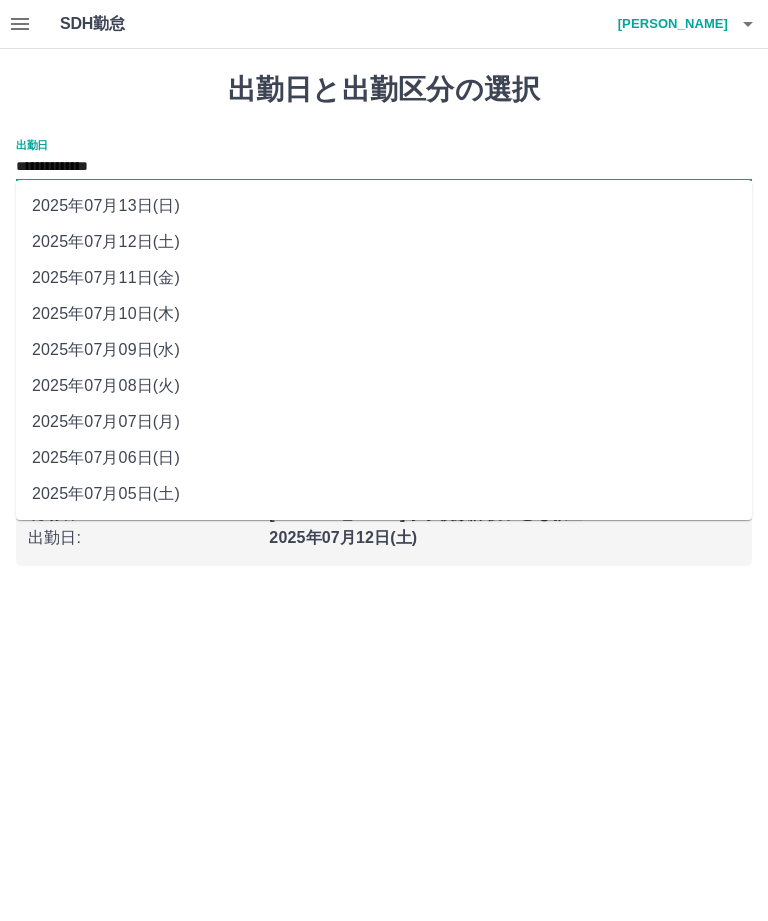 click on "2025年07月11日(金)" at bounding box center (384, 278) 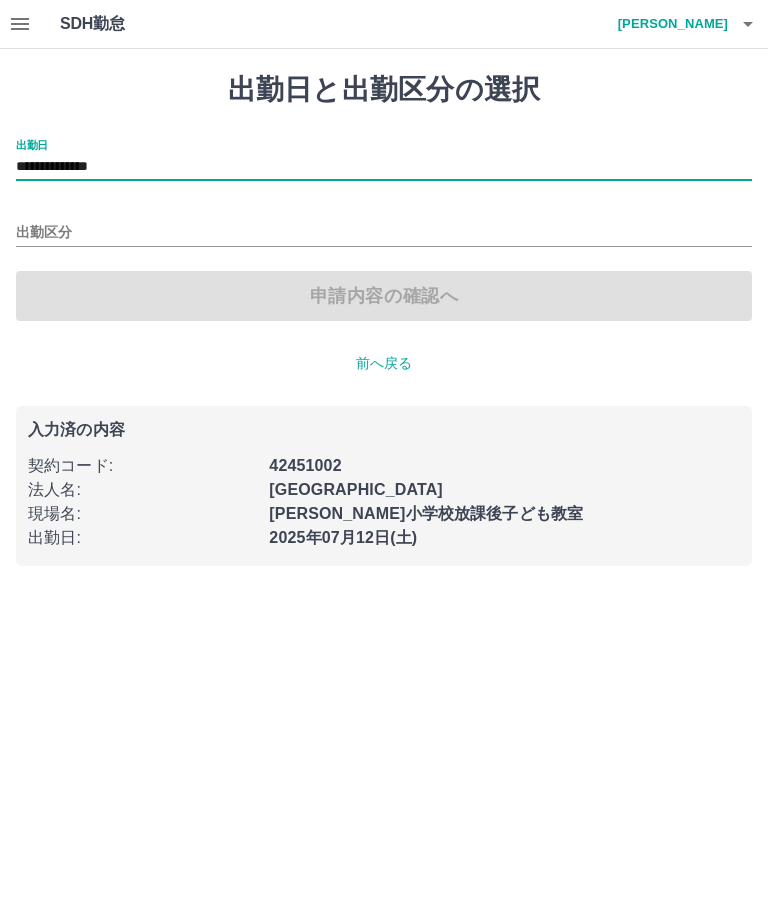click on "出勤区分" at bounding box center (384, 233) 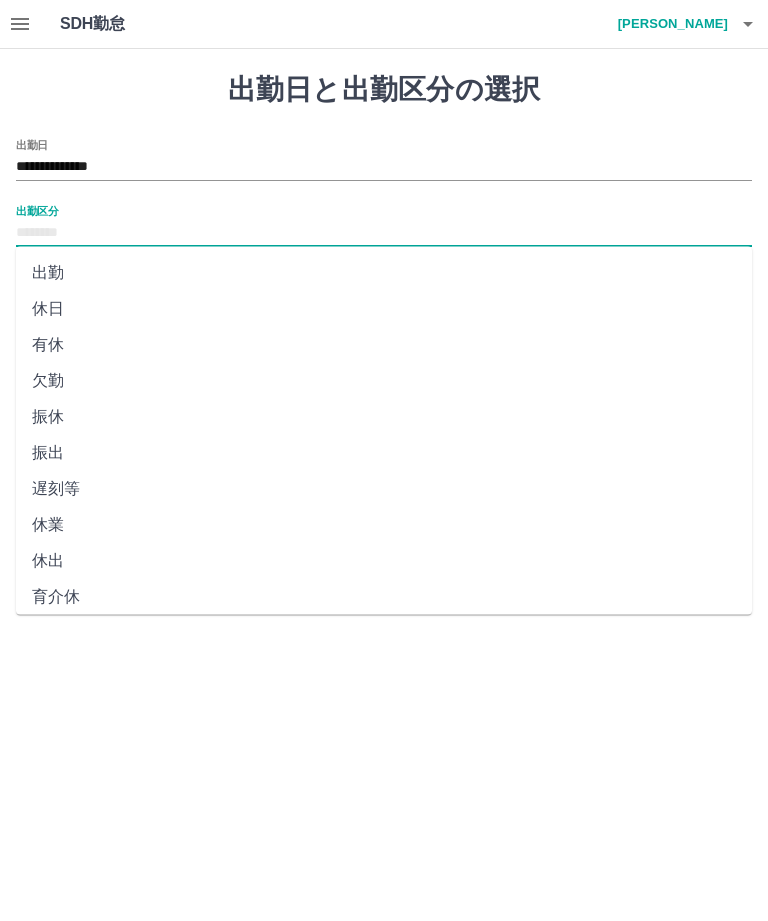 click on "休日" at bounding box center (384, 309) 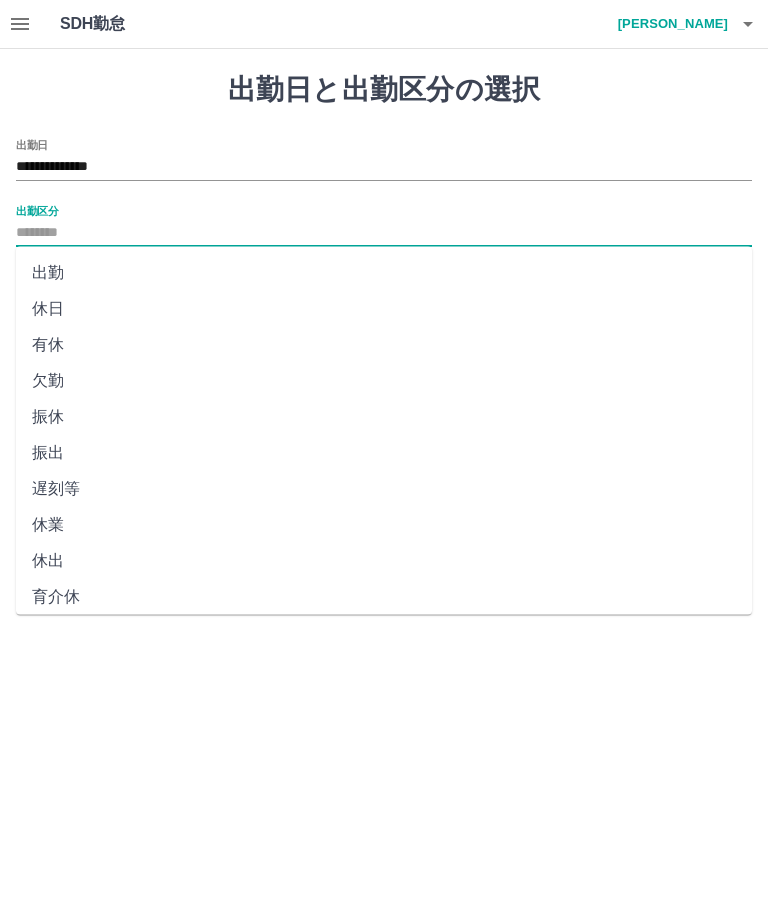 type on "**" 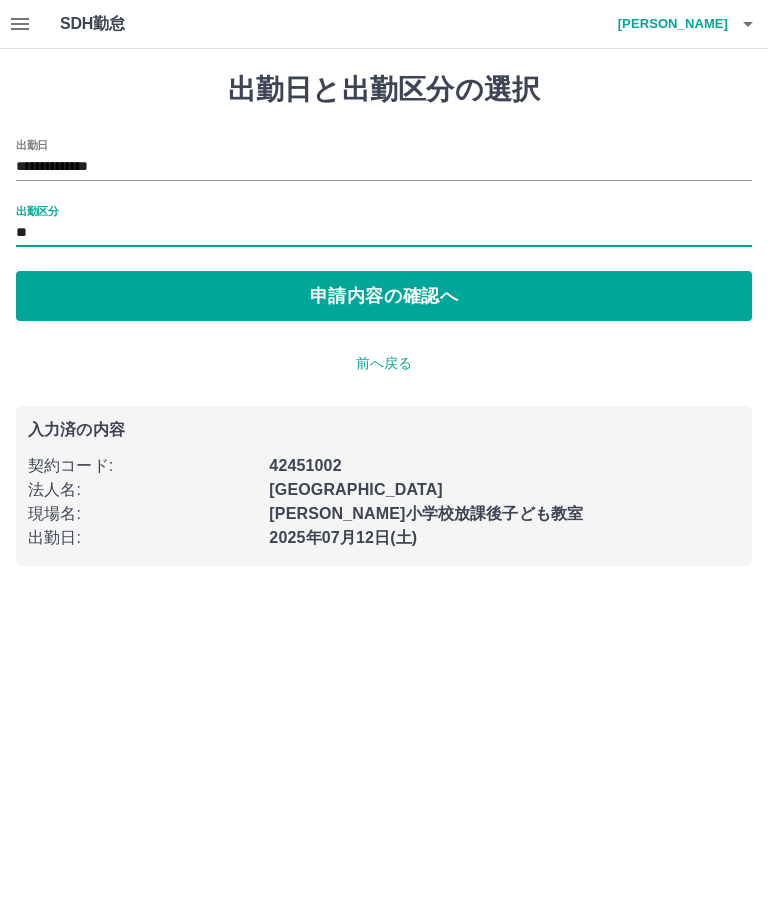 click on "申請内容の確認へ" at bounding box center [384, 296] 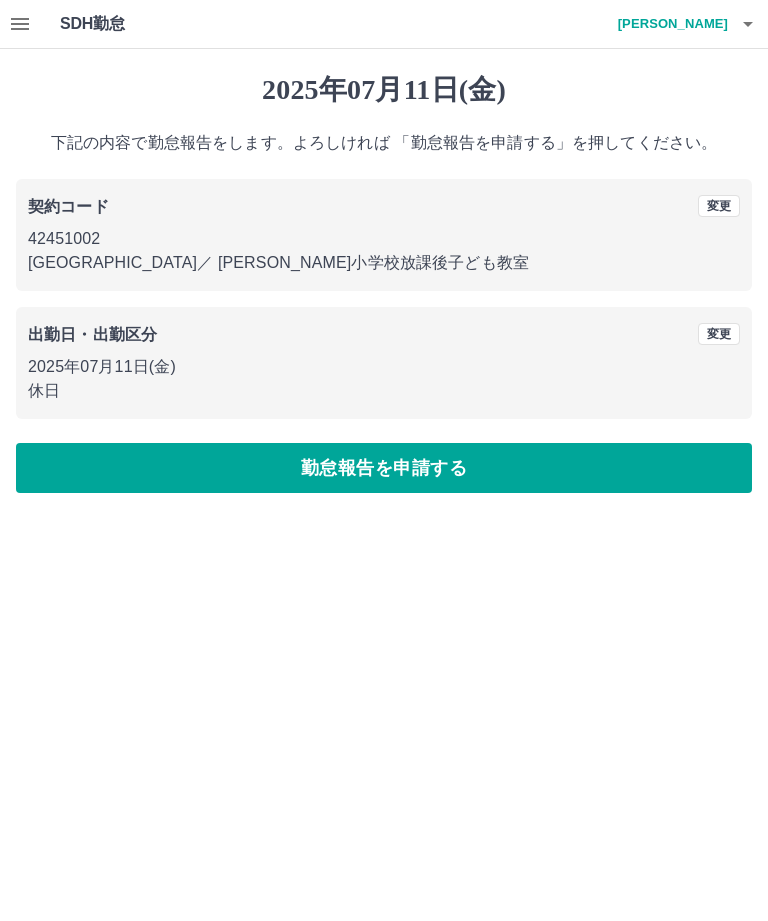 click on "勤怠報告を申請する" at bounding box center (384, 468) 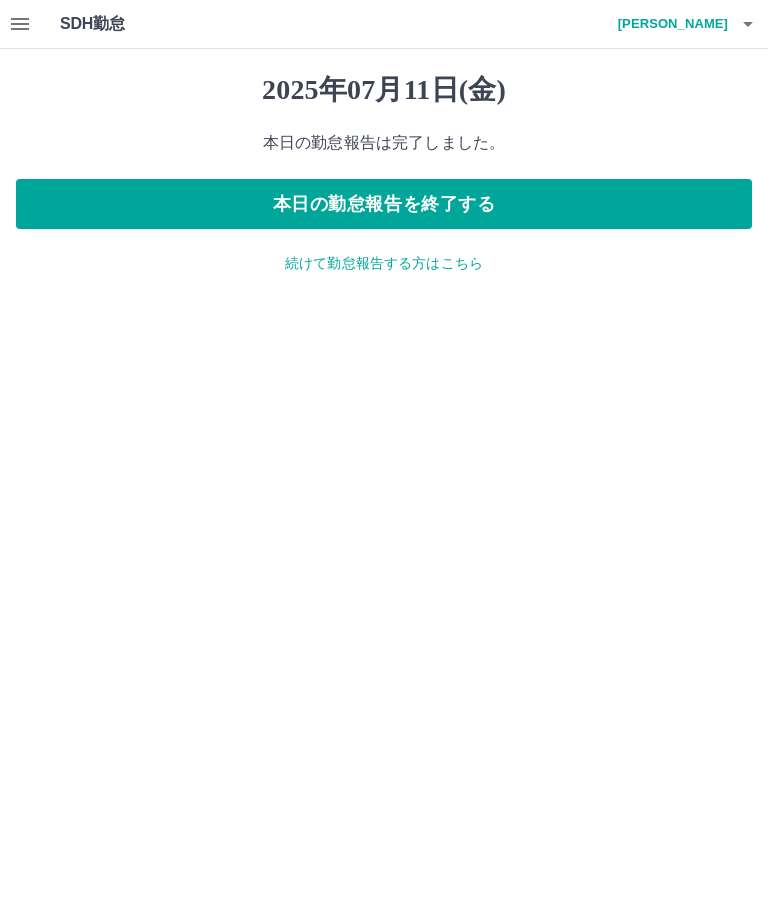 click 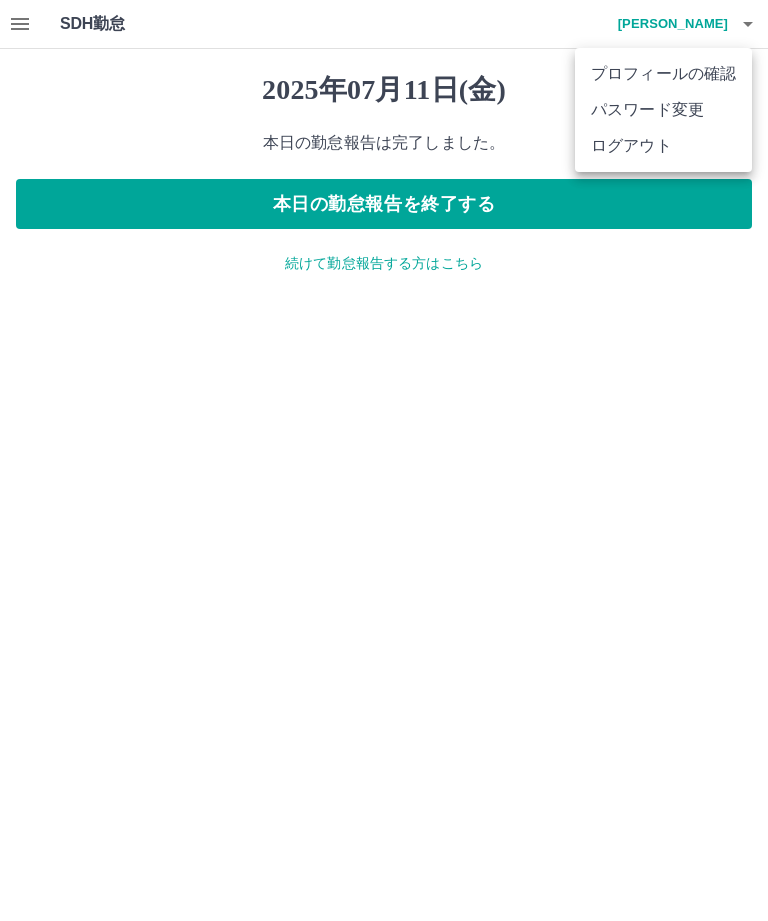 click on "ログアウト" at bounding box center [663, 146] 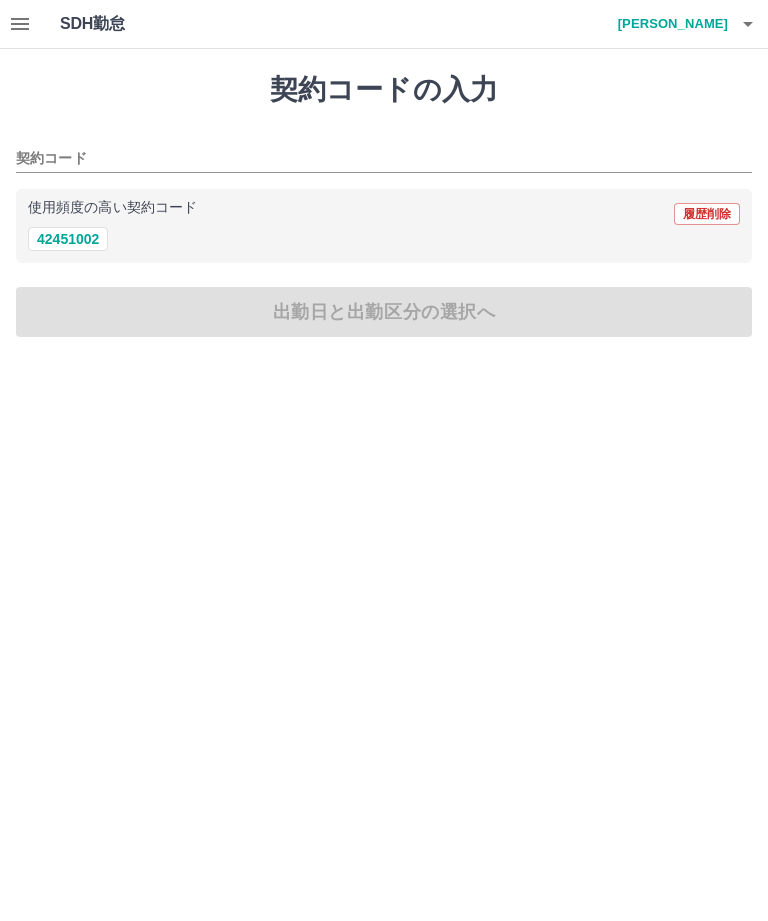 scroll, scrollTop: 0, scrollLeft: 0, axis: both 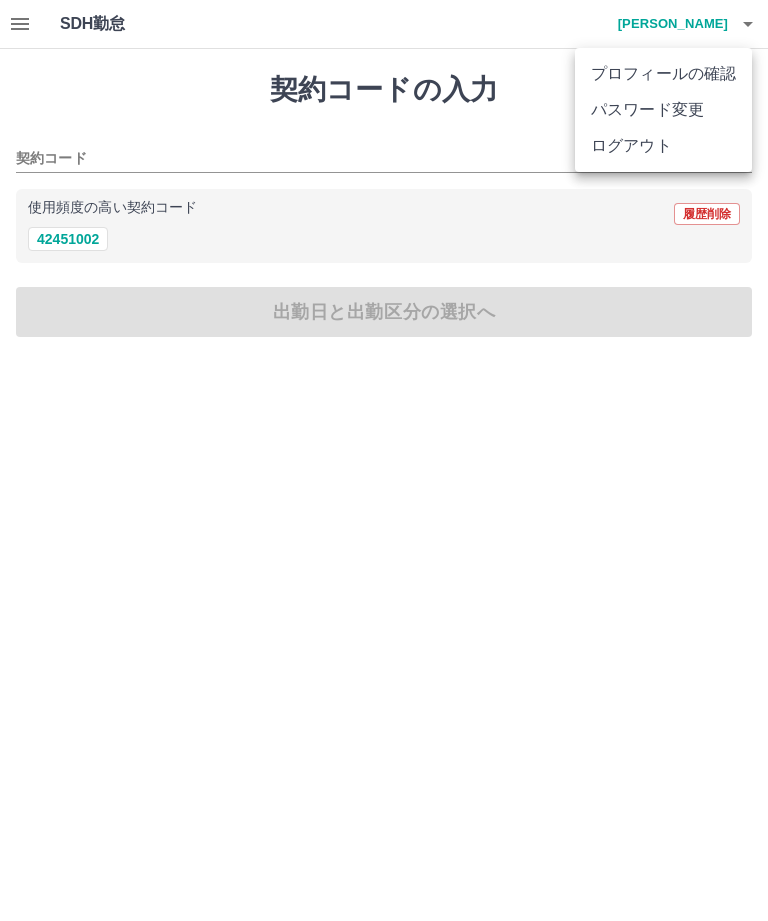 click on "ログアウト" at bounding box center (663, 146) 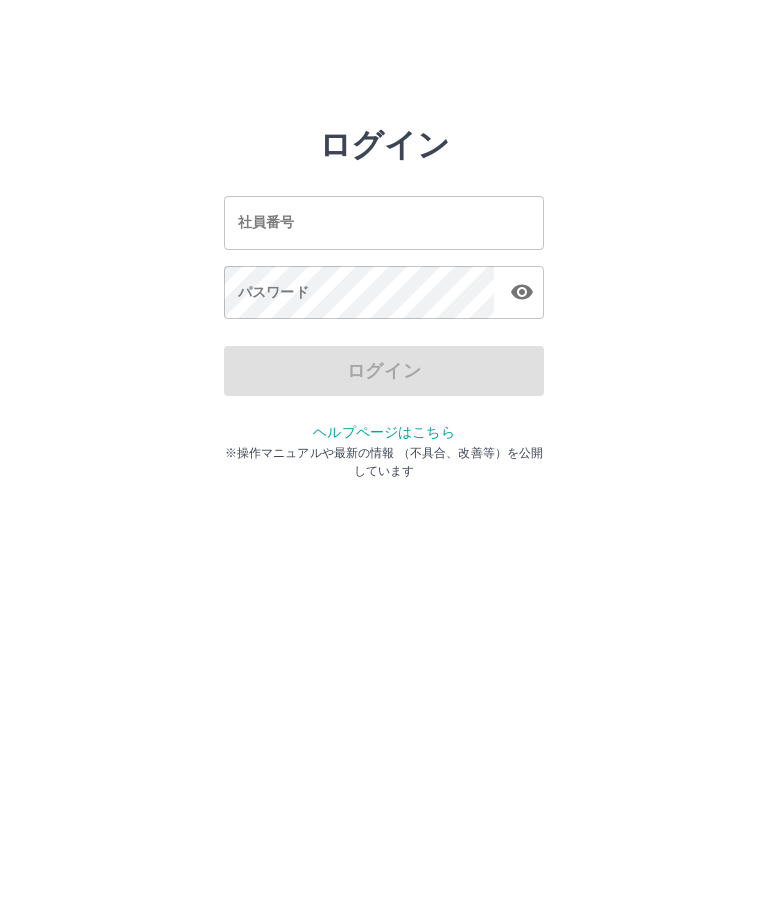 scroll, scrollTop: 0, scrollLeft: 0, axis: both 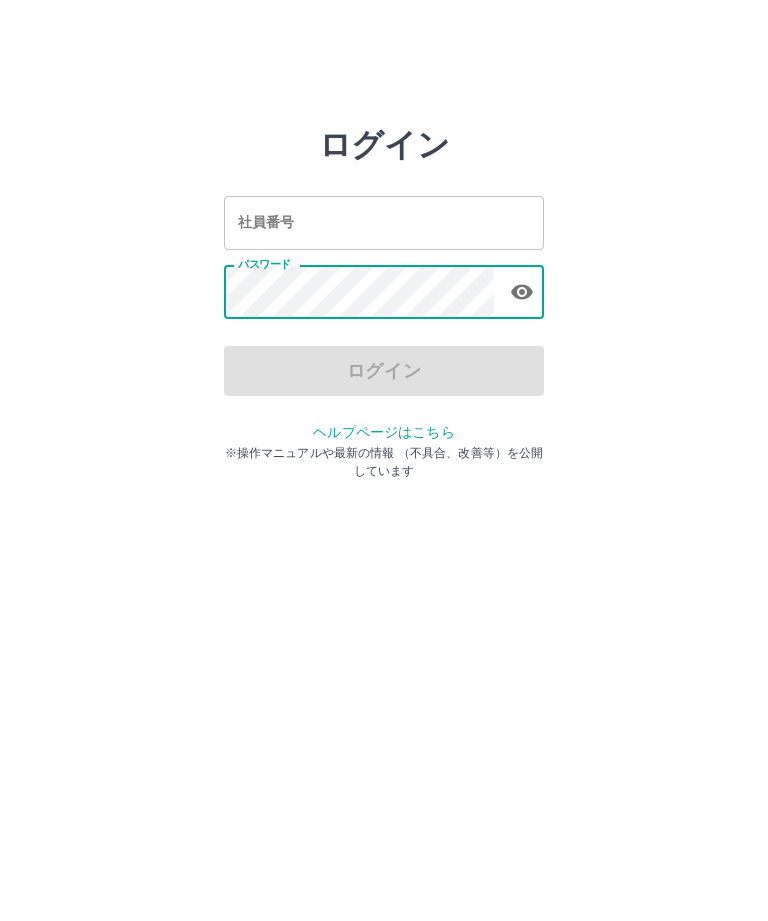 click on "社員番号" at bounding box center (384, 222) 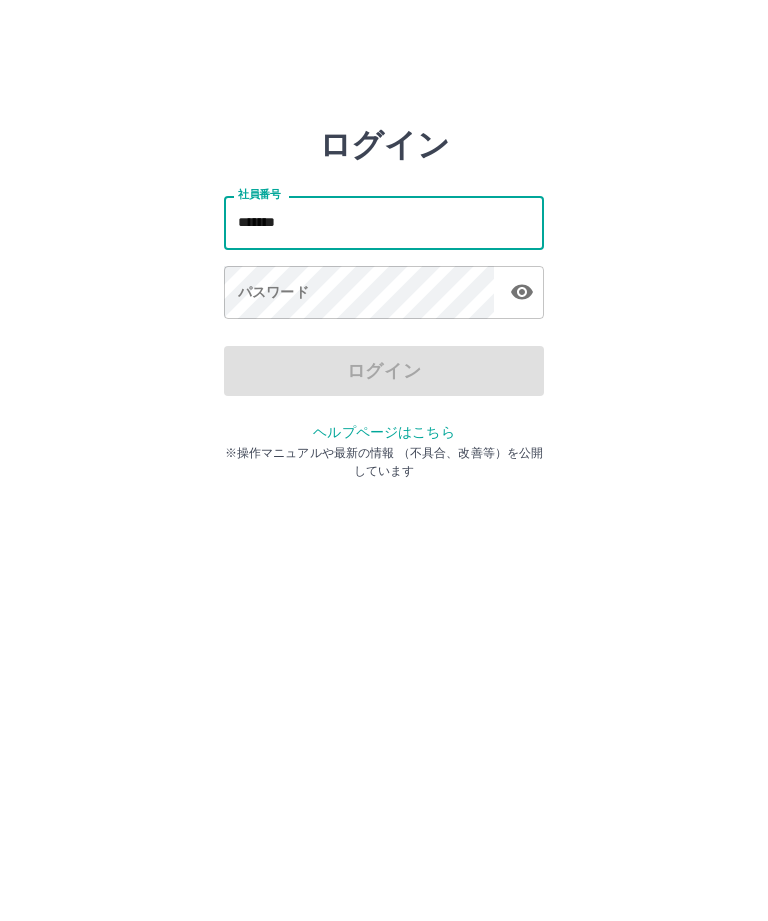 type on "*******" 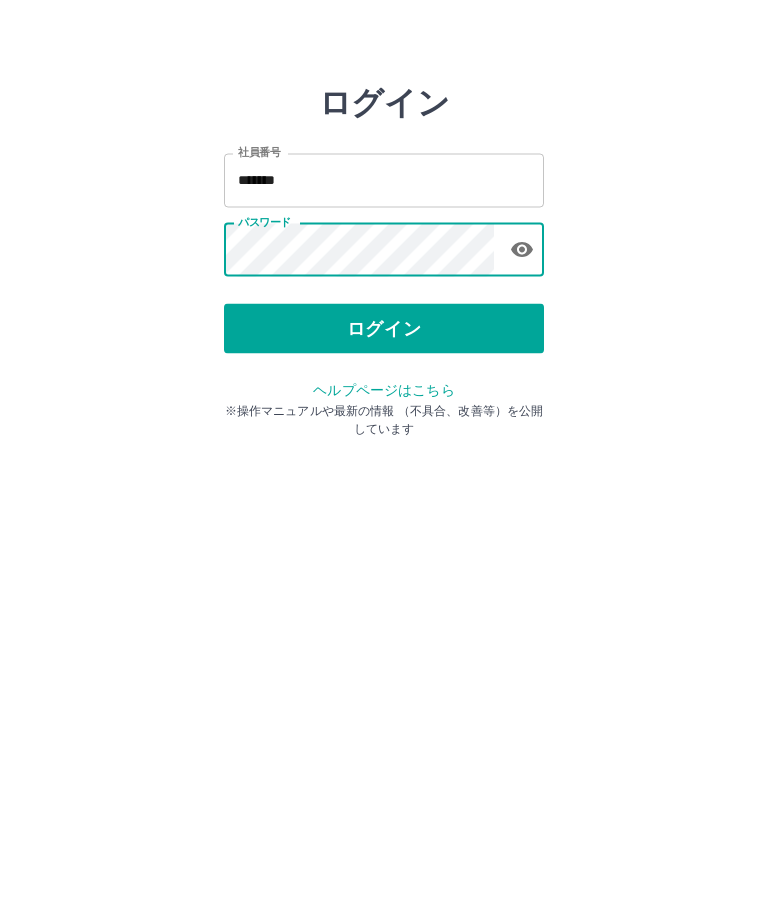 click on "ログイン" at bounding box center [384, 371] 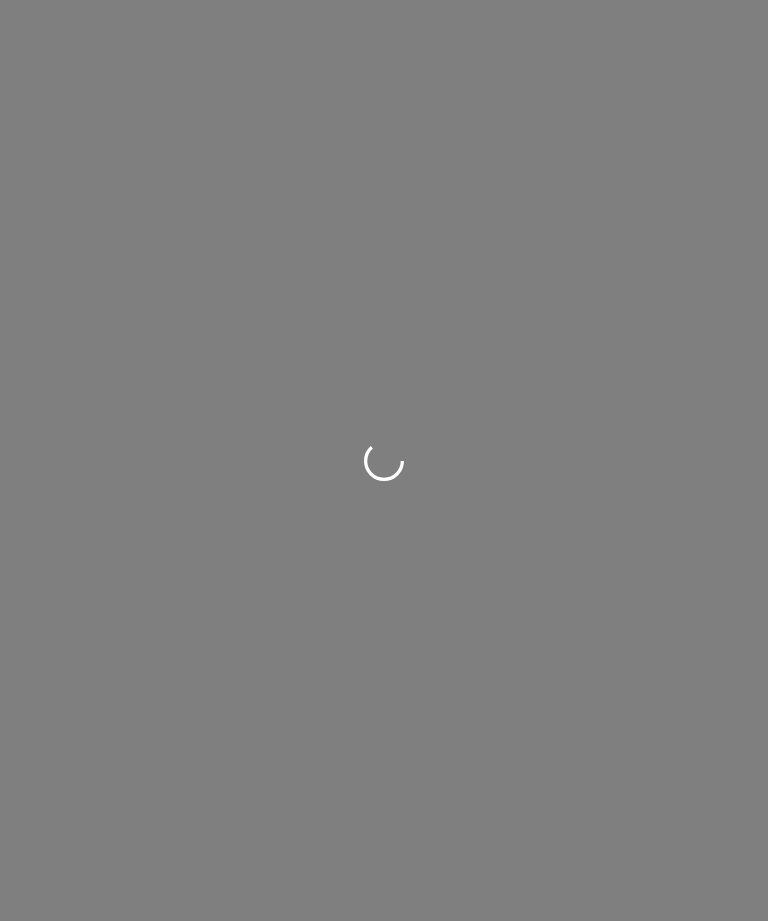 scroll, scrollTop: 0, scrollLeft: 0, axis: both 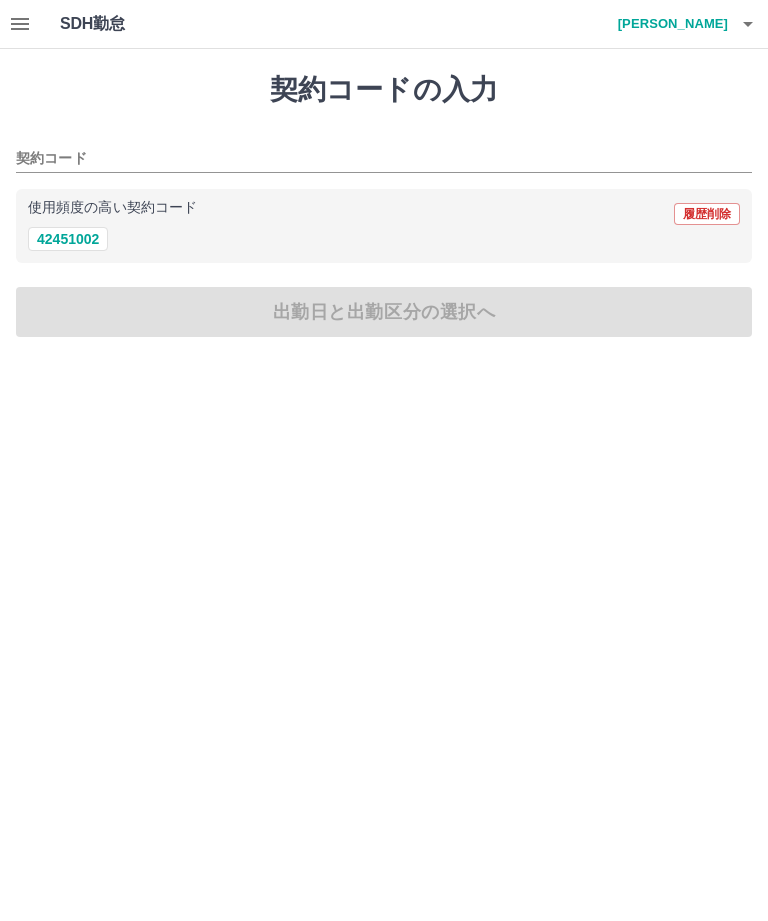 click at bounding box center (20, 24) 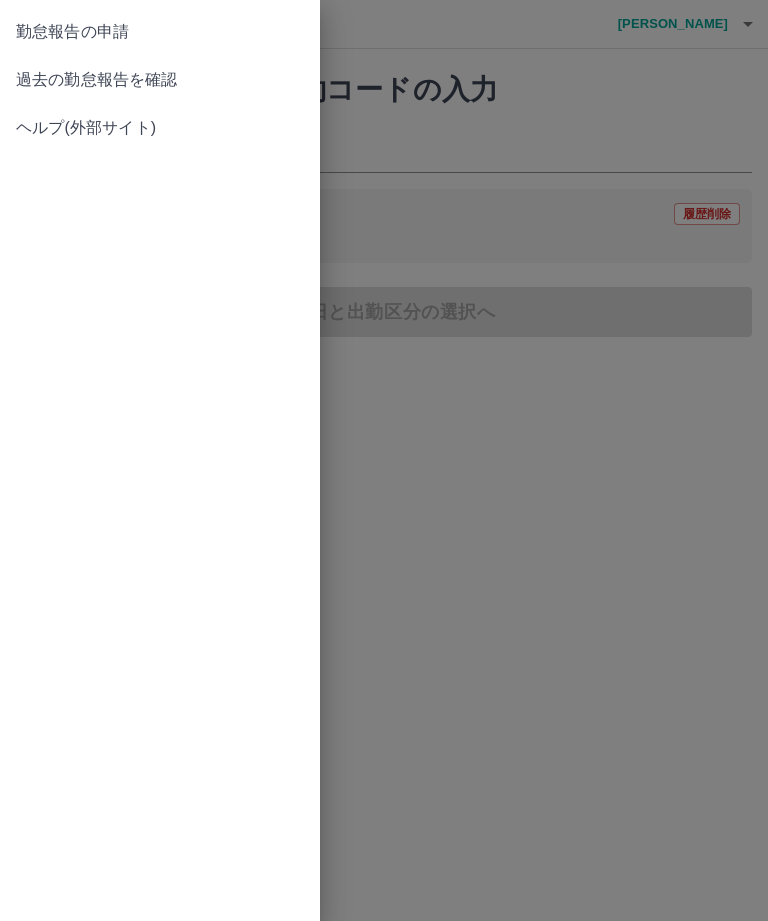 click on "過去の勤怠報告を確認" at bounding box center [160, 80] 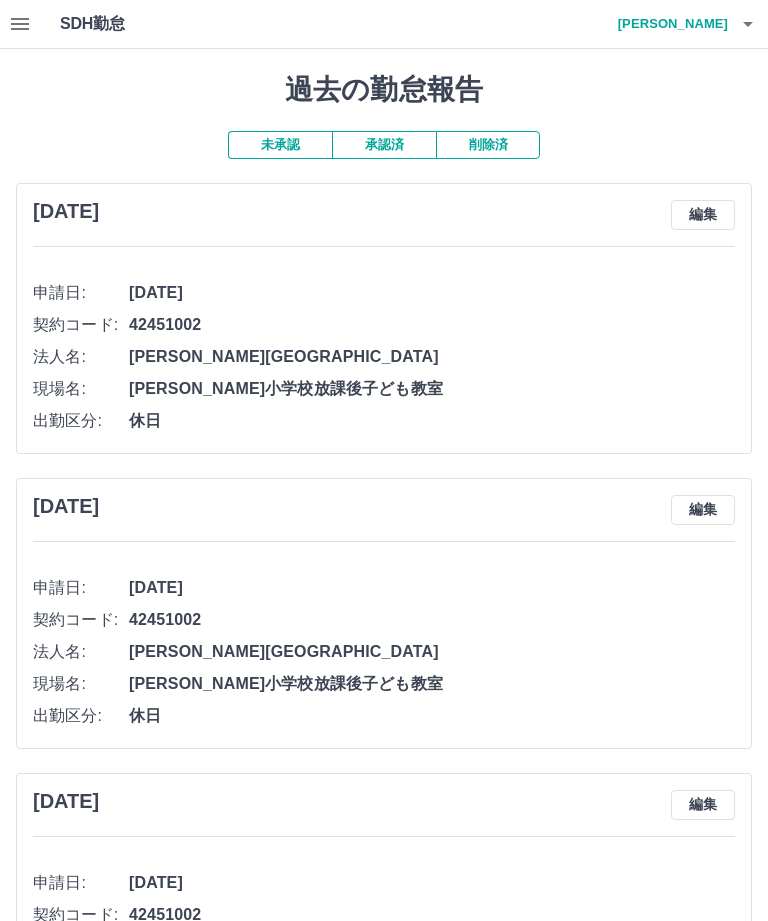 click on "承認済" at bounding box center [384, 145] 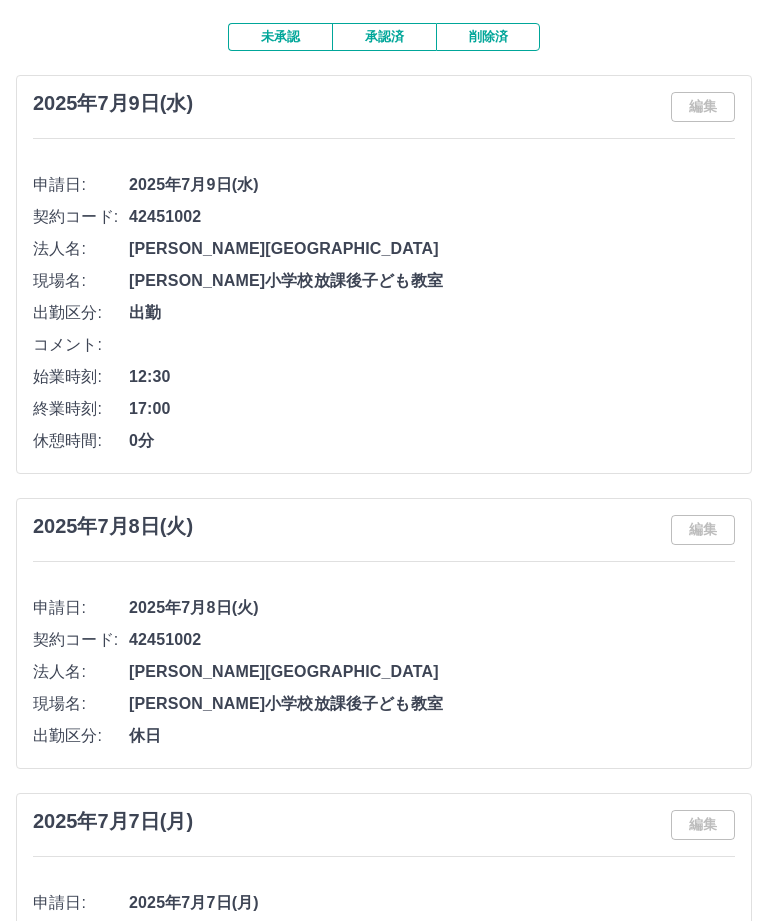 scroll, scrollTop: 0, scrollLeft: 0, axis: both 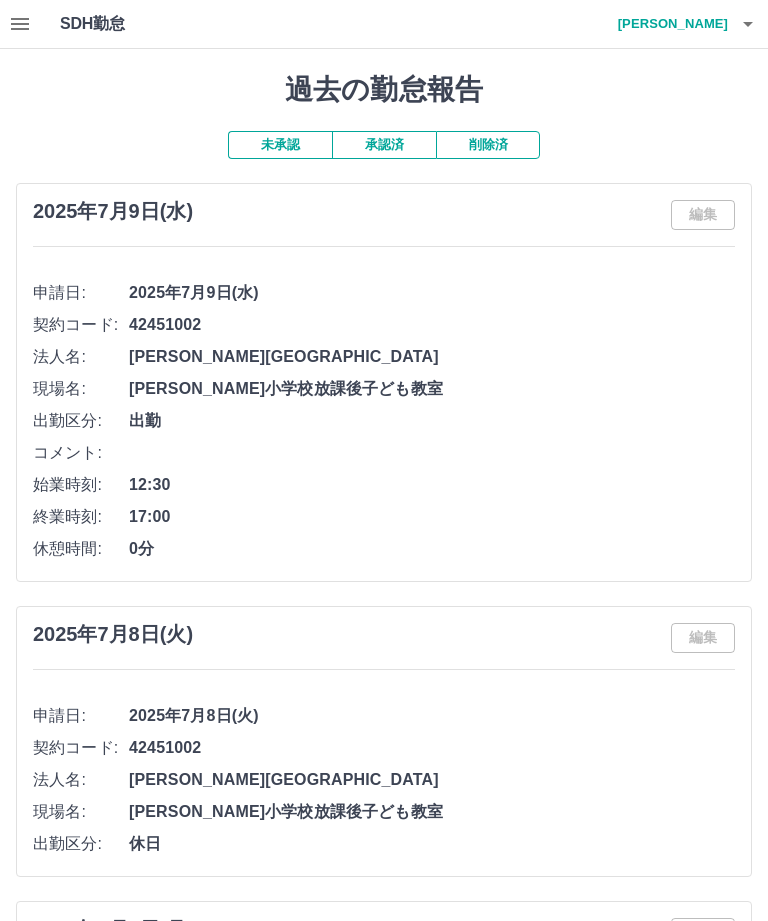 click 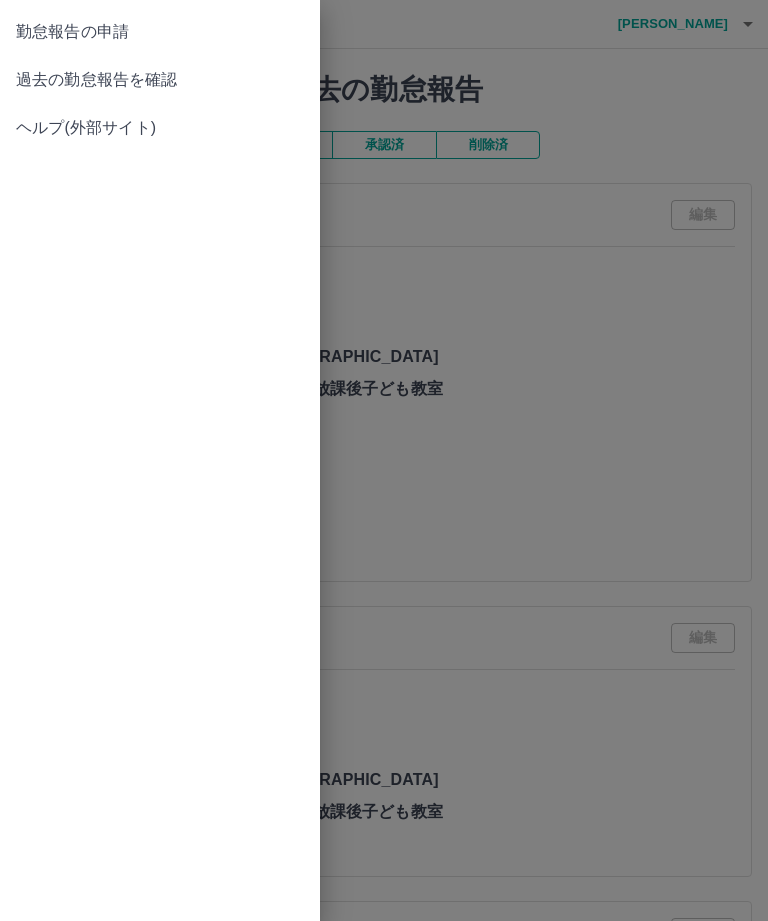 click on "勤怠報告の申請" at bounding box center [160, 32] 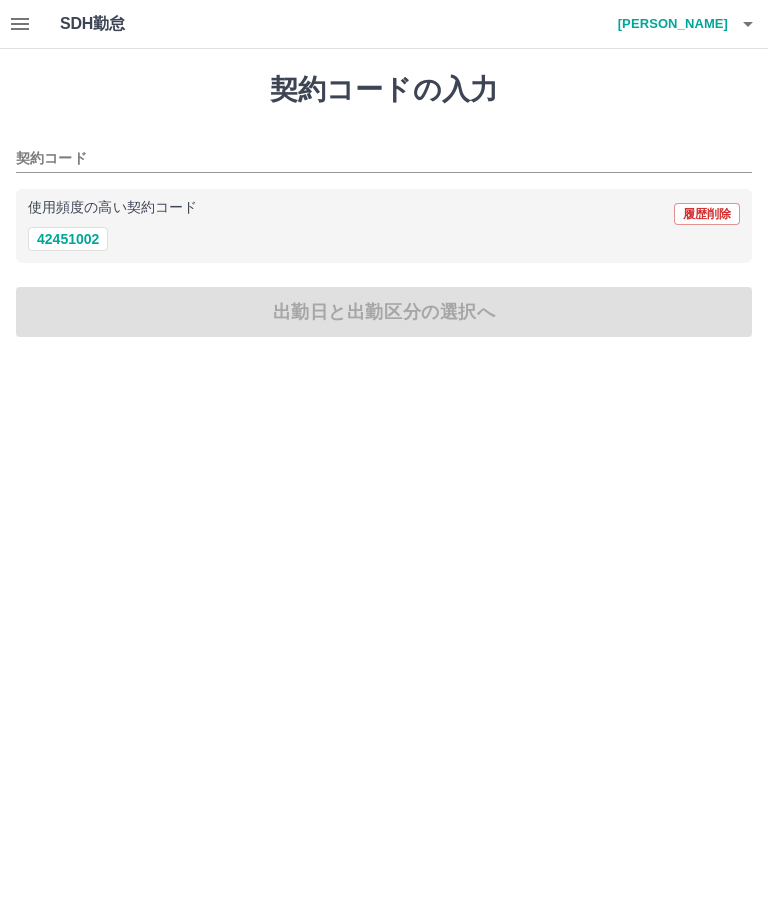click on "42451002" at bounding box center [68, 239] 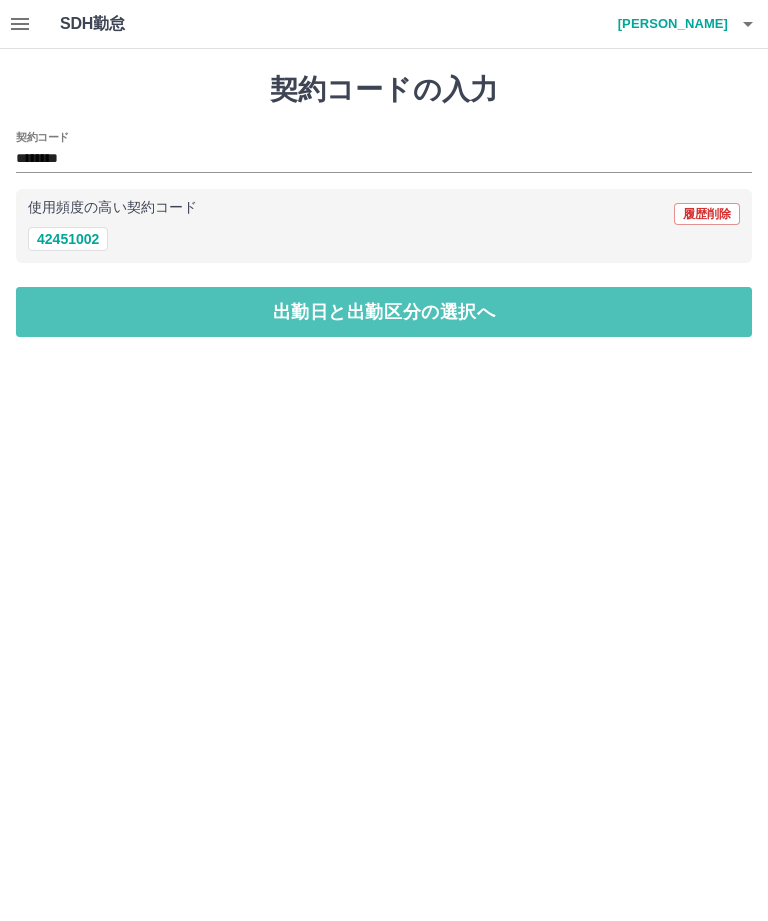 click on "出勤日と出勤区分の選択へ" at bounding box center [384, 312] 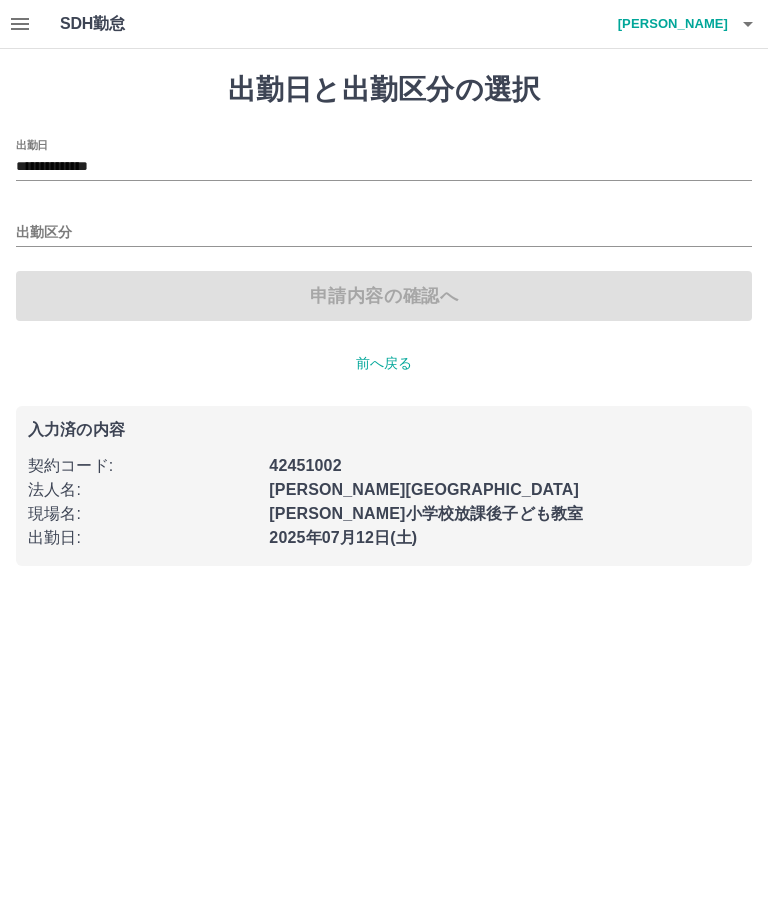 click on "**********" at bounding box center [384, 167] 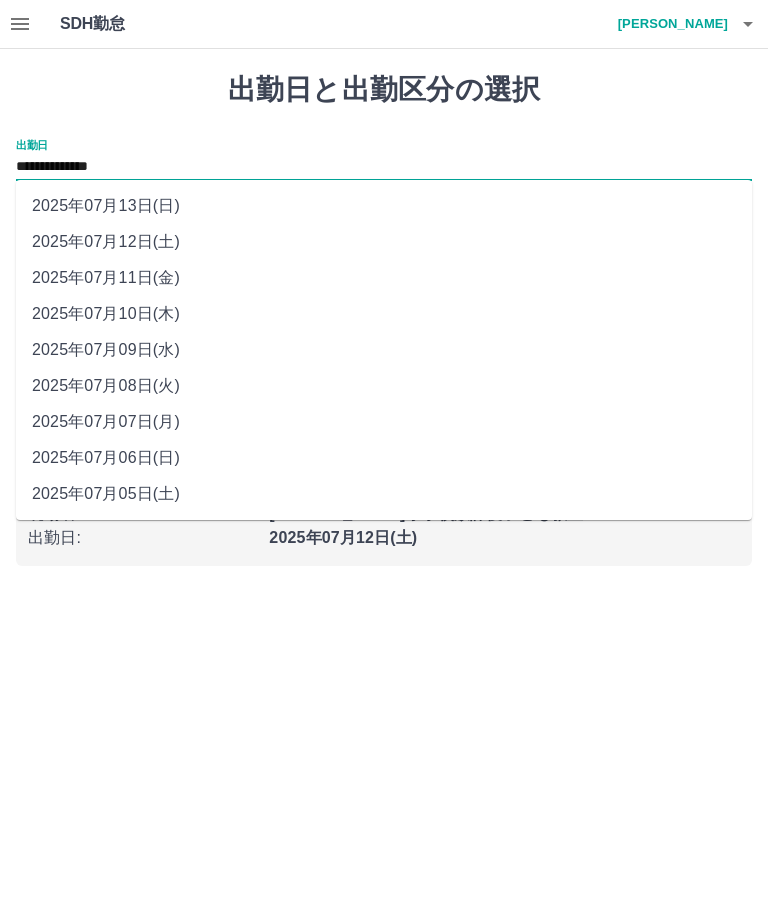 click on "2025年07月06日(日)" at bounding box center [384, 458] 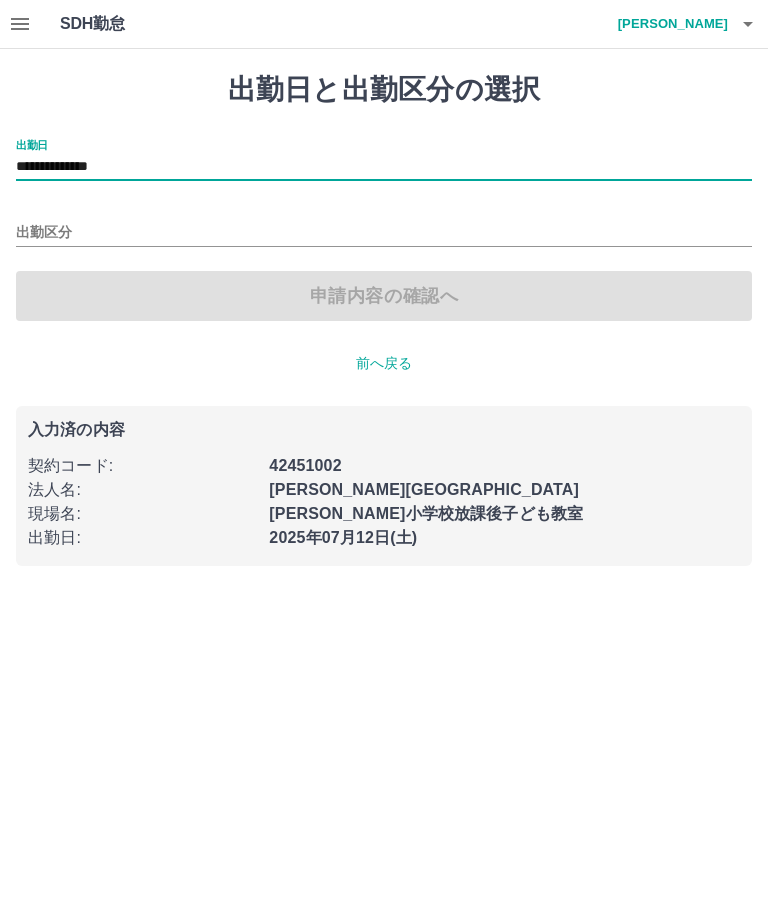 click on "出勤区分" at bounding box center [384, 233] 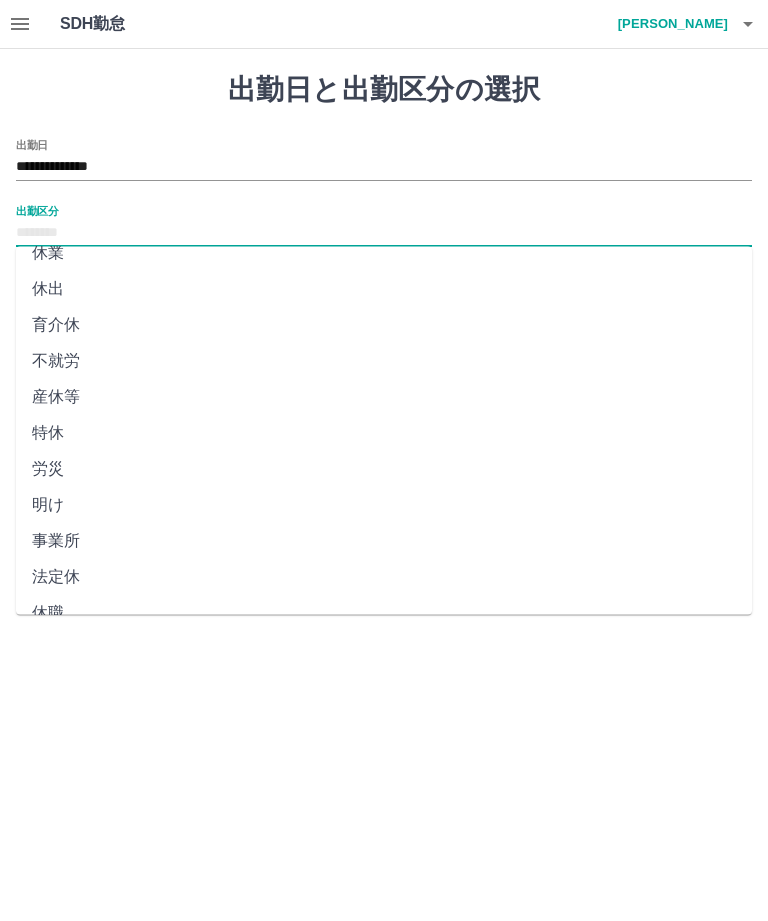 scroll, scrollTop: 270, scrollLeft: 0, axis: vertical 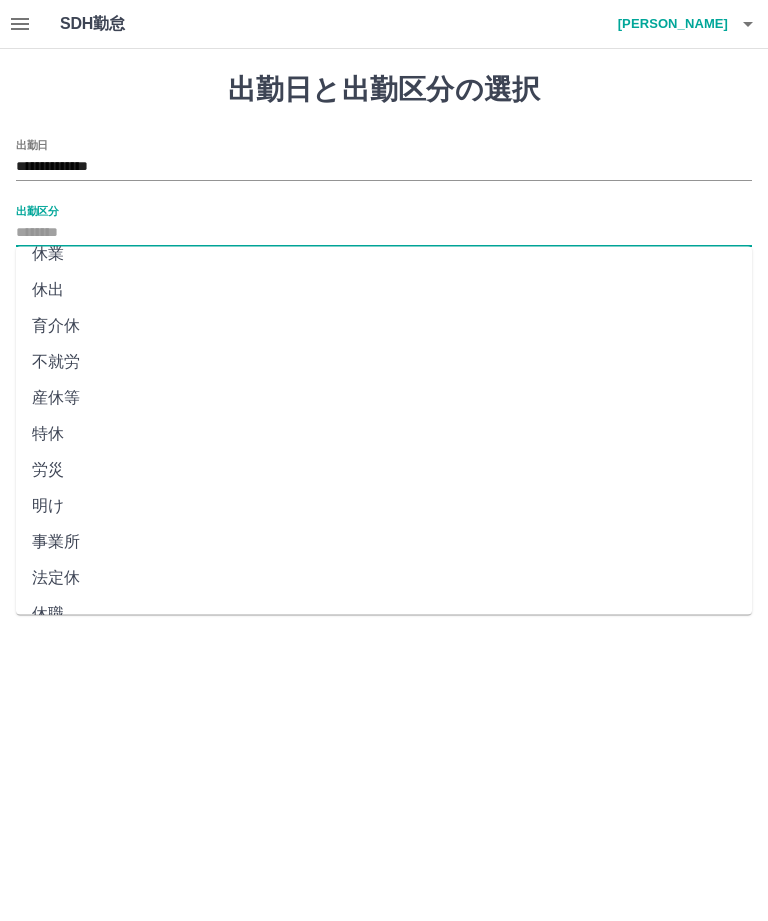 click on "法定休" at bounding box center (384, 579) 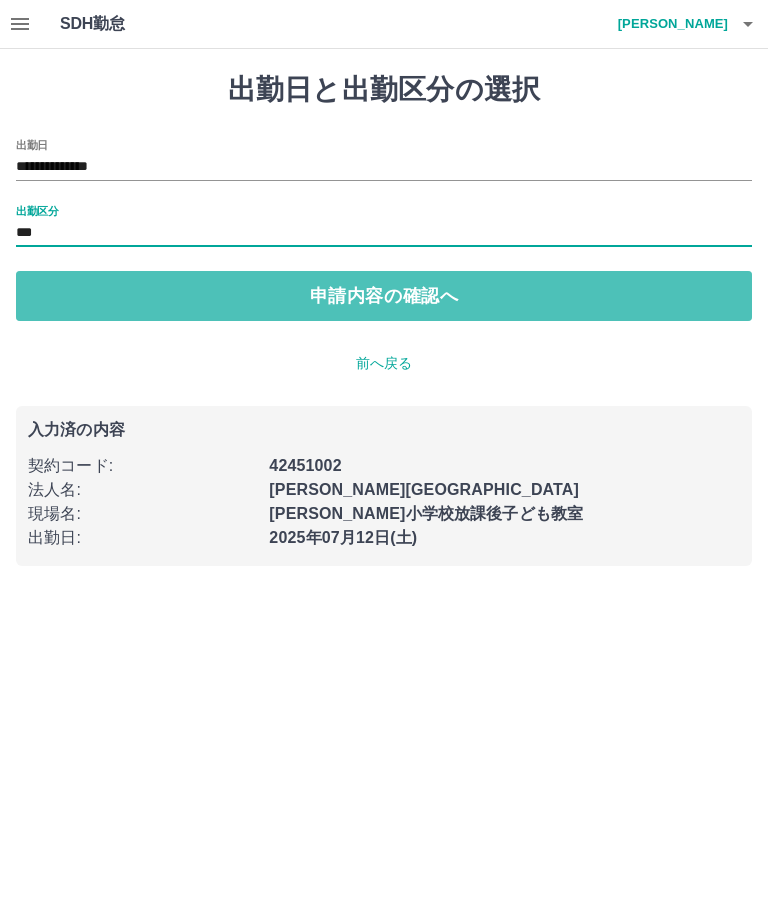 click on "申請内容の確認へ" at bounding box center [384, 296] 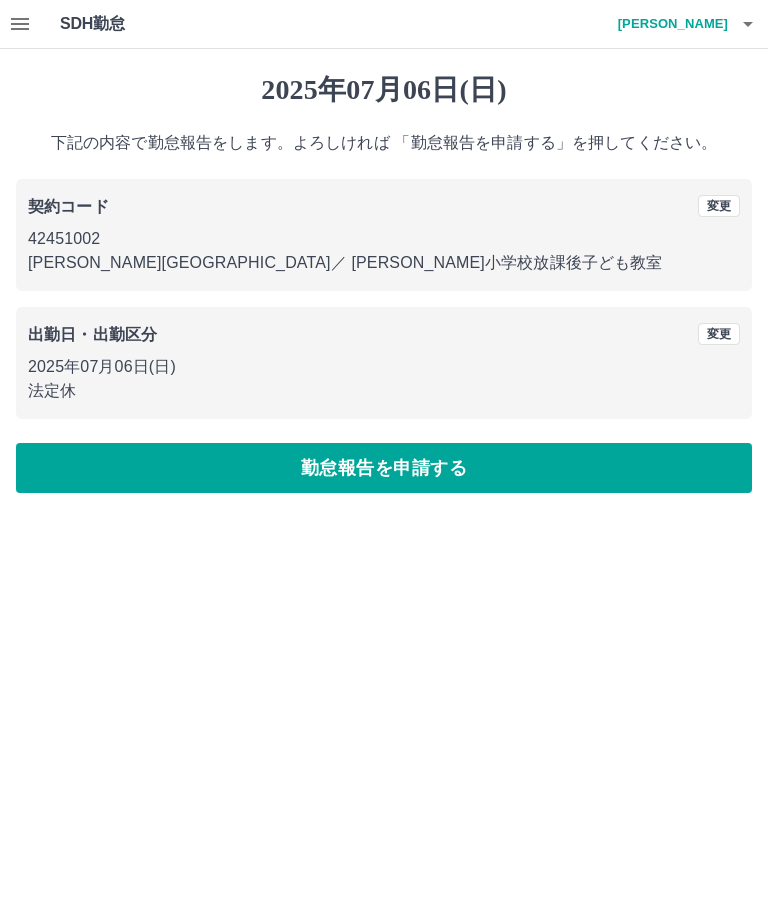 click on "勤怠報告を申請する" at bounding box center [384, 468] 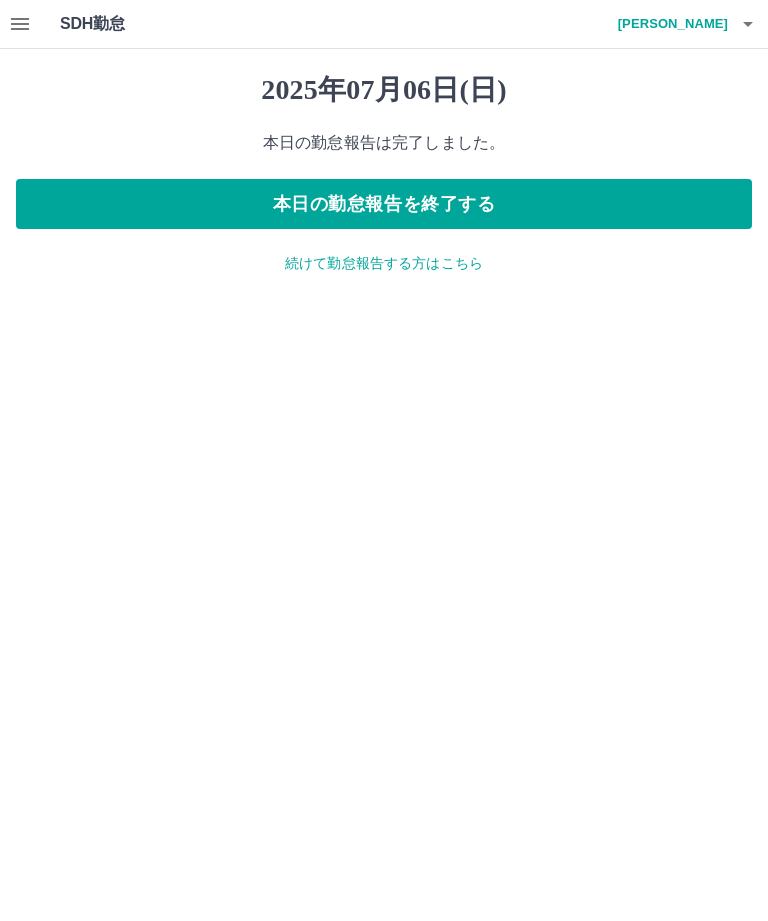 click on "続けて勤怠報告する方はこちら" at bounding box center (384, 263) 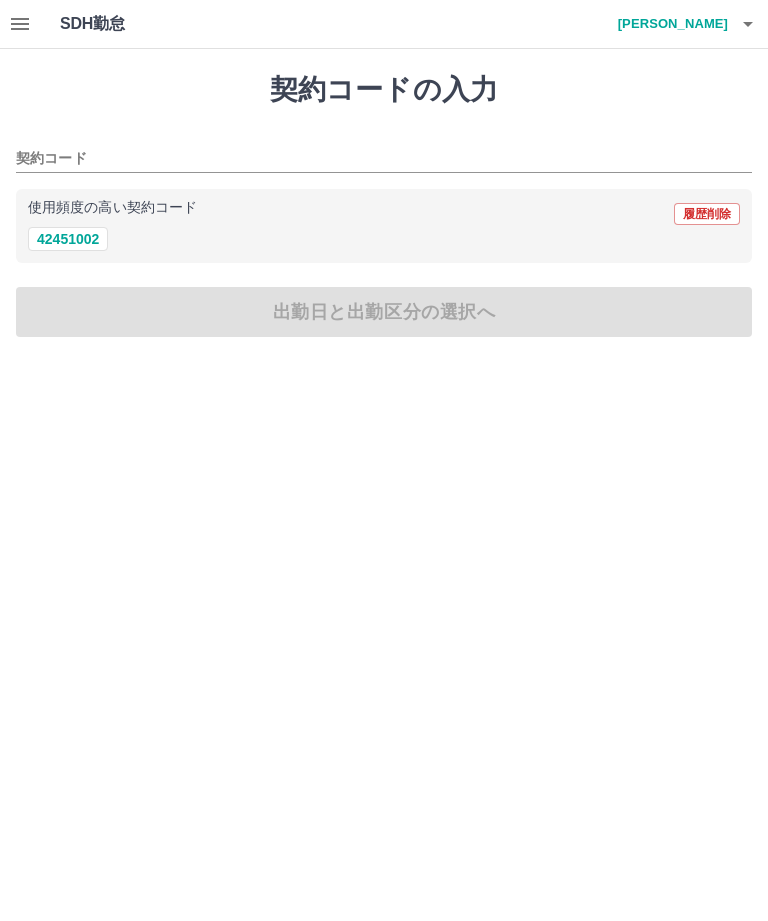 click on "42451002" at bounding box center (68, 239) 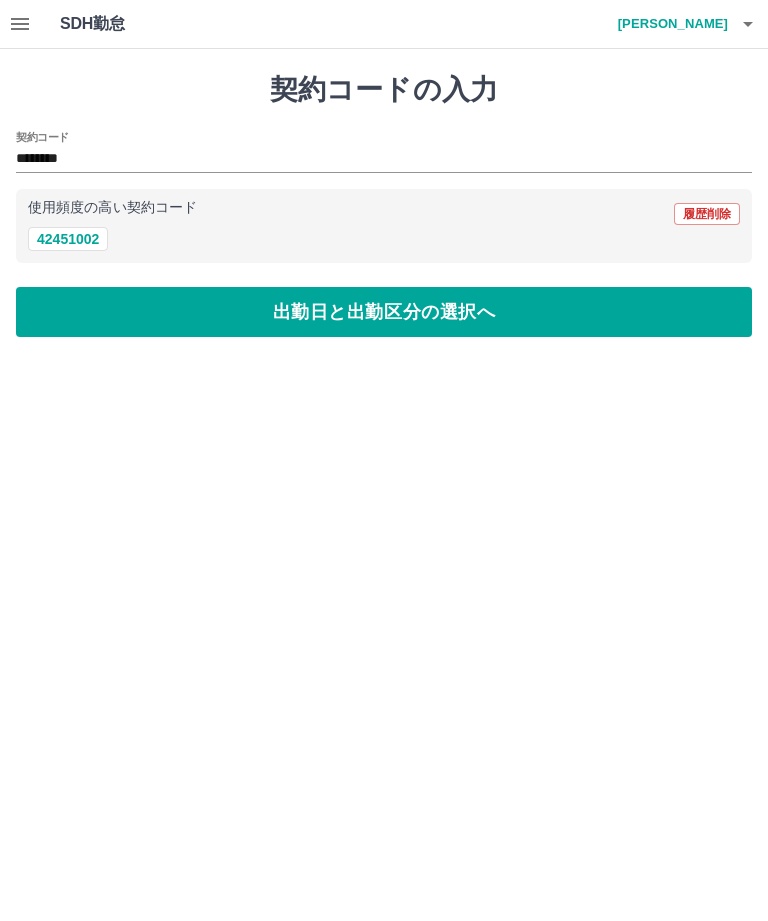 click on "42451002" at bounding box center [68, 239] 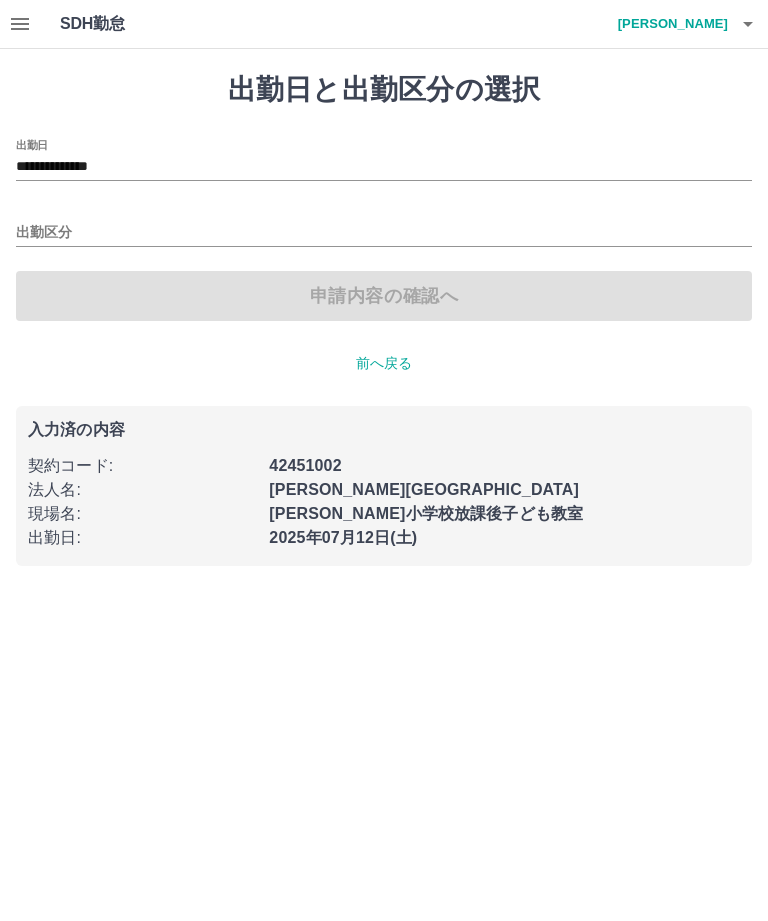 click on "**********" at bounding box center (384, 167) 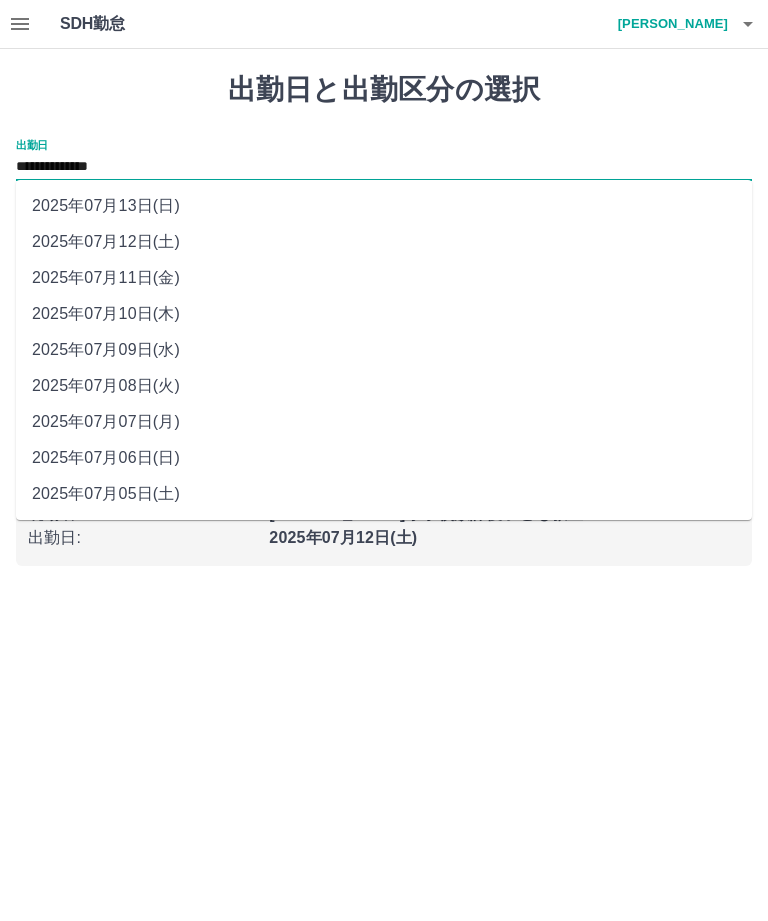 click on "2025年07月10日(木)" at bounding box center [384, 314] 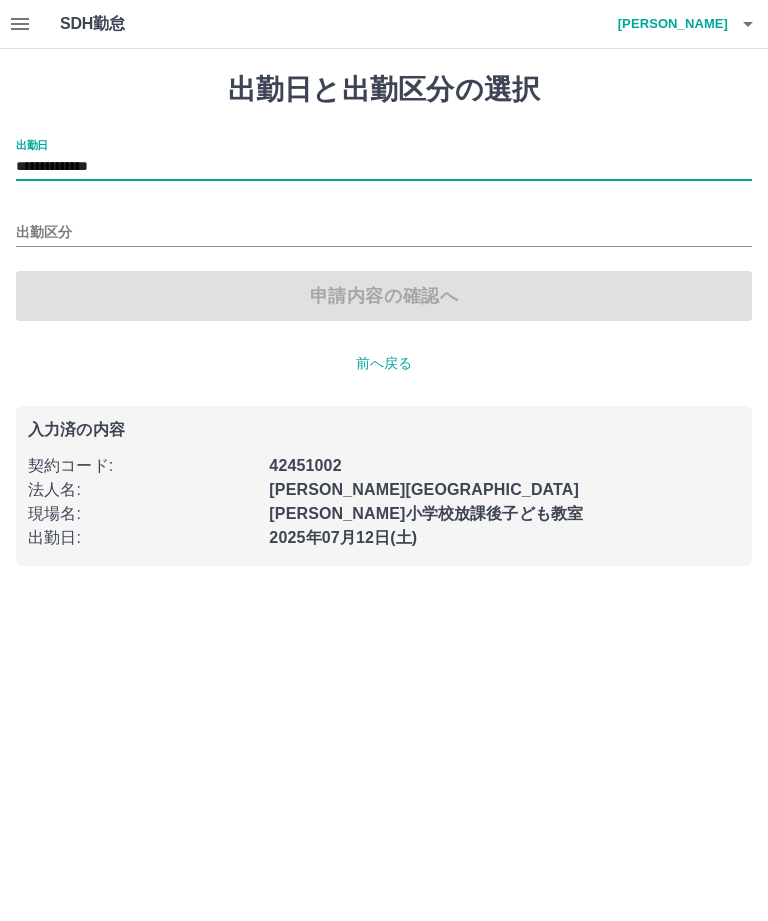 click on "出勤区分" at bounding box center (384, 233) 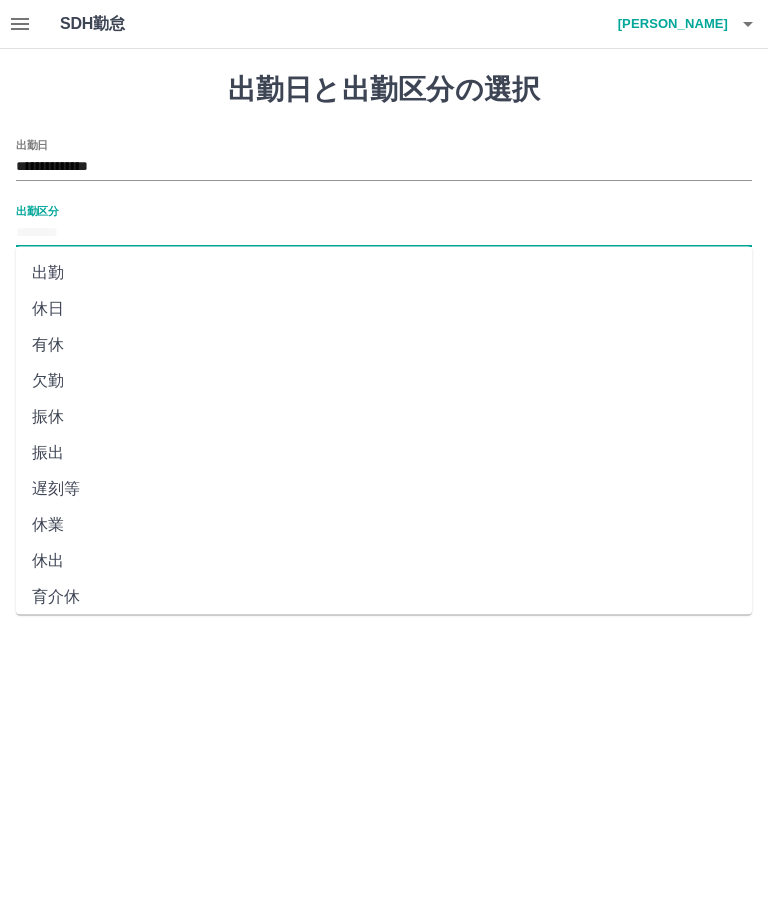 click on "休日" at bounding box center (384, 309) 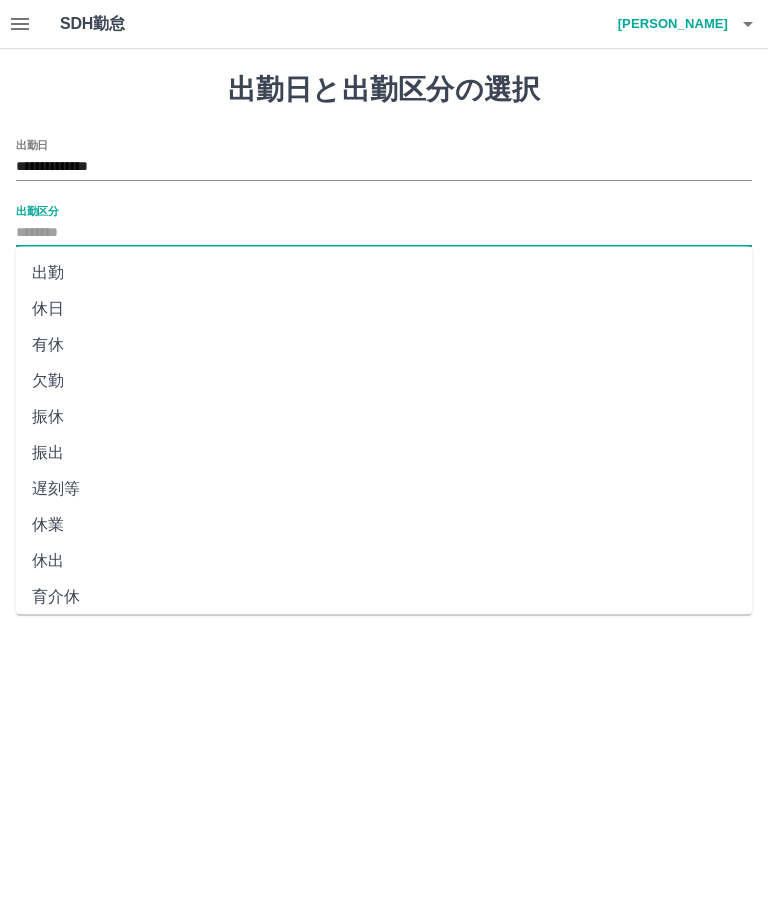 type on "**" 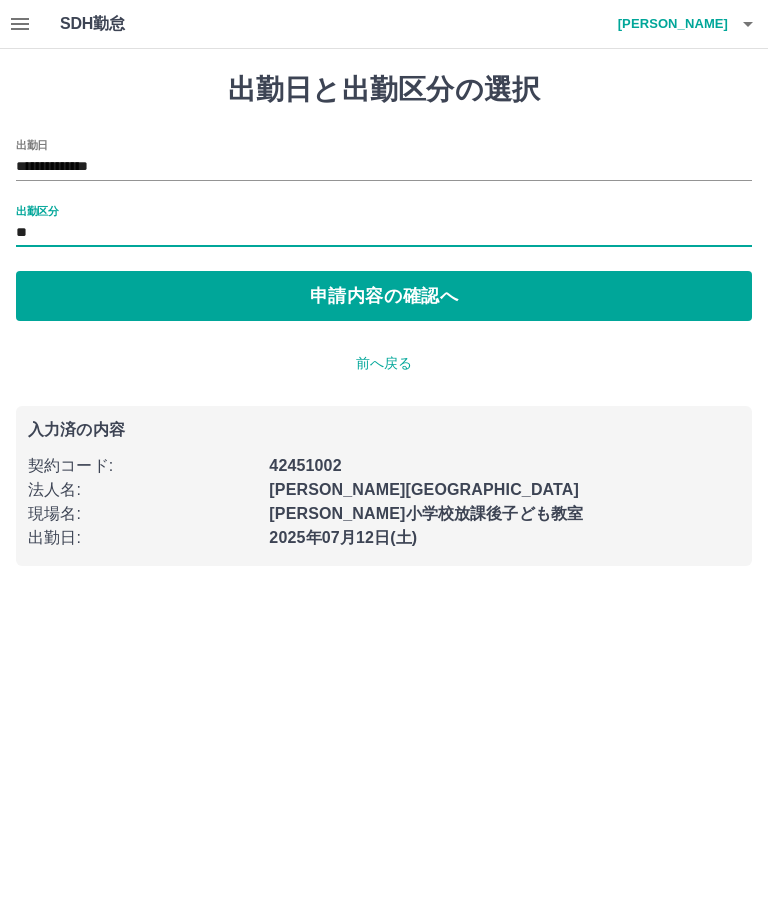 click on "申請内容の確認へ" at bounding box center [384, 296] 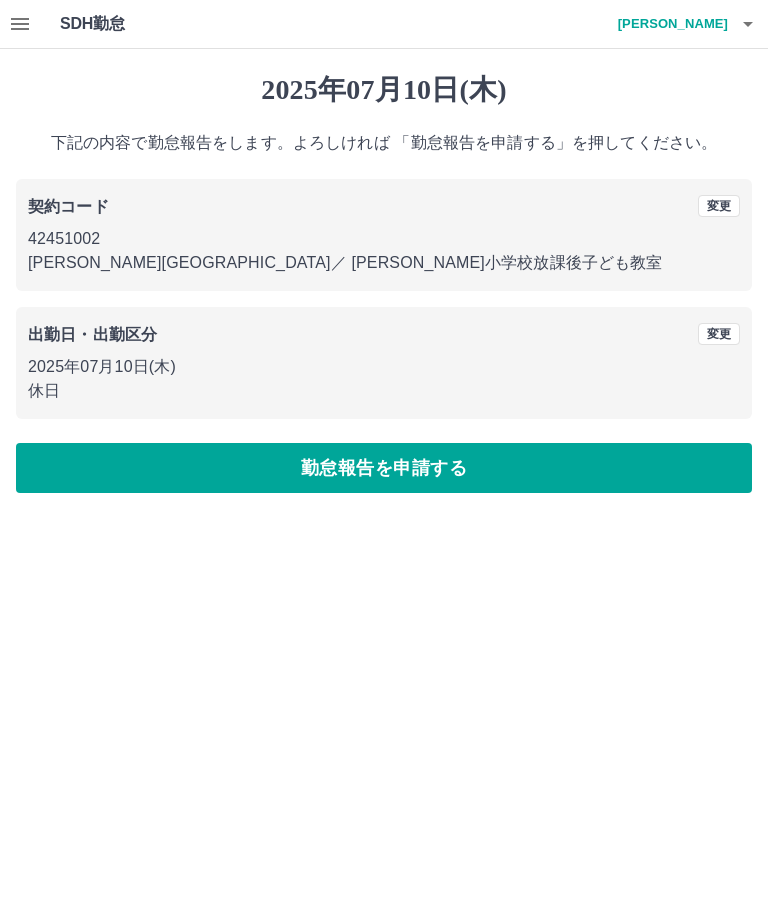 click on "勤怠報告を申請する" at bounding box center (384, 468) 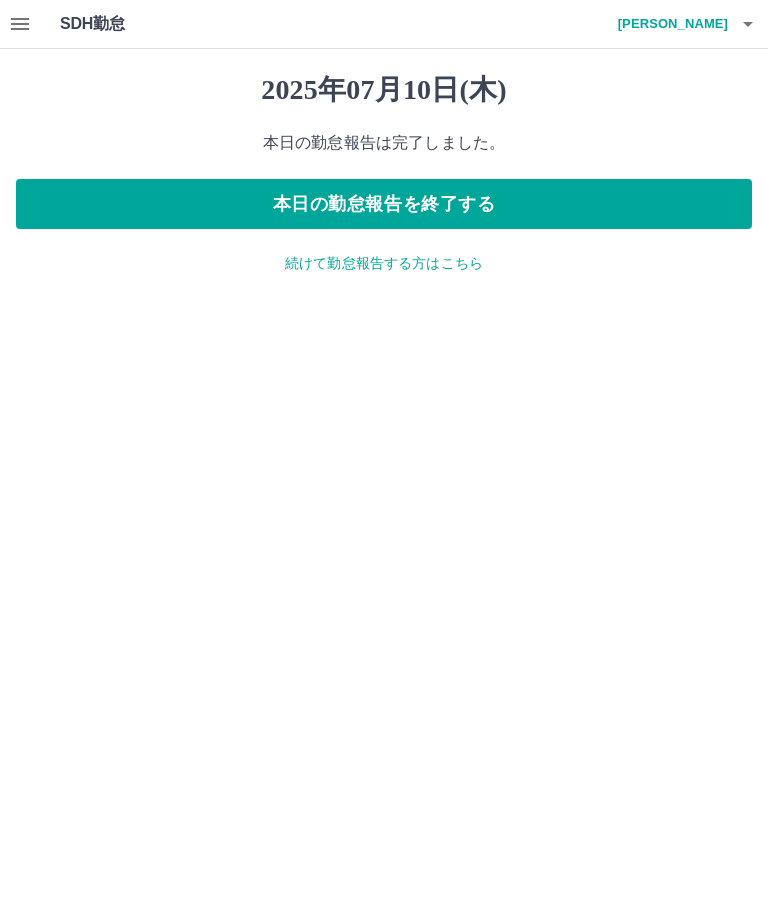 click on "2025年07月10日(木) 本日の勤怠報告は完了しました。 本日の勤怠報告を終了する 続けて勤怠報告する方はこちら" at bounding box center (384, 173) 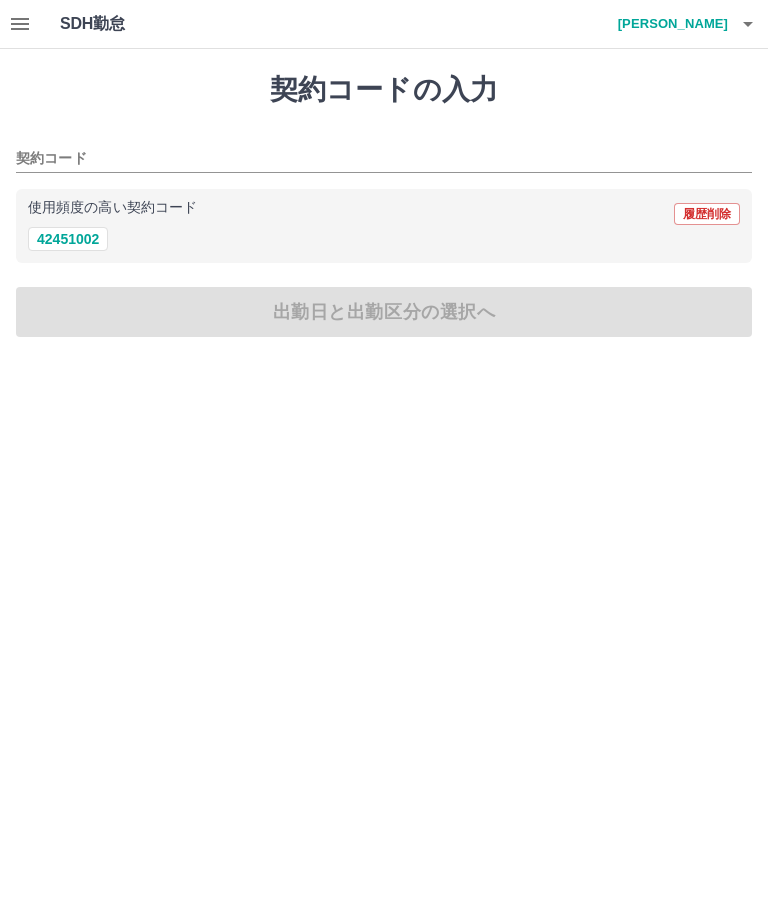 click on "42451002" at bounding box center [68, 239] 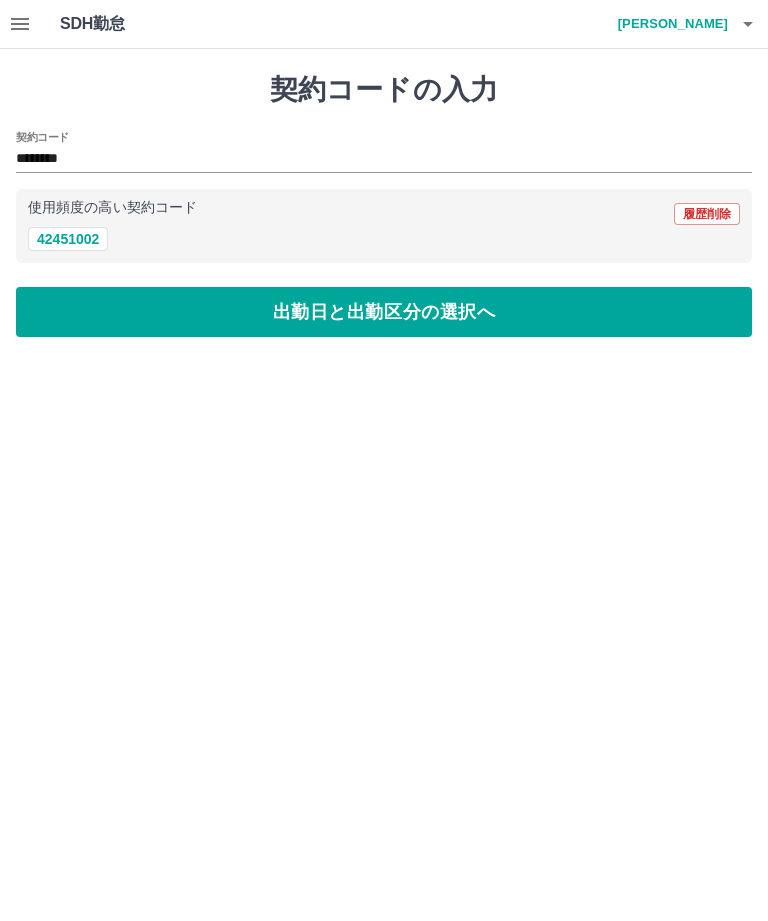 click on "出勤日と出勤区分の選択へ" at bounding box center [384, 312] 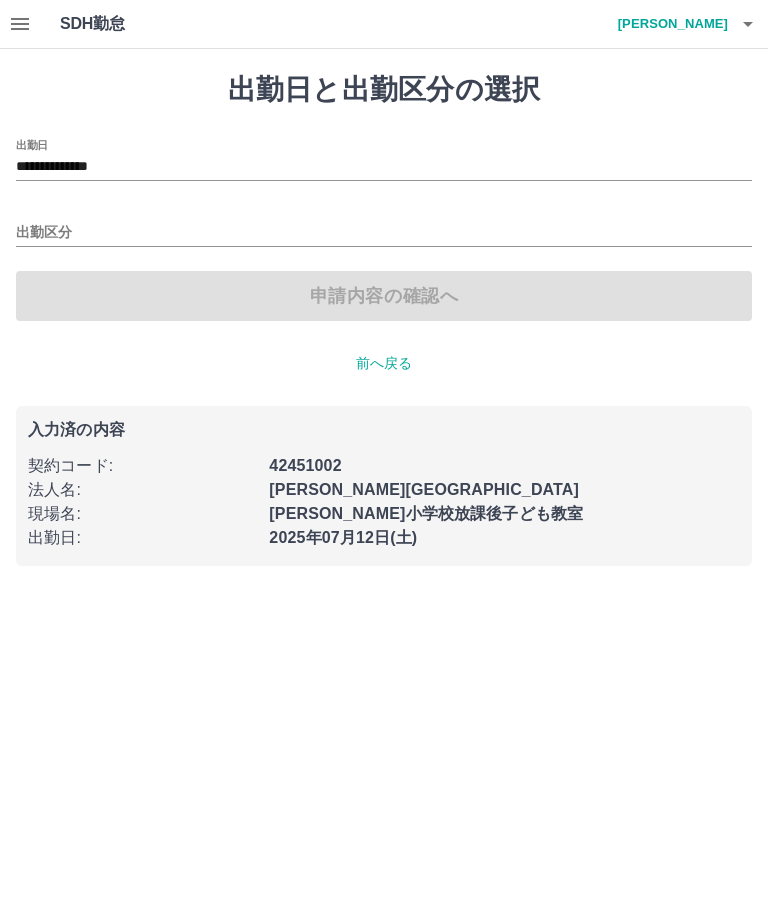 click on "**********" at bounding box center (384, 167) 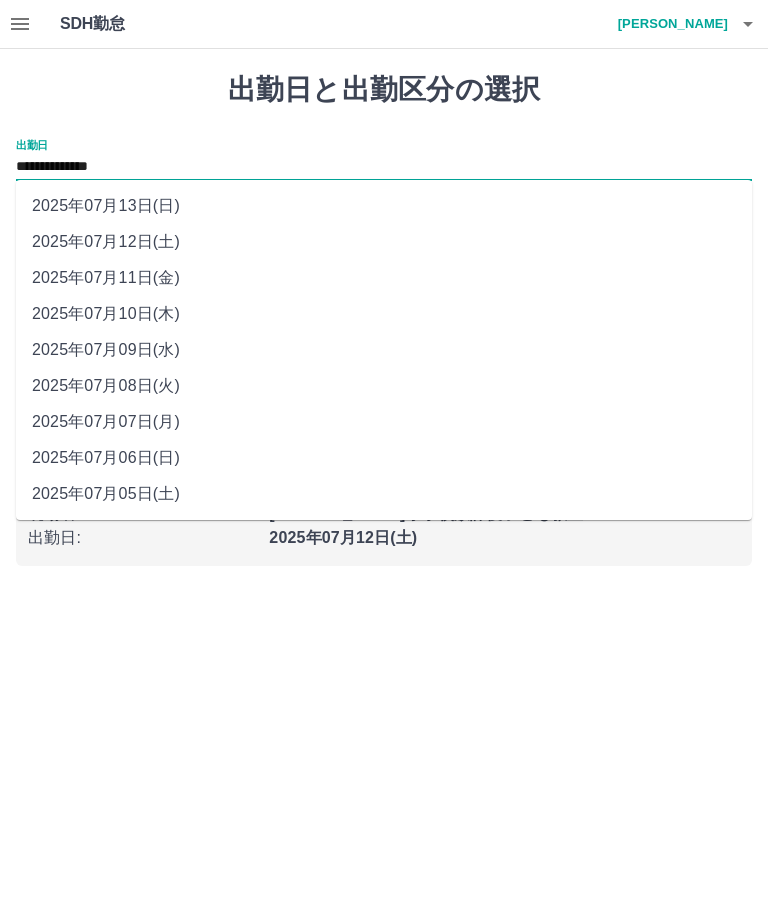 click on "2025年07月11日(金)" at bounding box center [384, 278] 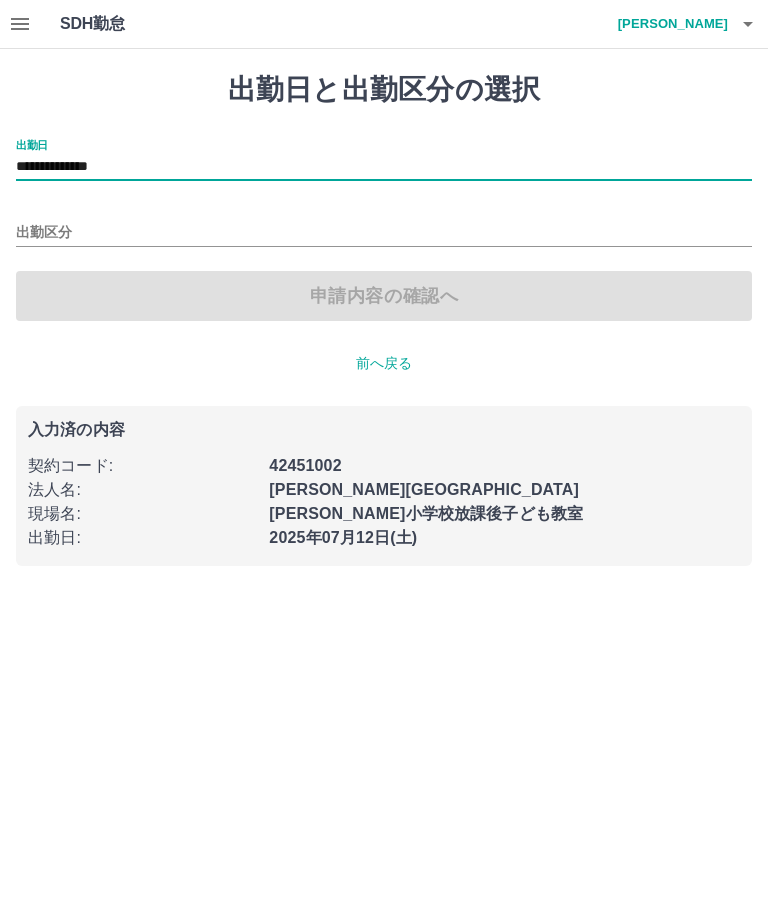 click on "出勤区分" at bounding box center [384, 233] 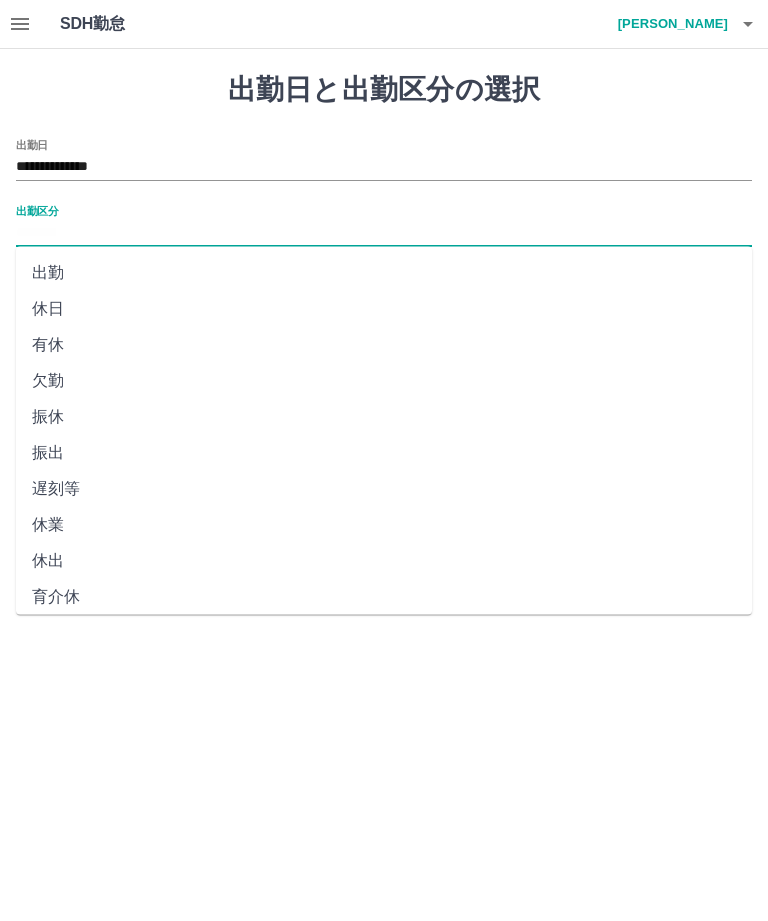 click on "休日" at bounding box center (384, 309) 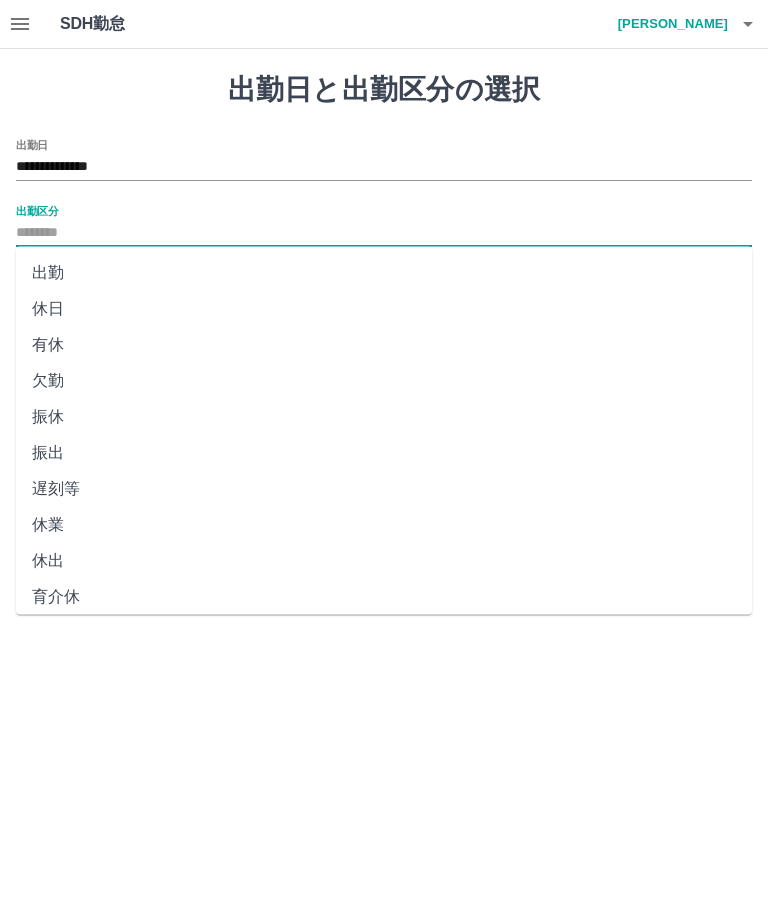 type on "**" 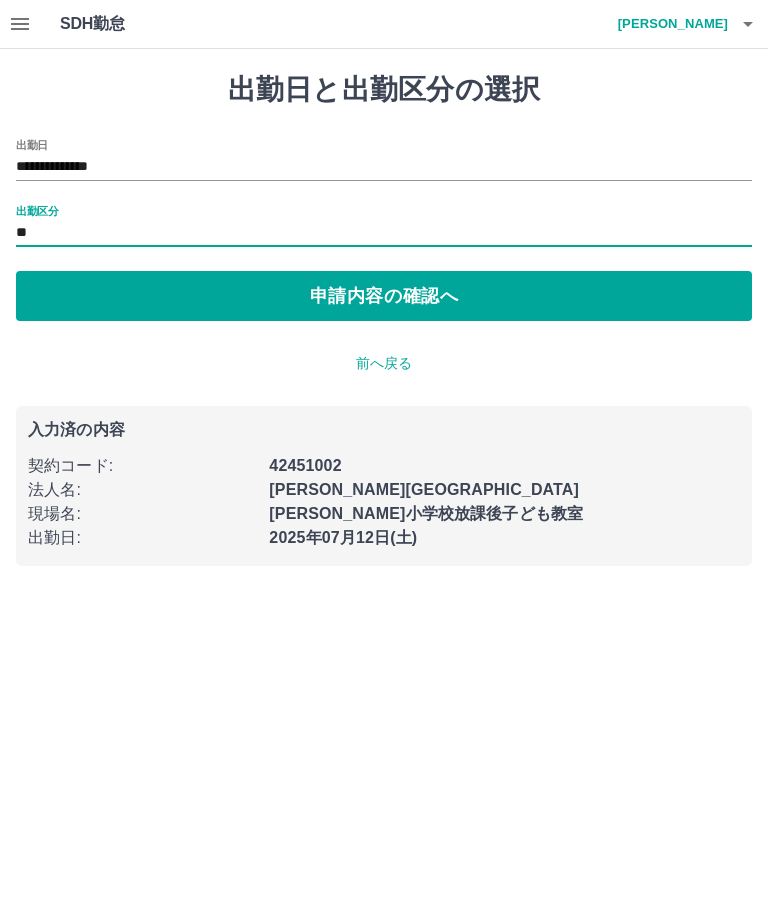 click on "申請内容の確認へ" at bounding box center [384, 296] 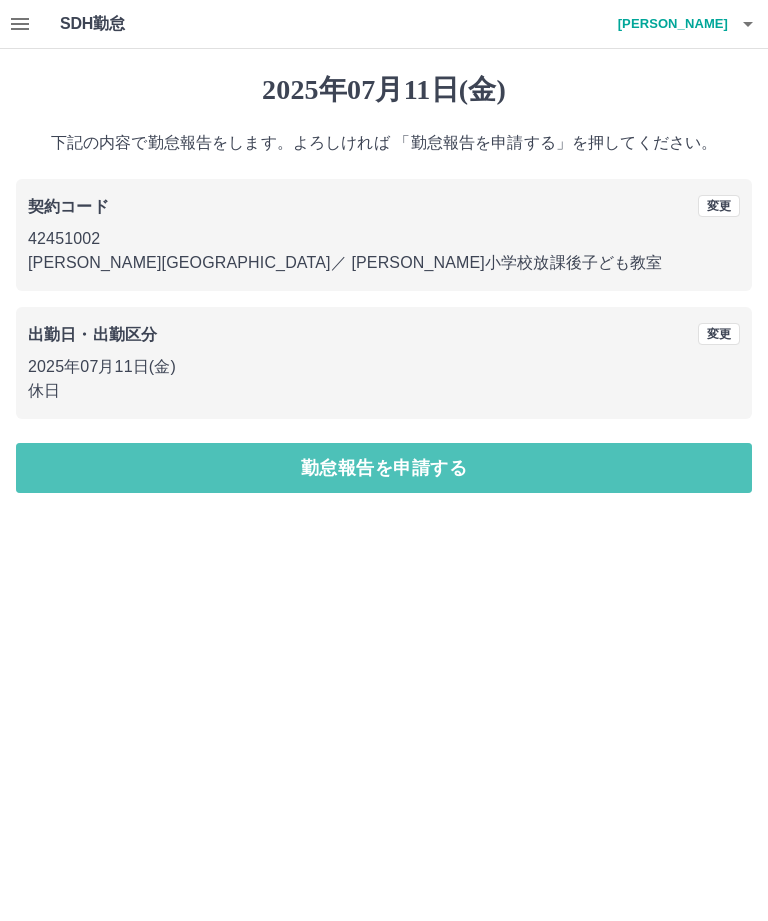 click on "勤怠報告を申請する" at bounding box center [384, 468] 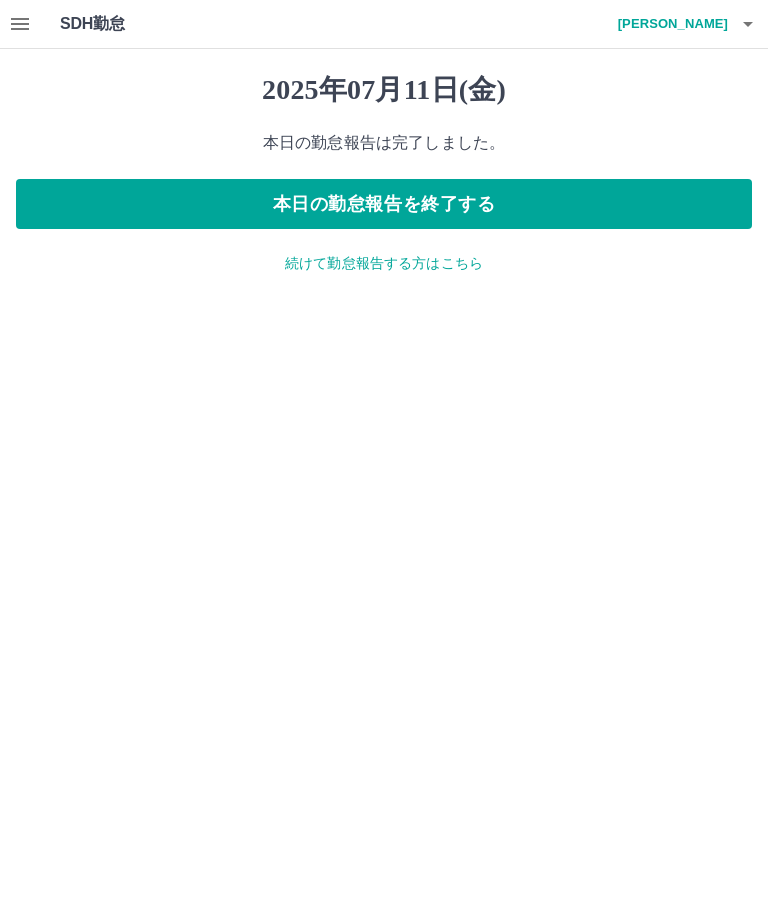 click at bounding box center [748, 24] 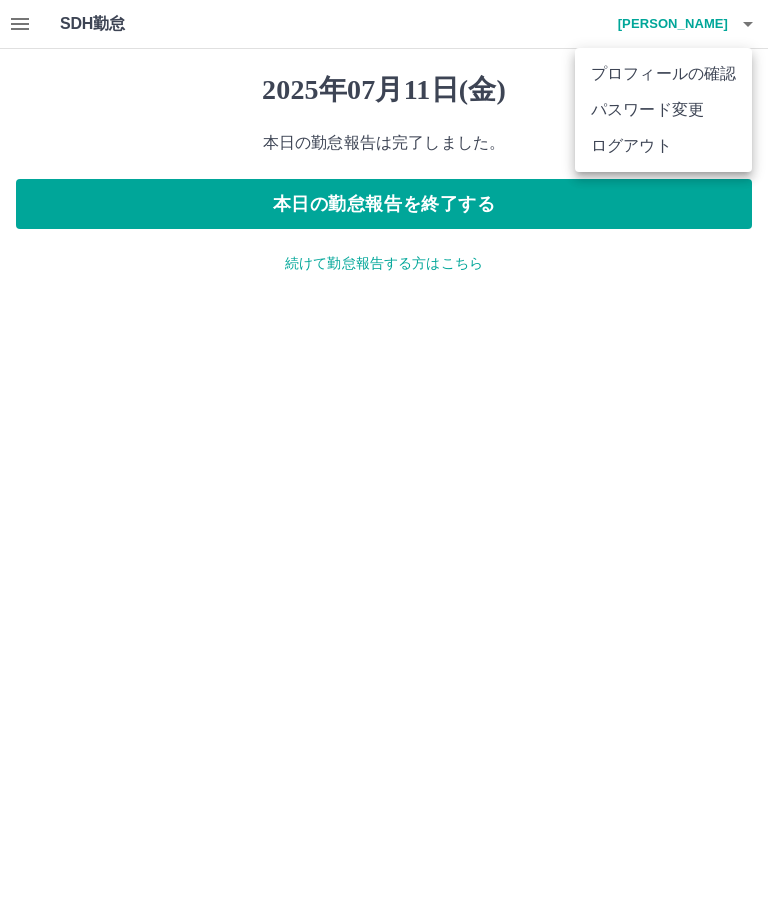 click on "ログアウト" at bounding box center (663, 146) 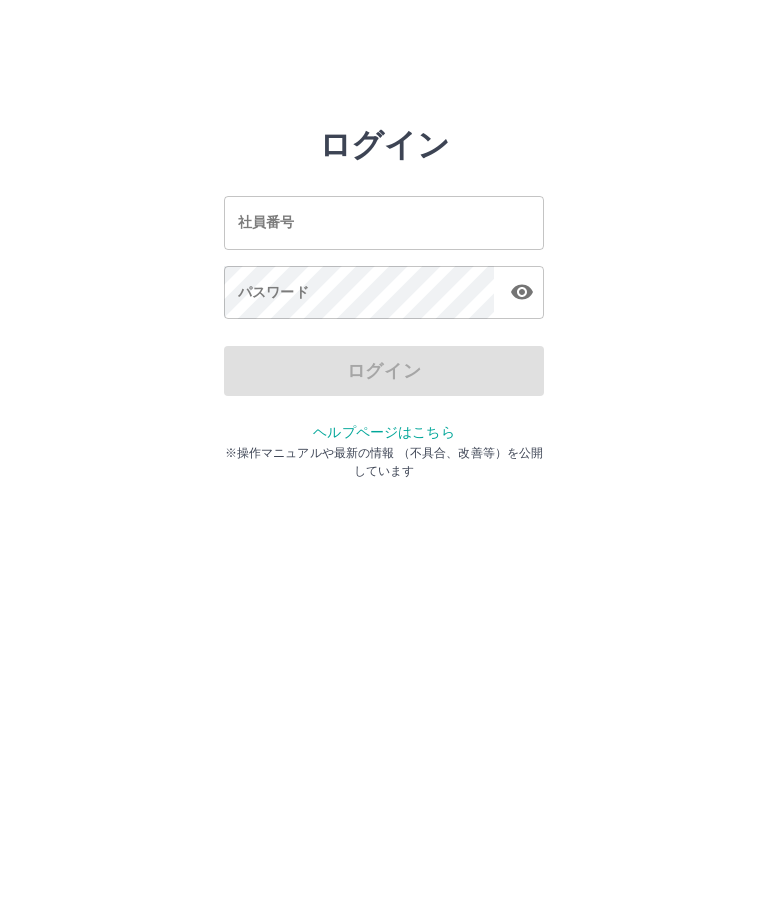 scroll, scrollTop: 0, scrollLeft: 0, axis: both 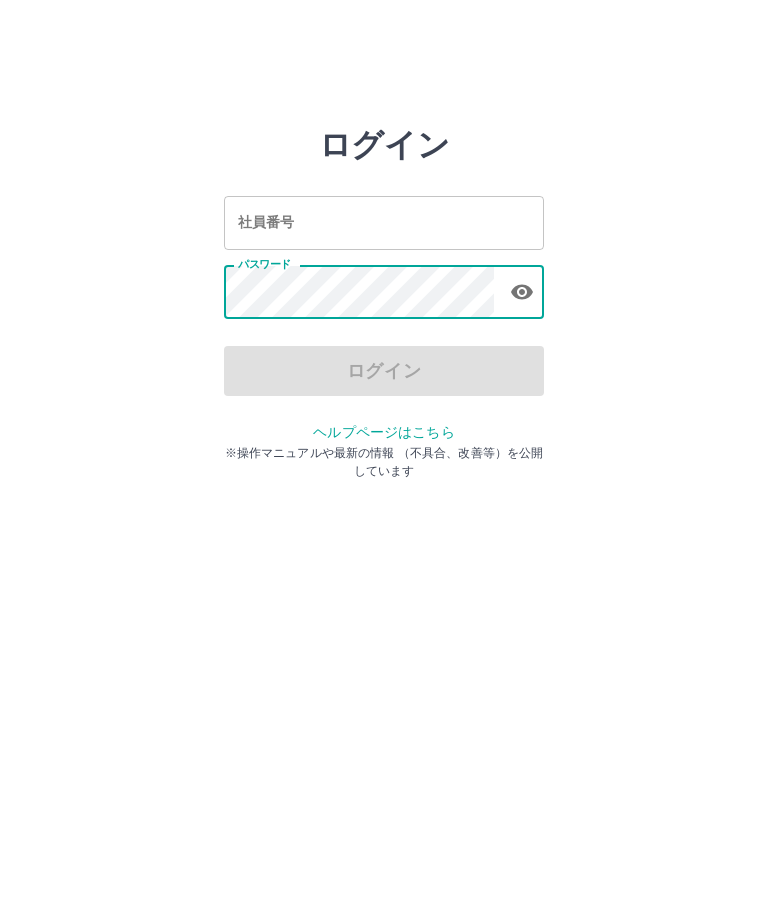 click on "社員番号" at bounding box center (384, 222) 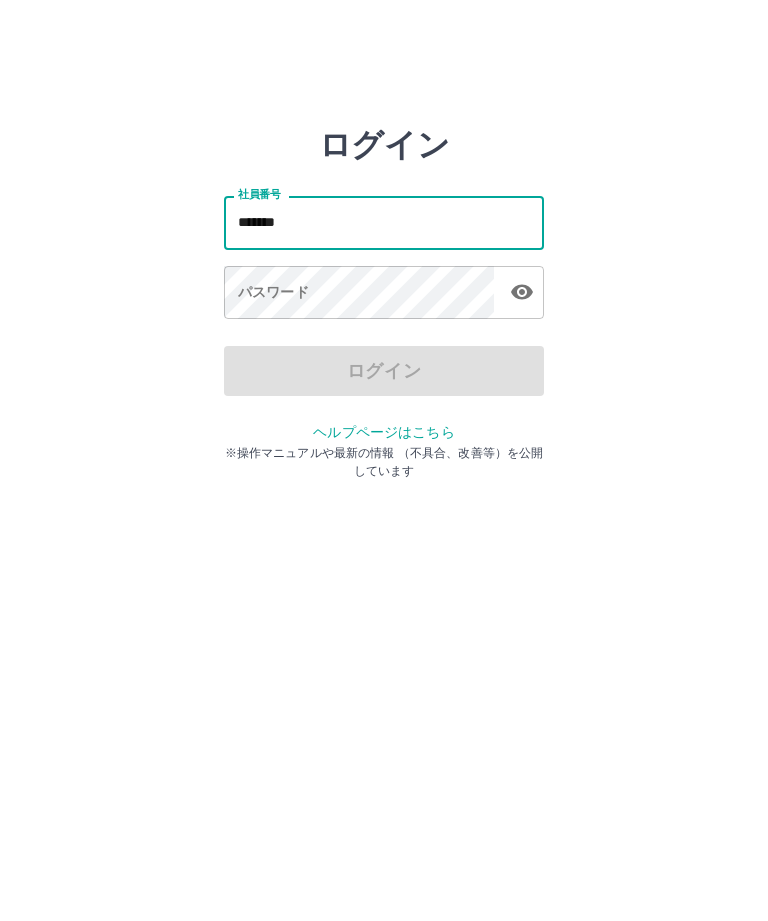 type on "*******" 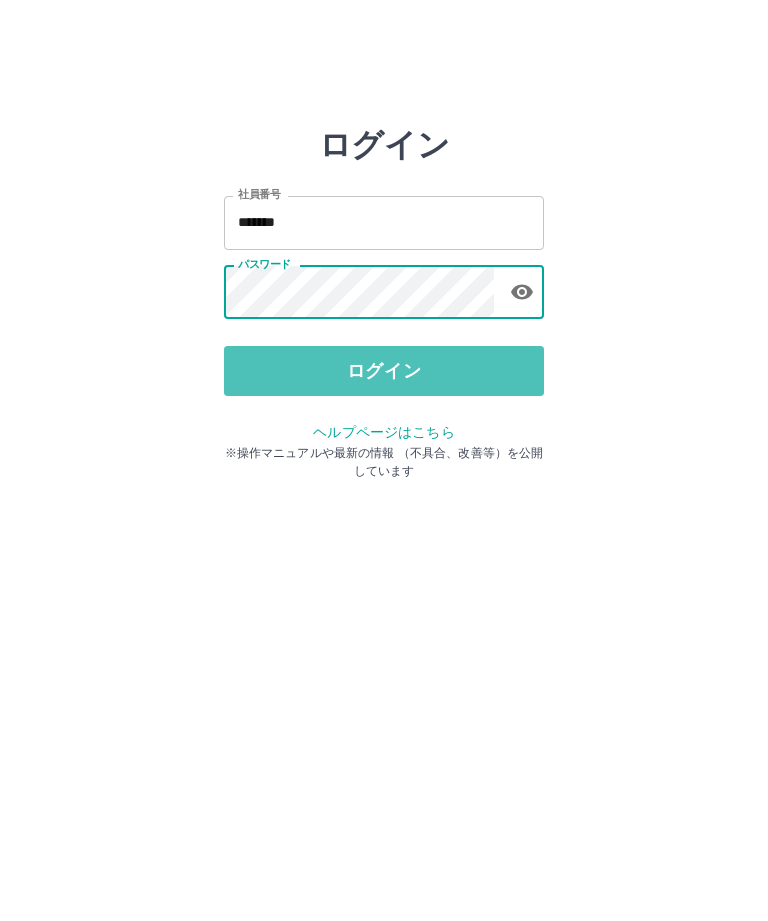 click on "ログイン" at bounding box center (384, 371) 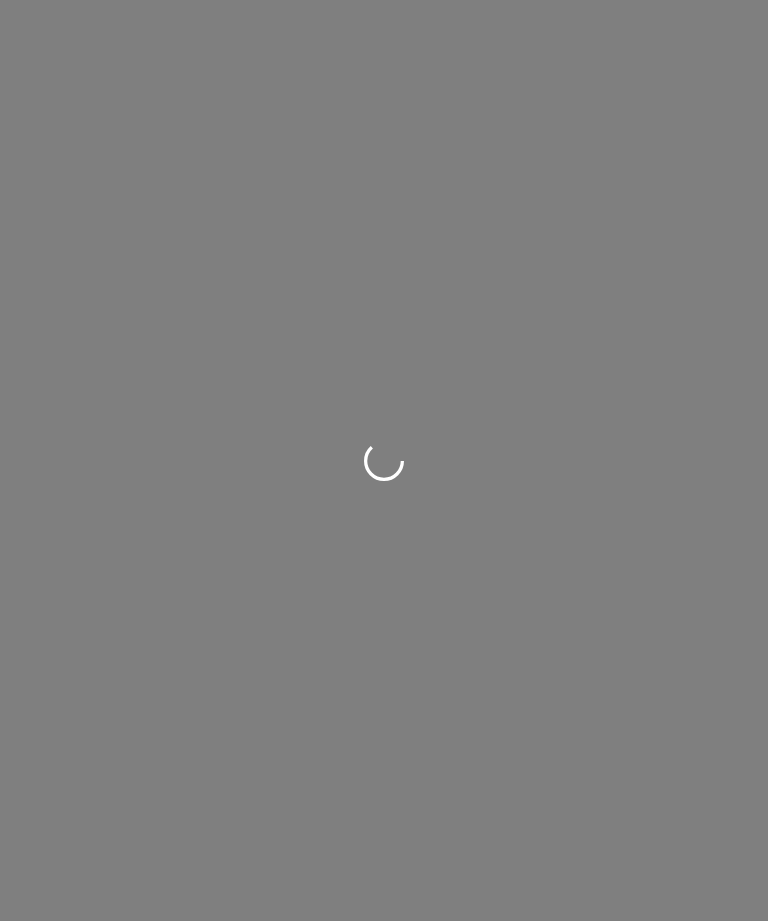 scroll, scrollTop: 0, scrollLeft: 0, axis: both 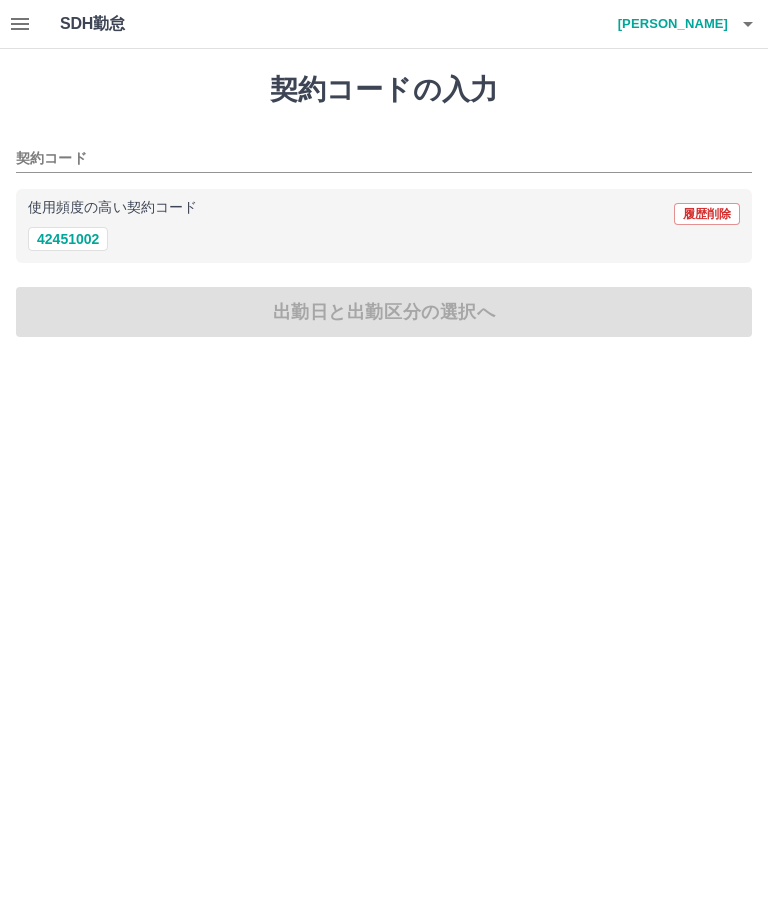 click 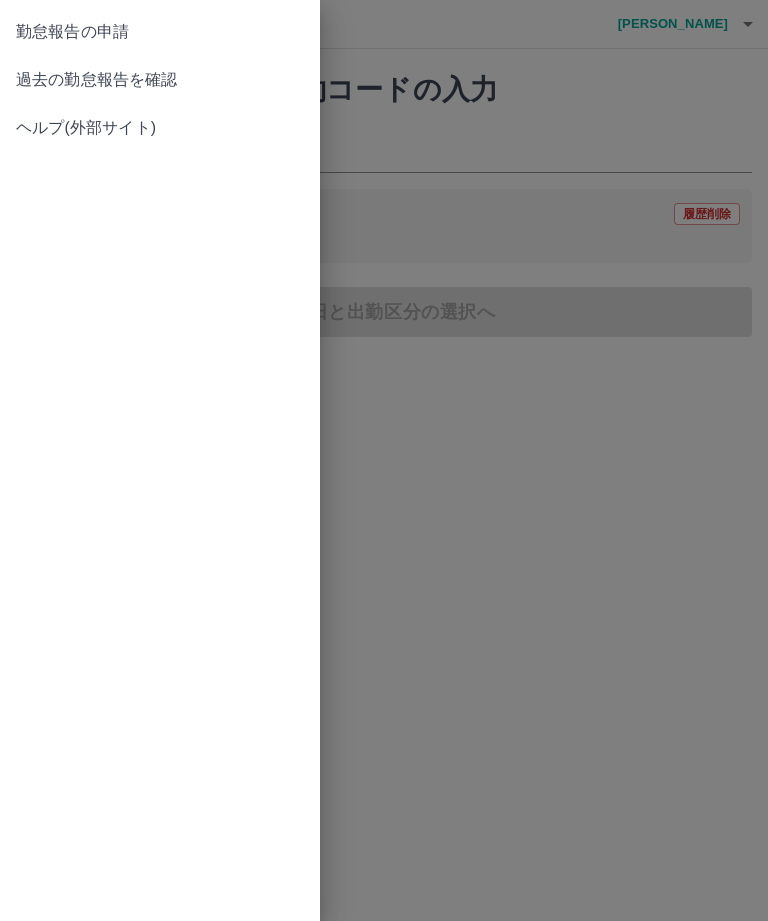 click on "過去の勤怠報告を確認" at bounding box center [160, 80] 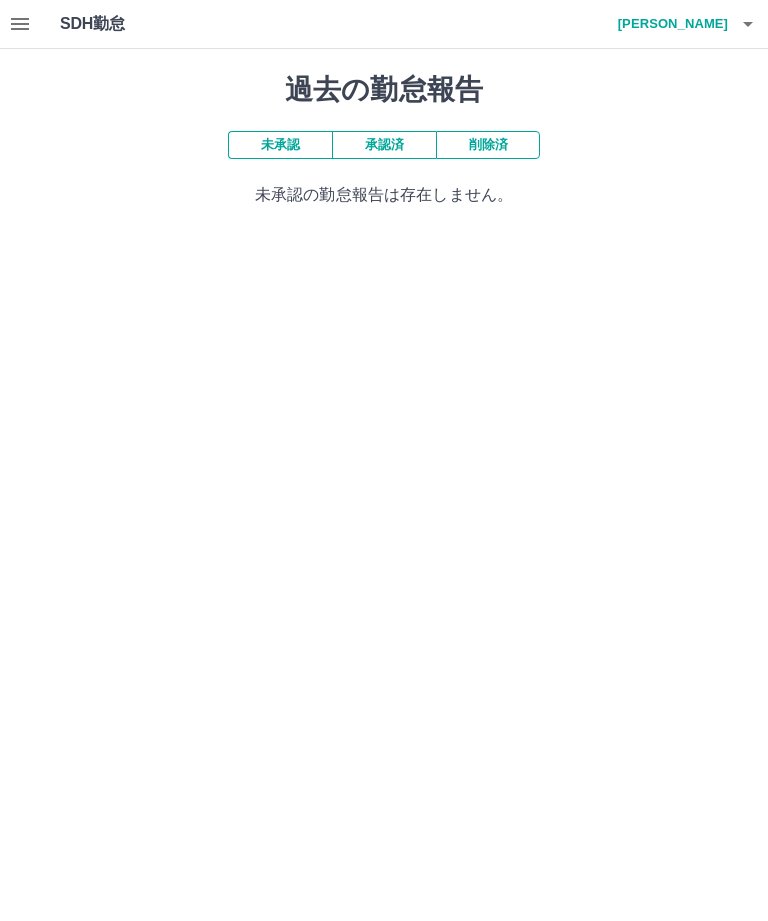 click on "承認済" at bounding box center (384, 145) 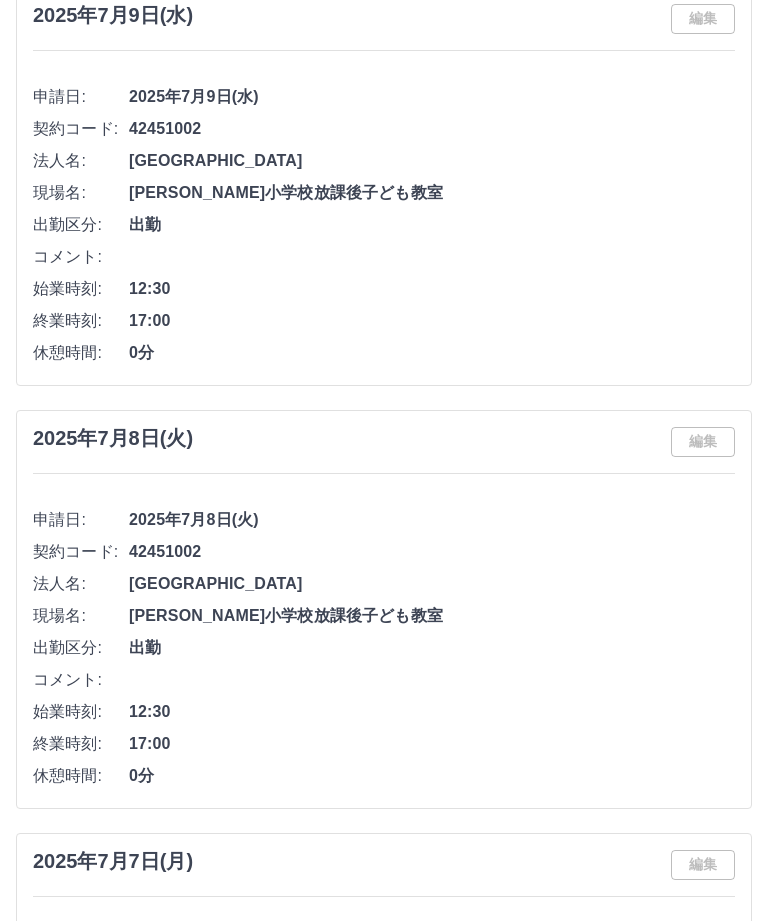scroll, scrollTop: 0, scrollLeft: 0, axis: both 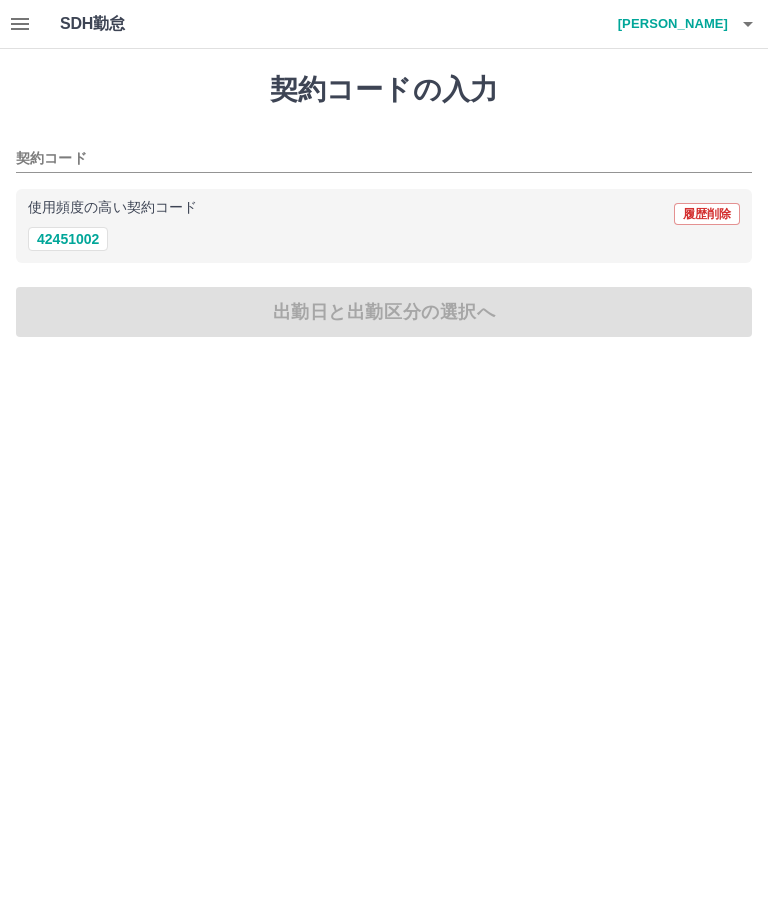 click on "42451002" at bounding box center [68, 239] 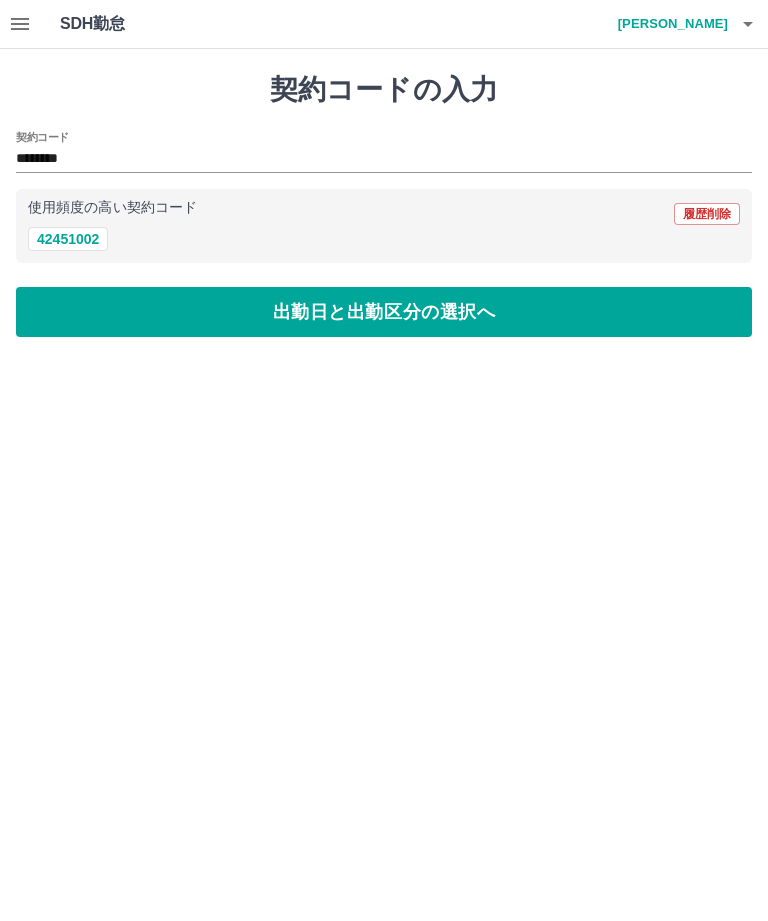 click on "出勤日と出勤区分の選択へ" at bounding box center (384, 312) 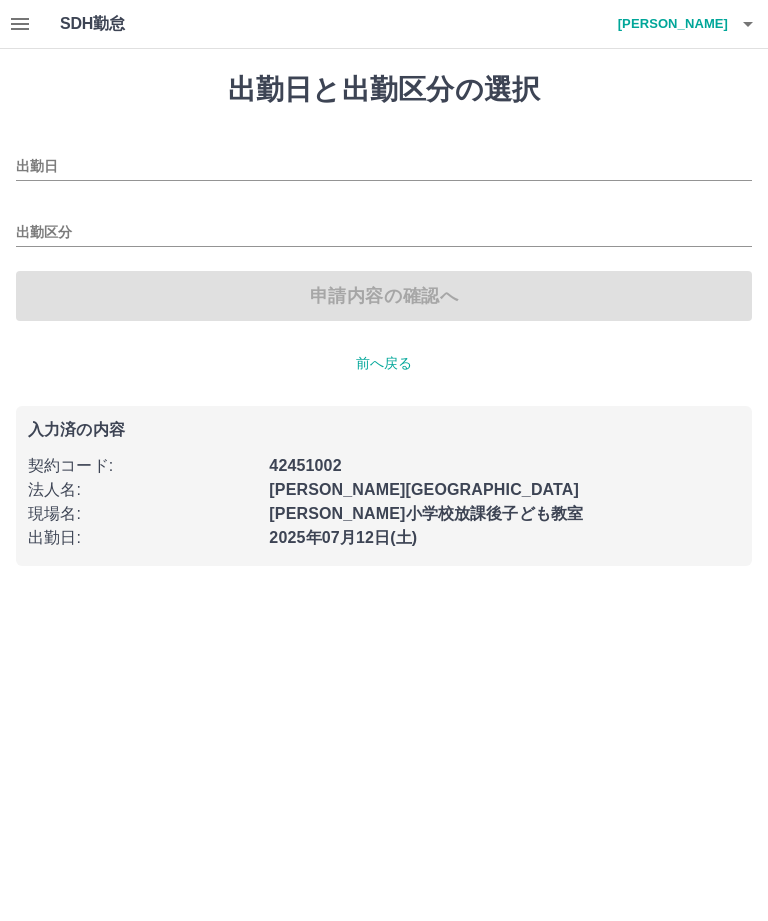 type on "**********" 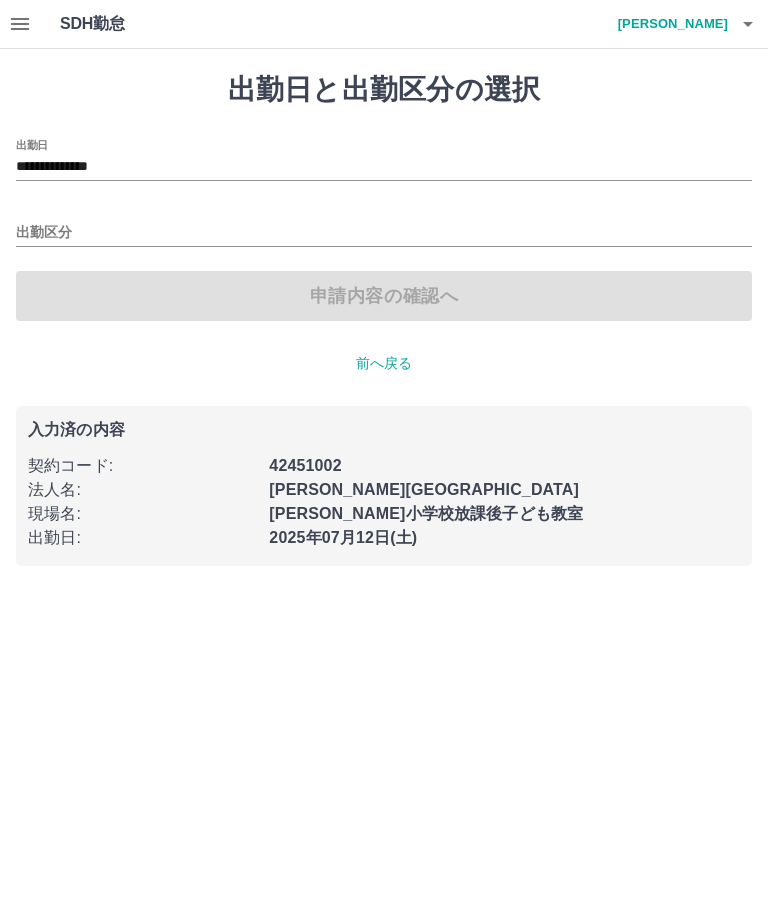 click on "**********" at bounding box center [384, 167] 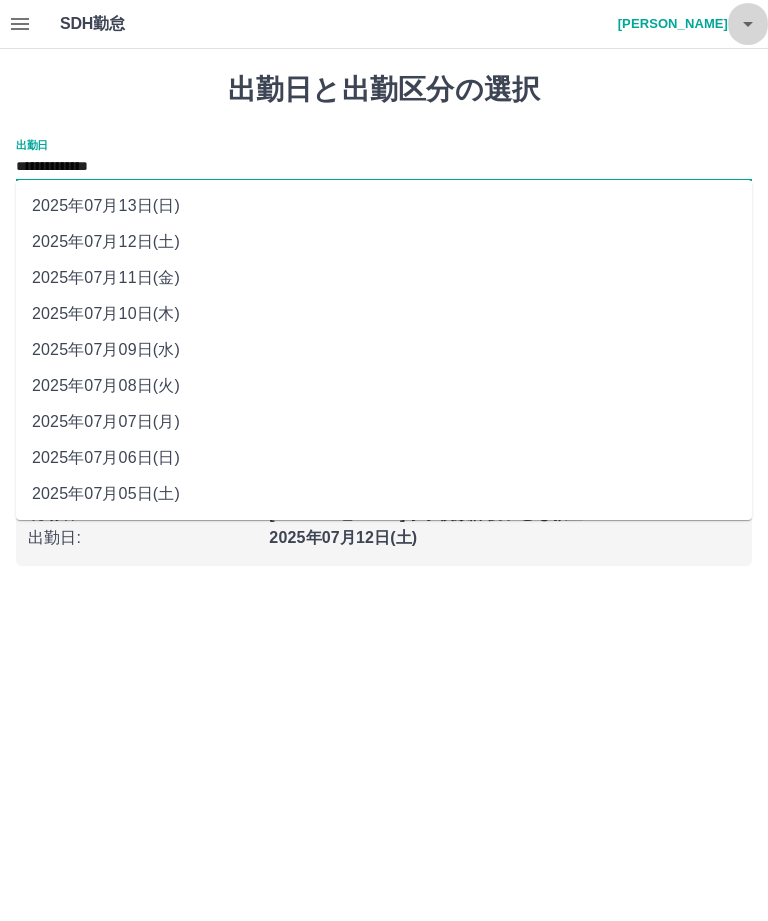 click at bounding box center (748, 24) 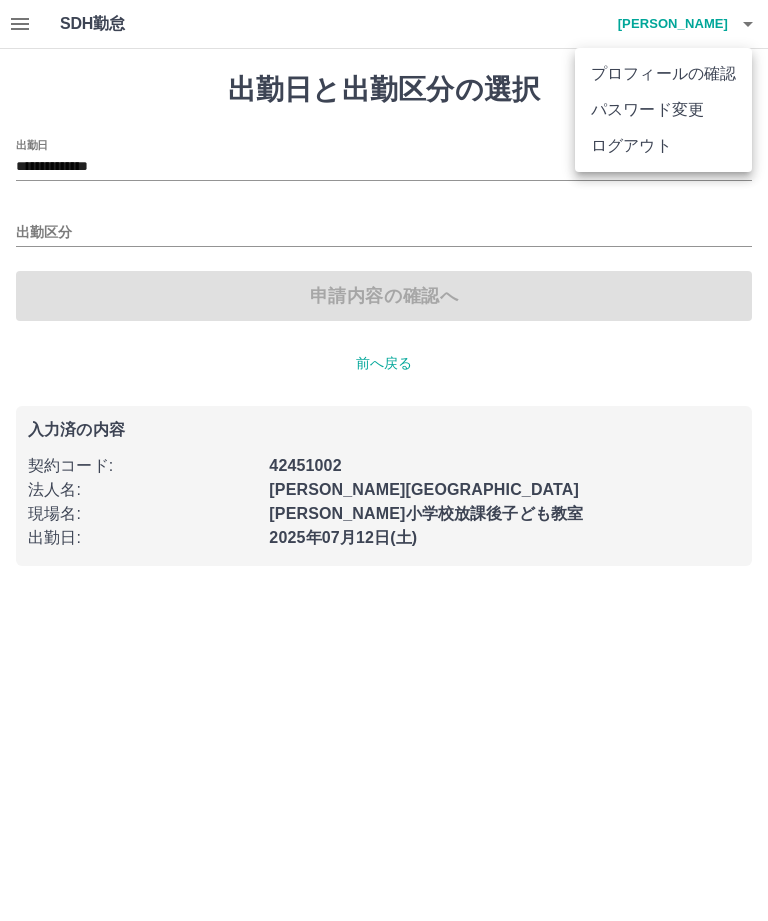 click on "ログアウト" at bounding box center (663, 146) 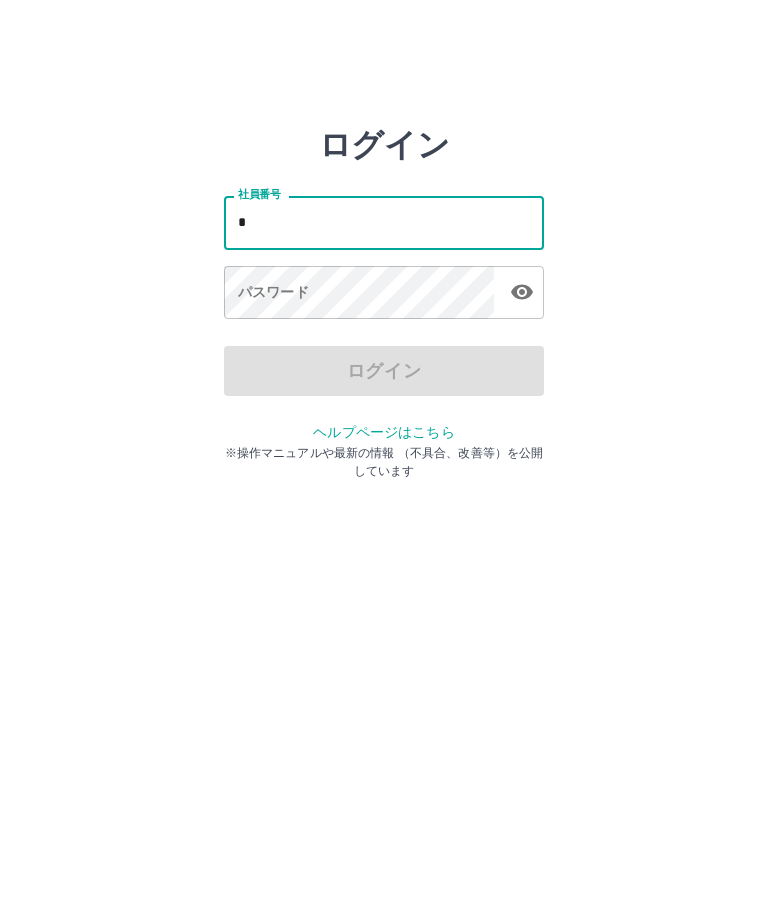 scroll, scrollTop: 0, scrollLeft: 0, axis: both 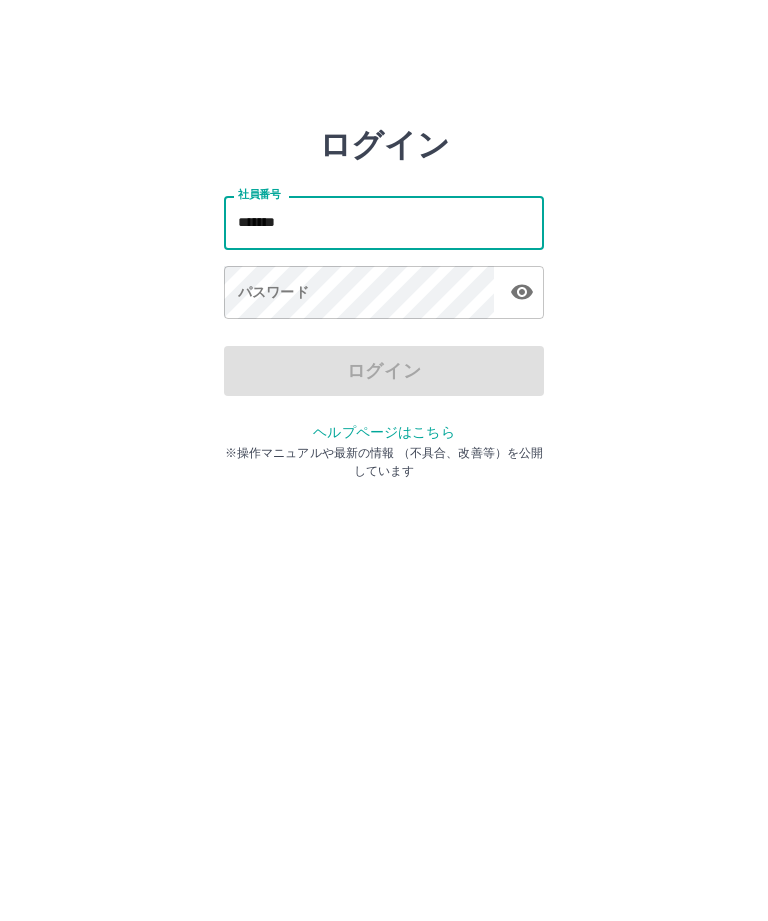 type on "*******" 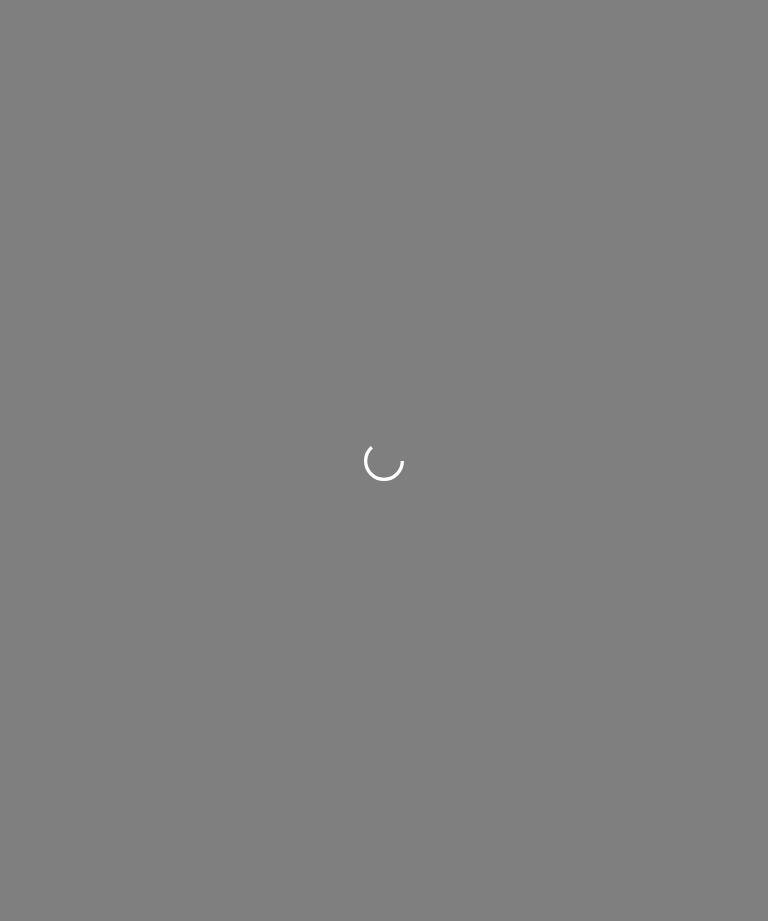 scroll, scrollTop: 0, scrollLeft: 0, axis: both 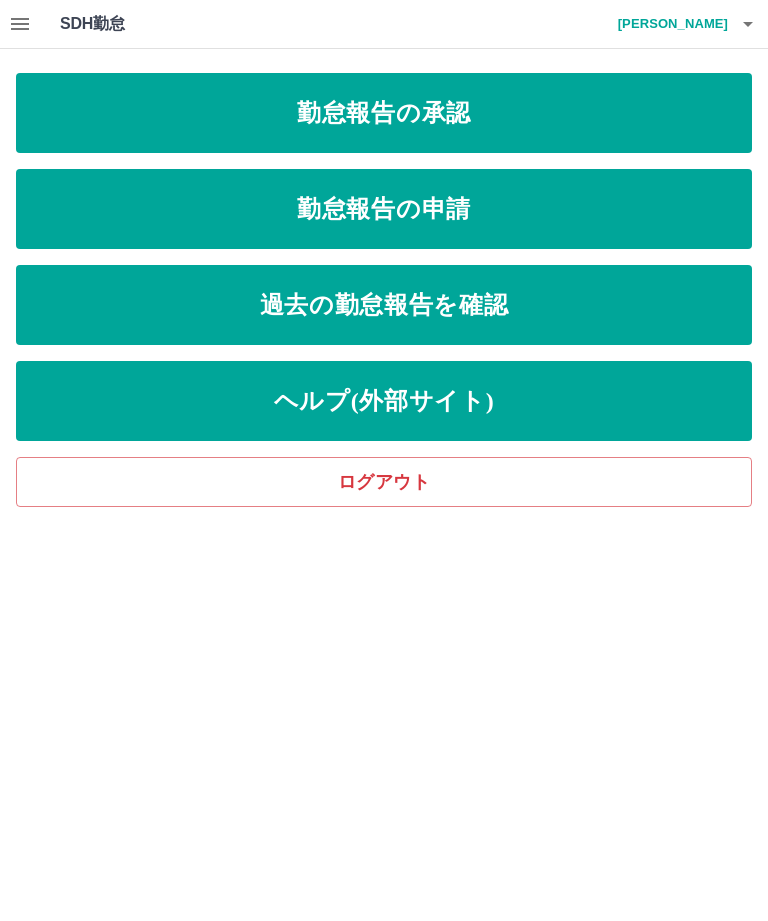 click on "勤怠報告の承認" at bounding box center (384, 113) 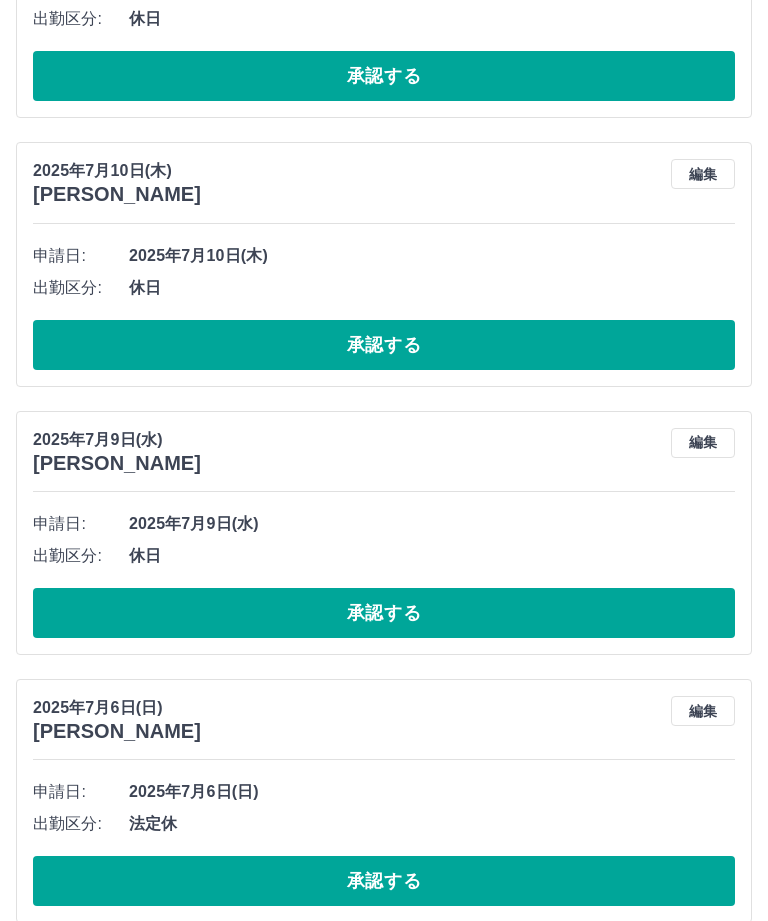 scroll, scrollTop: 1950, scrollLeft: 0, axis: vertical 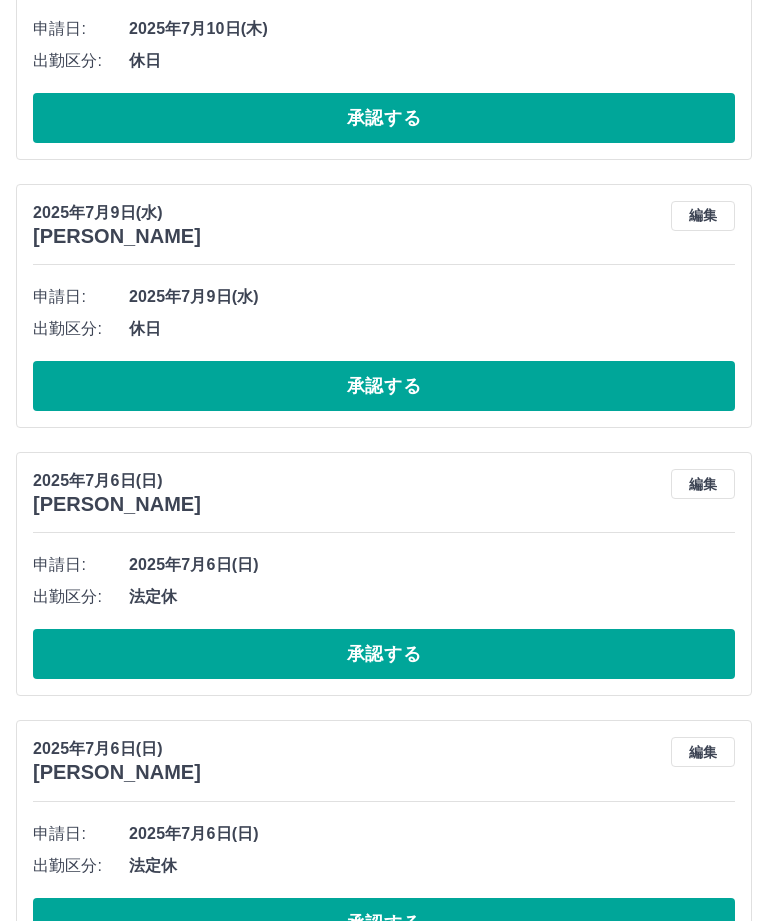 click on "承認する" at bounding box center [384, 923] 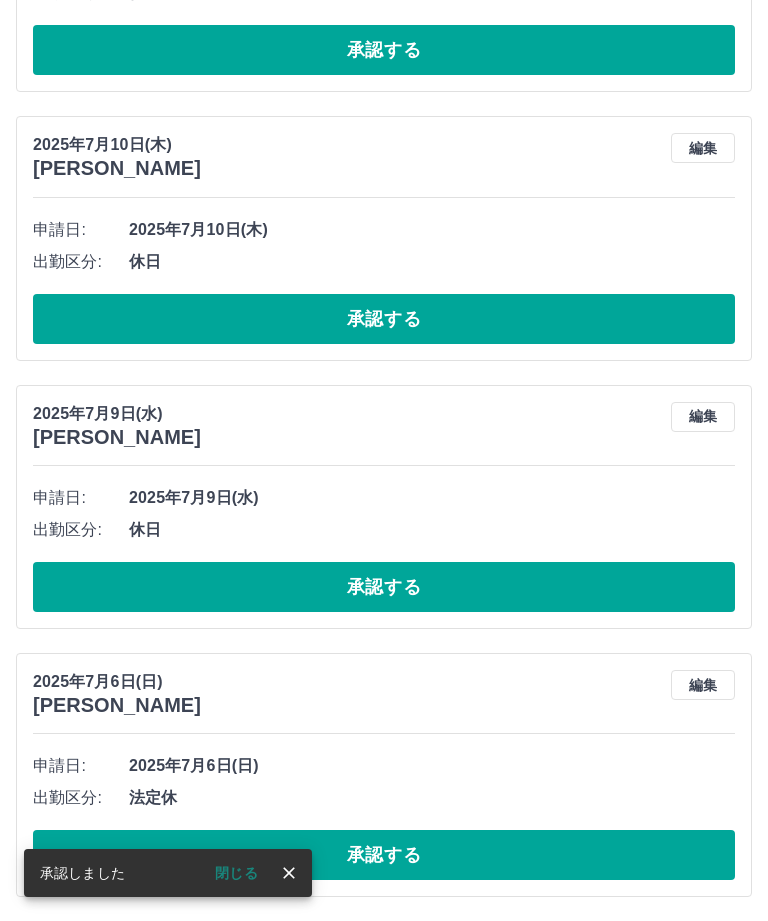 scroll, scrollTop: 1682, scrollLeft: 0, axis: vertical 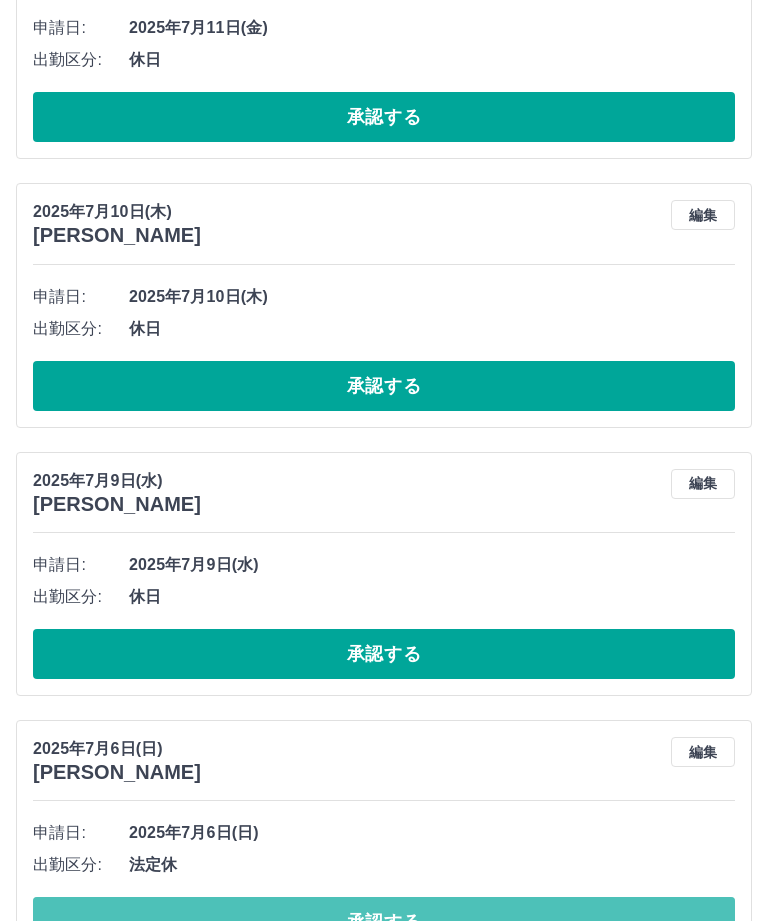 click on "承認する" at bounding box center (384, 922) 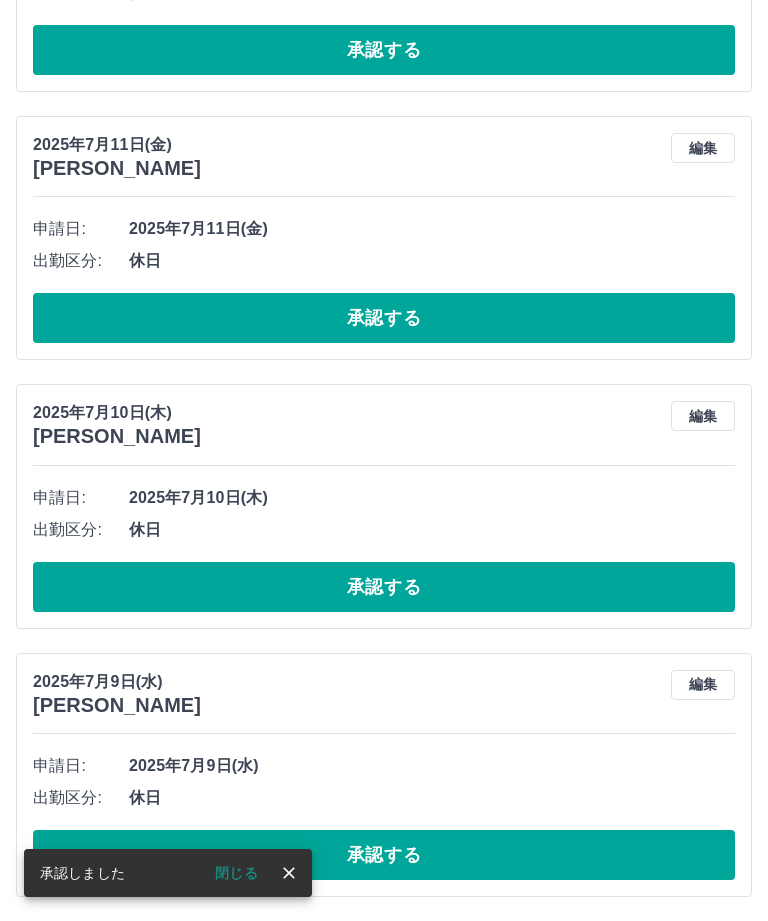 scroll, scrollTop: 1414, scrollLeft: 0, axis: vertical 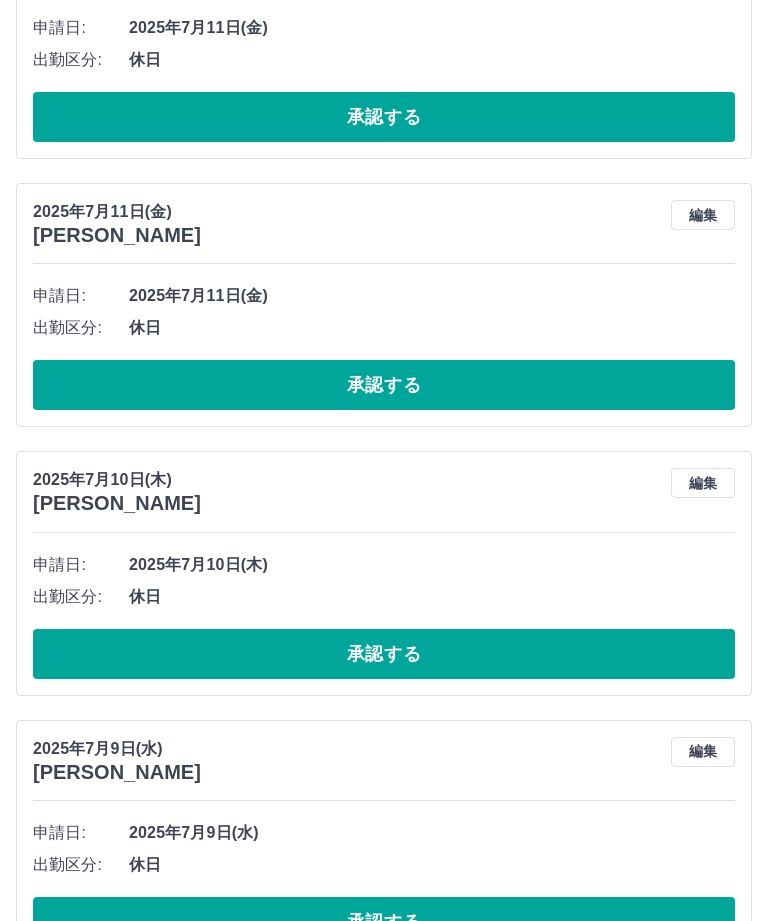 click on "承認する" at bounding box center (384, 922) 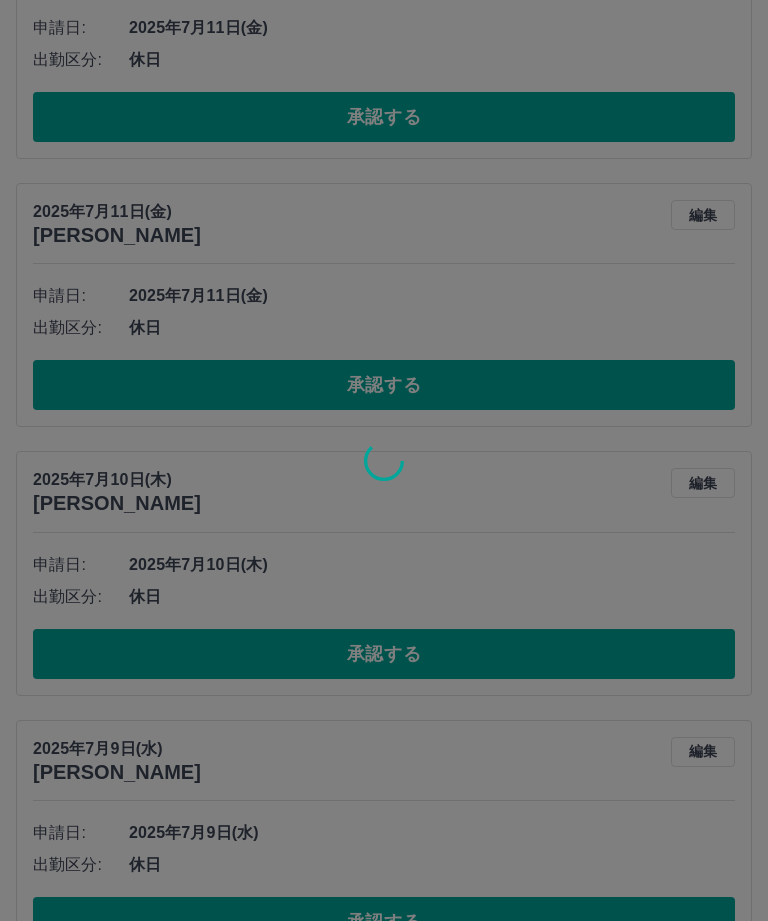 scroll, scrollTop: 1146, scrollLeft: 0, axis: vertical 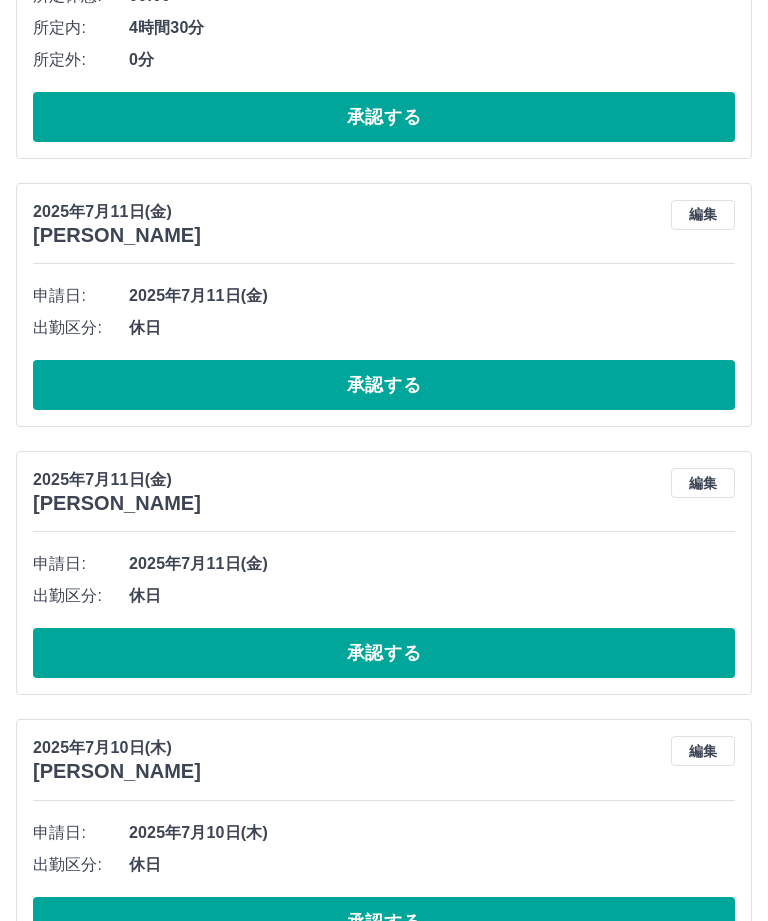 click on "承認する" at bounding box center [384, 922] 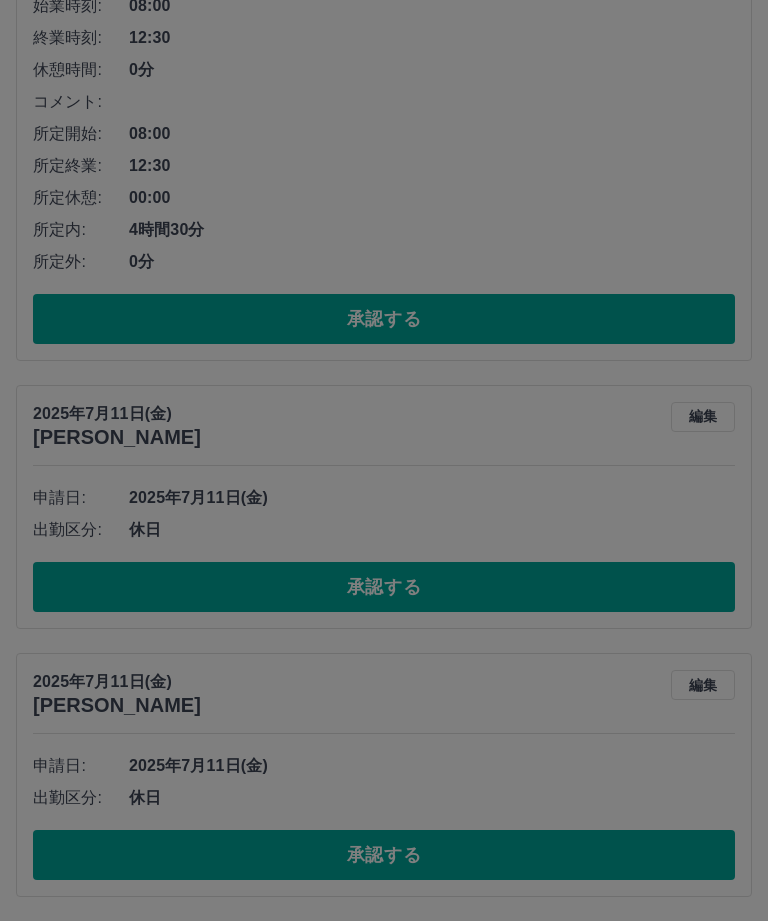 scroll, scrollTop: 878, scrollLeft: 0, axis: vertical 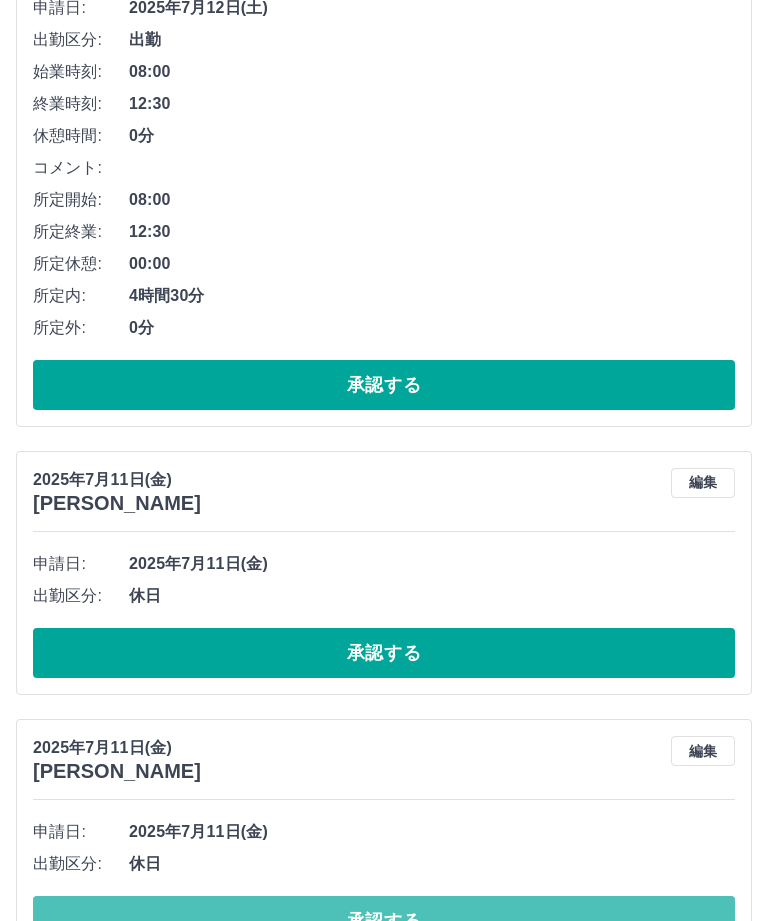 click on "承認する" at bounding box center (384, 921) 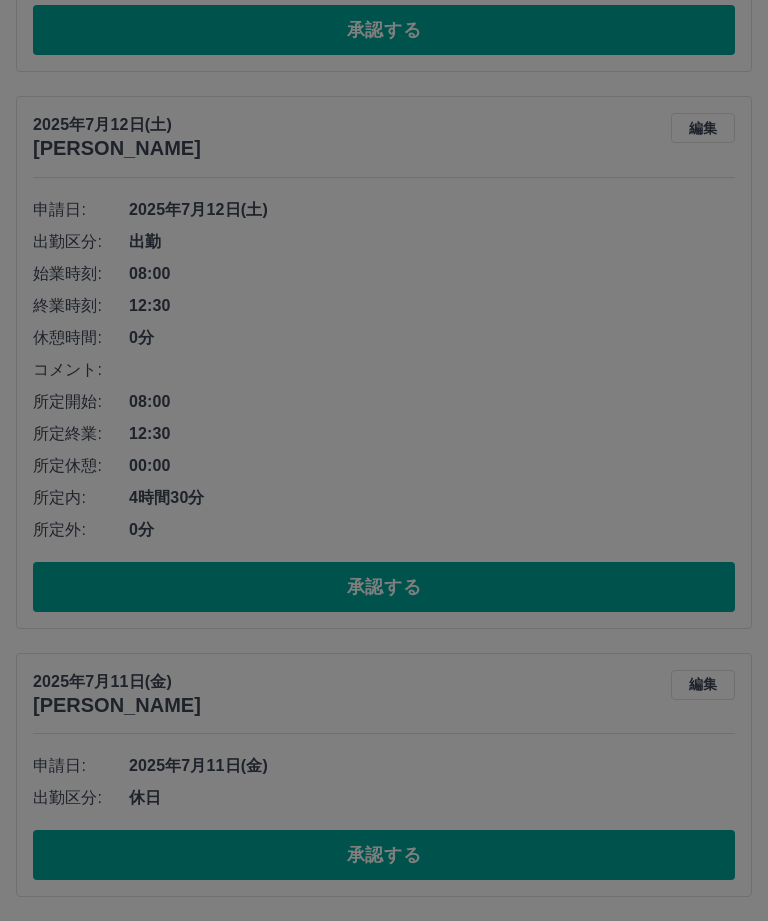 scroll, scrollTop: 610, scrollLeft: 0, axis: vertical 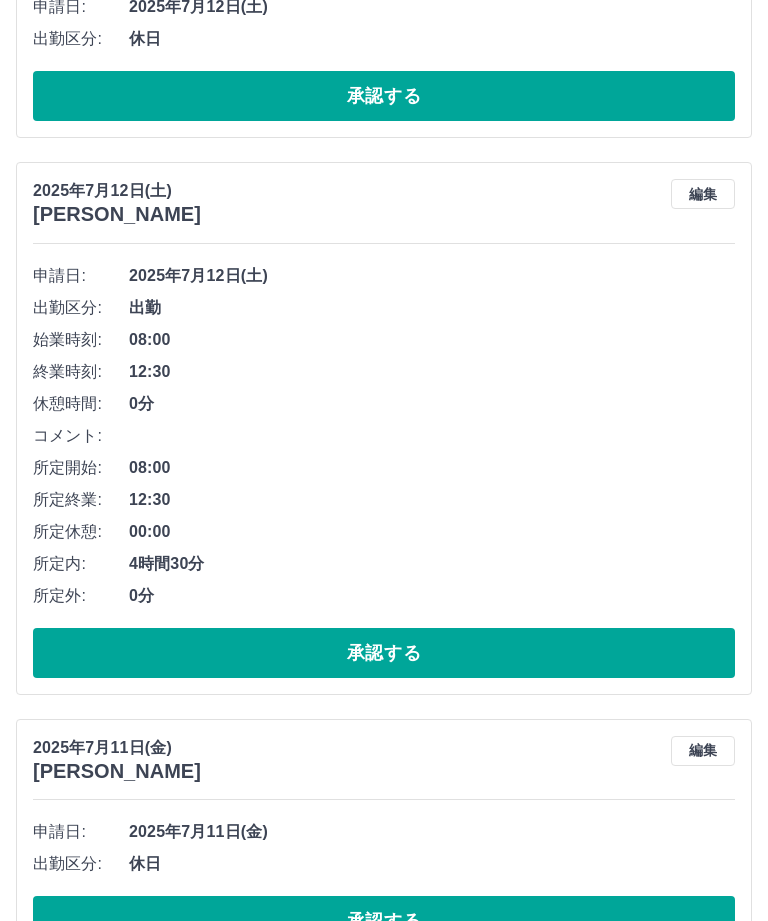 click on "承認する" at bounding box center (384, 921) 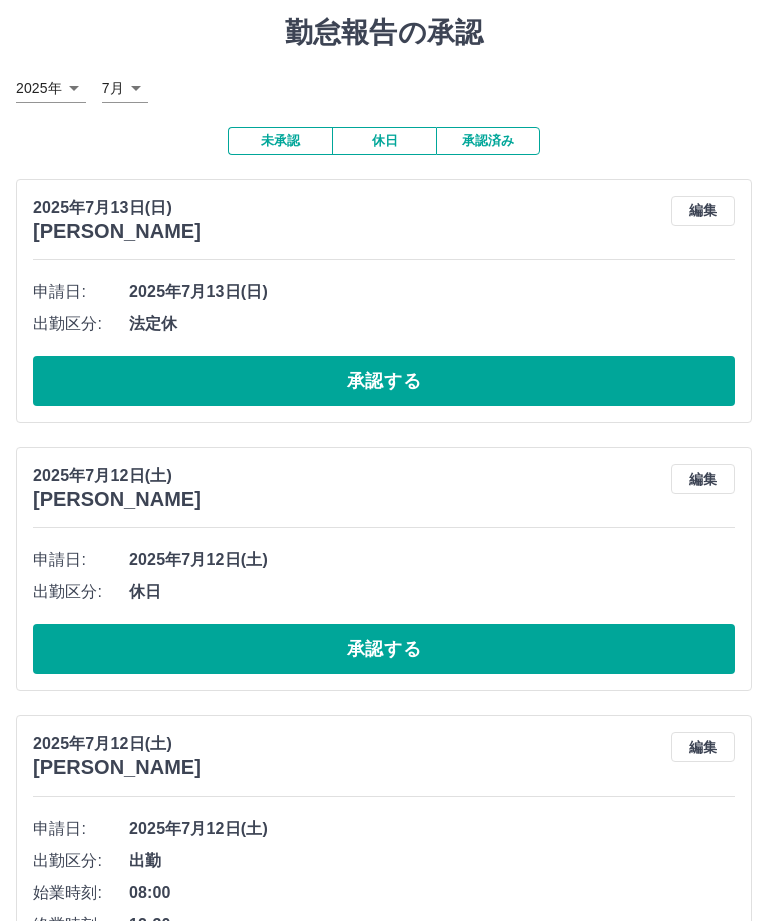 scroll, scrollTop: 0, scrollLeft: 0, axis: both 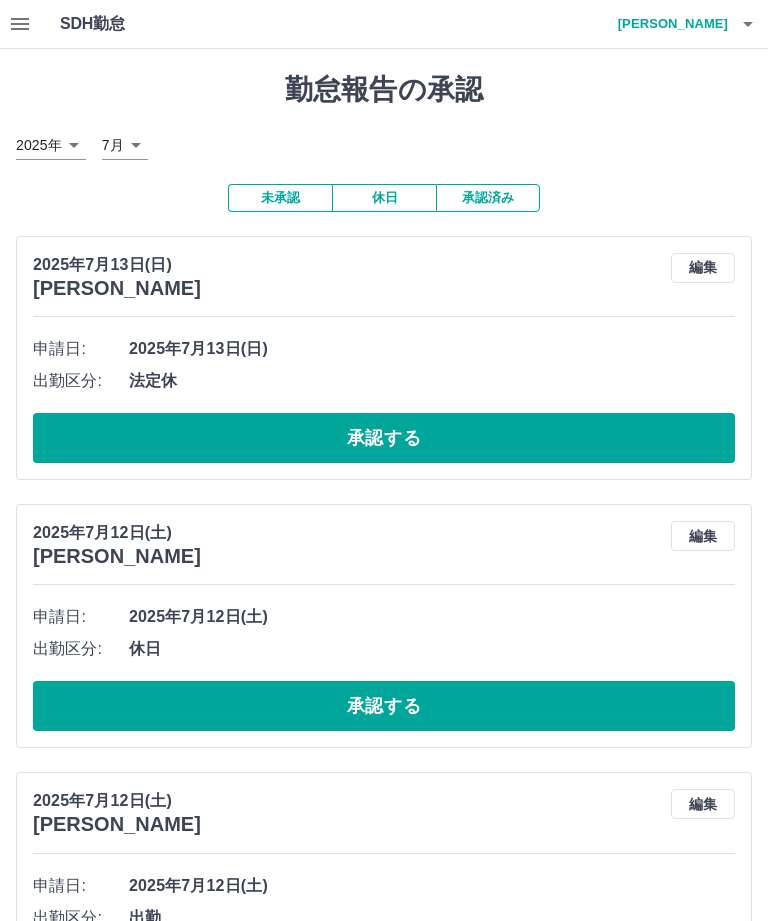 click 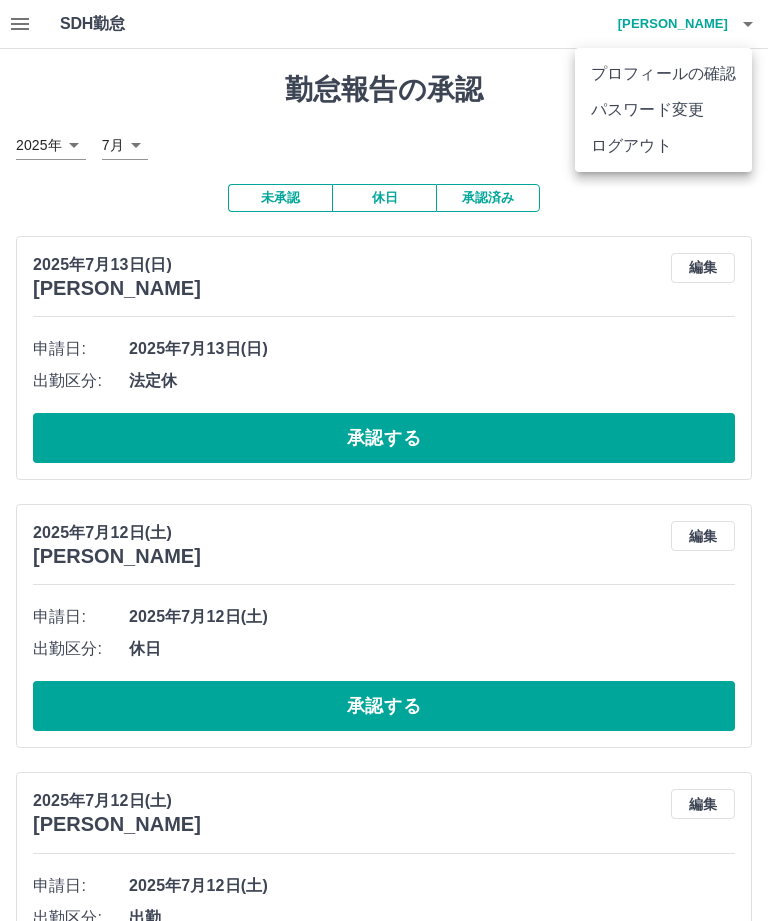 click on "ログアウト" at bounding box center [663, 146] 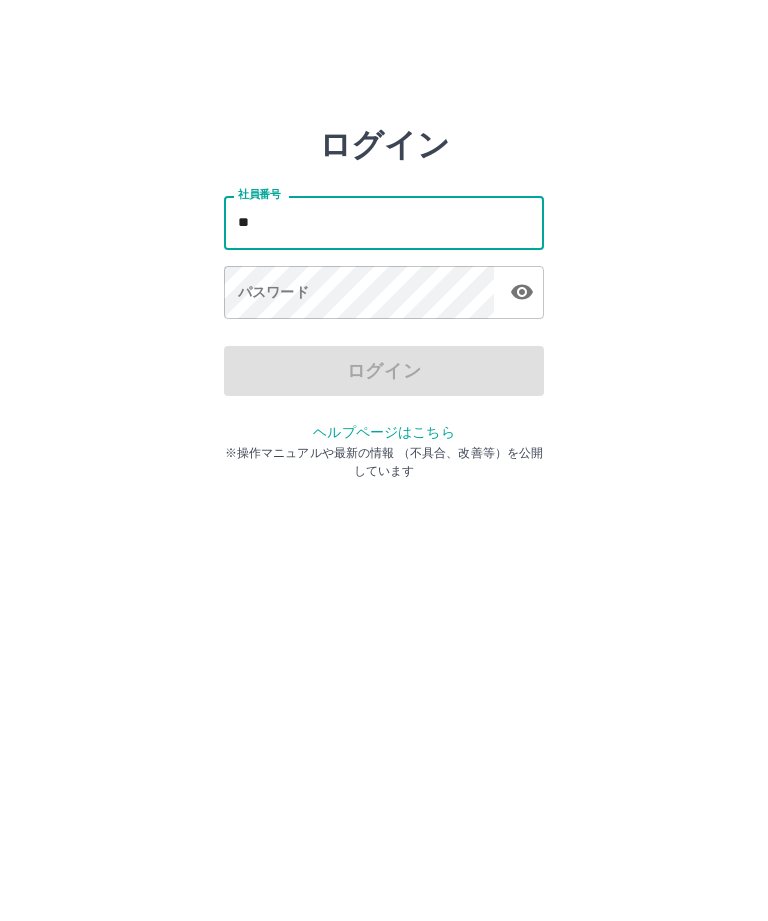 scroll, scrollTop: 0, scrollLeft: 0, axis: both 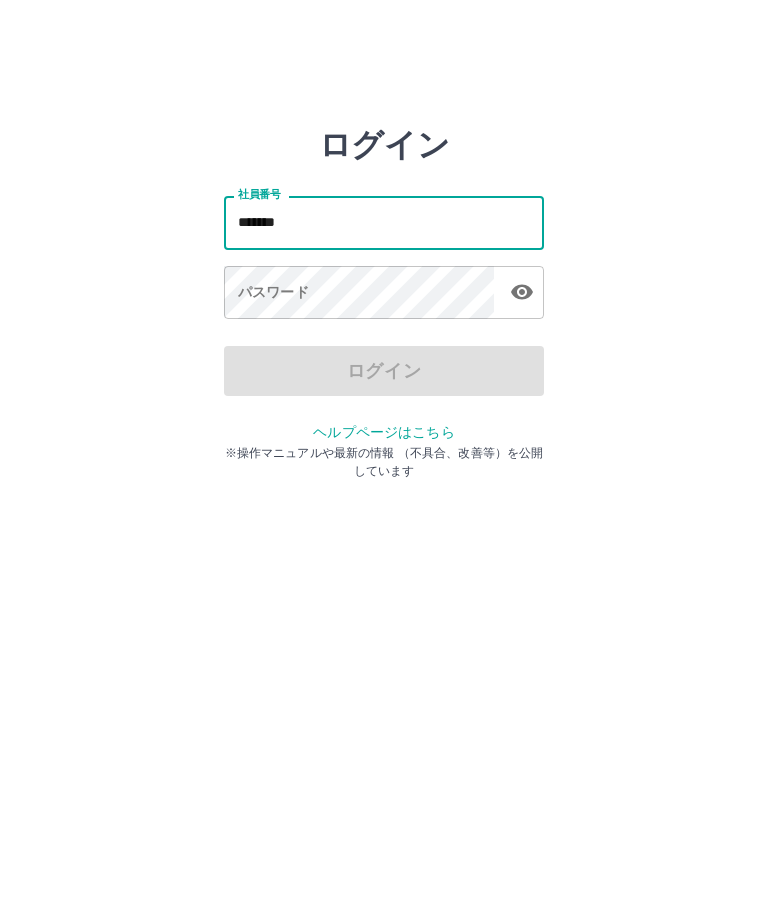 type on "*******" 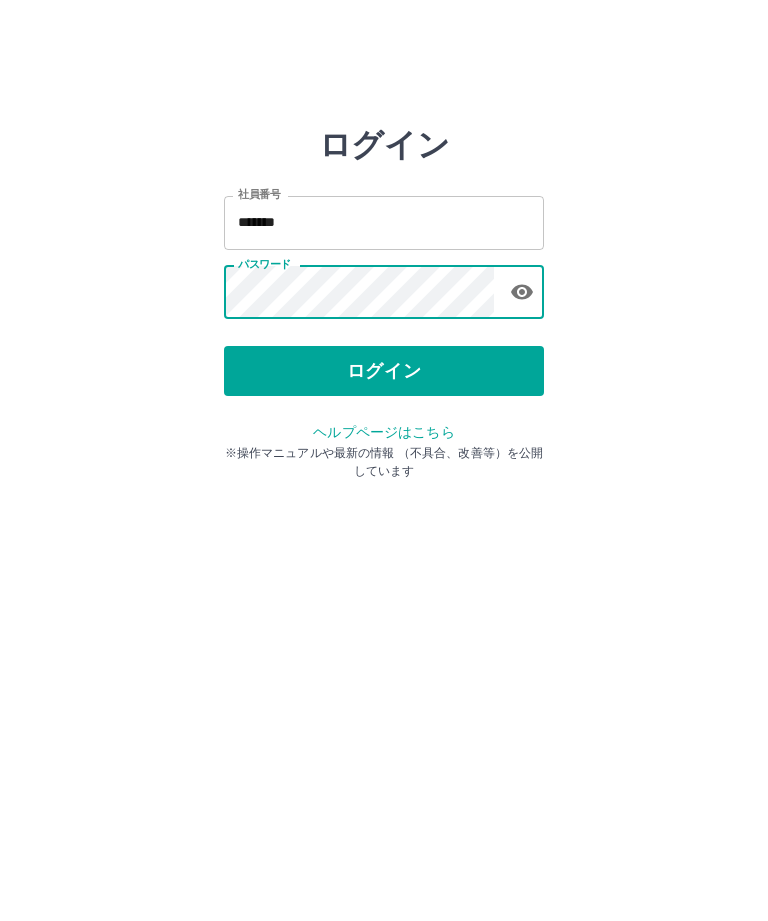 click on "ログイン" at bounding box center (384, 371) 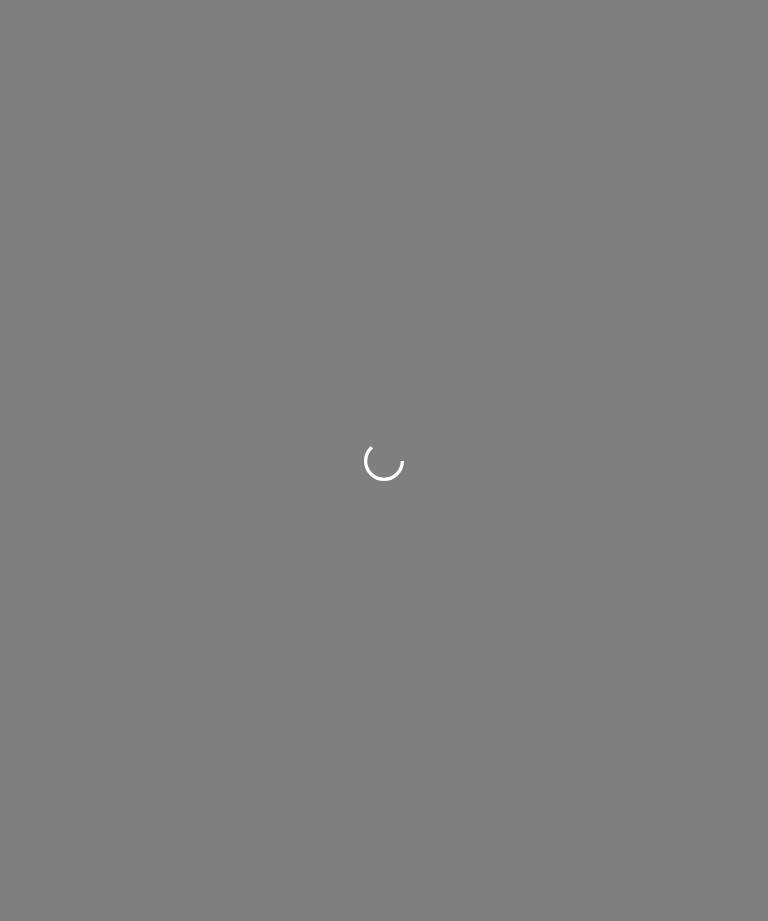 scroll, scrollTop: 0, scrollLeft: 0, axis: both 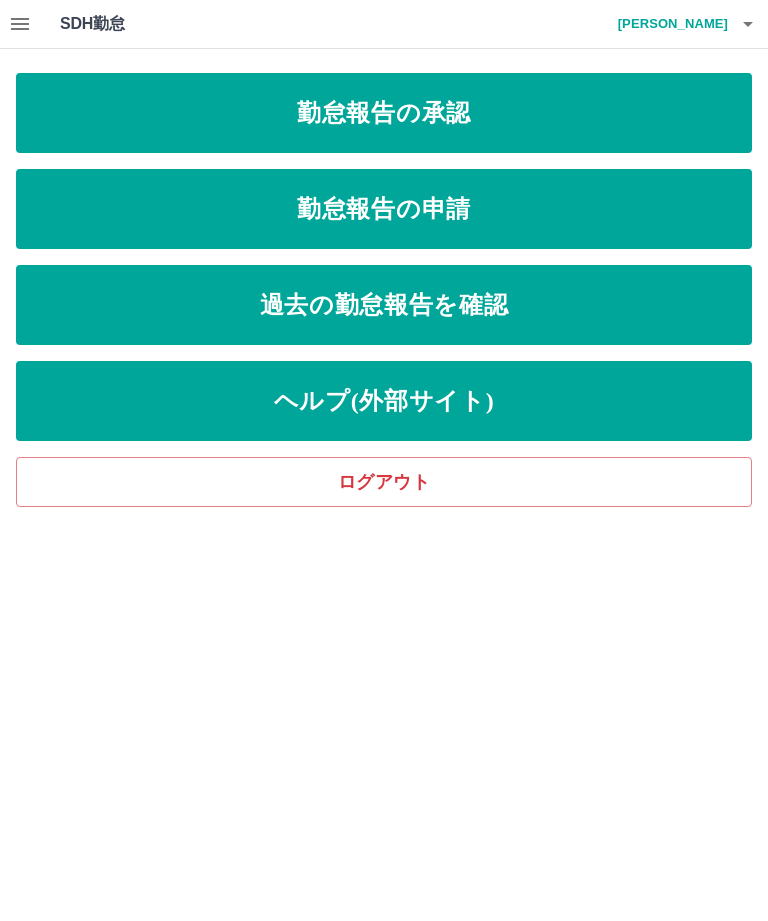 click 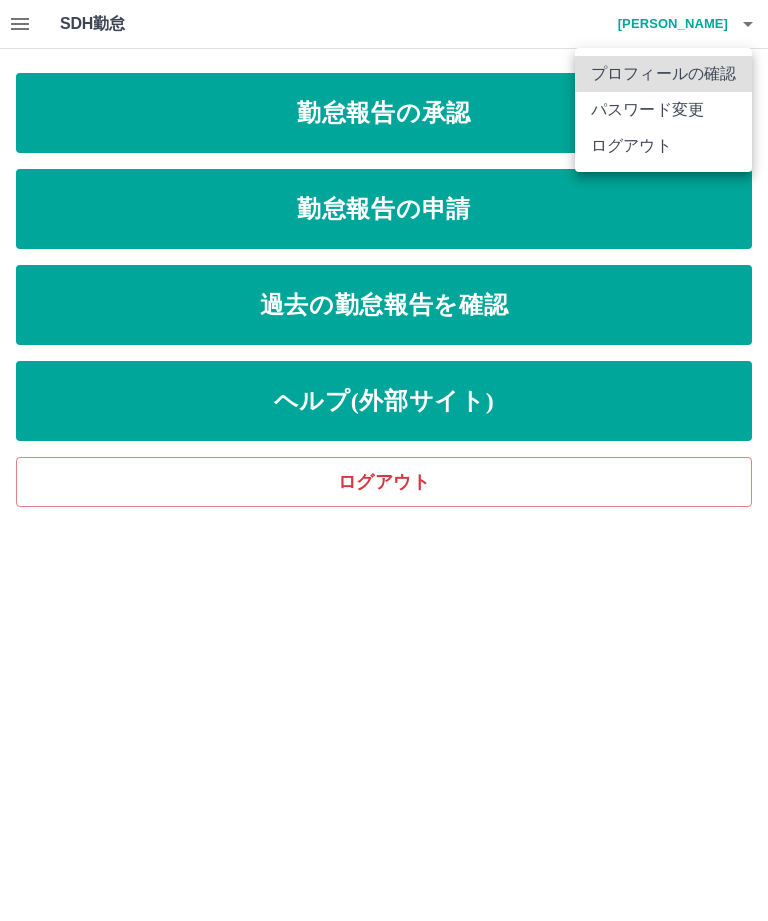 click on "ログアウト" at bounding box center [663, 146] 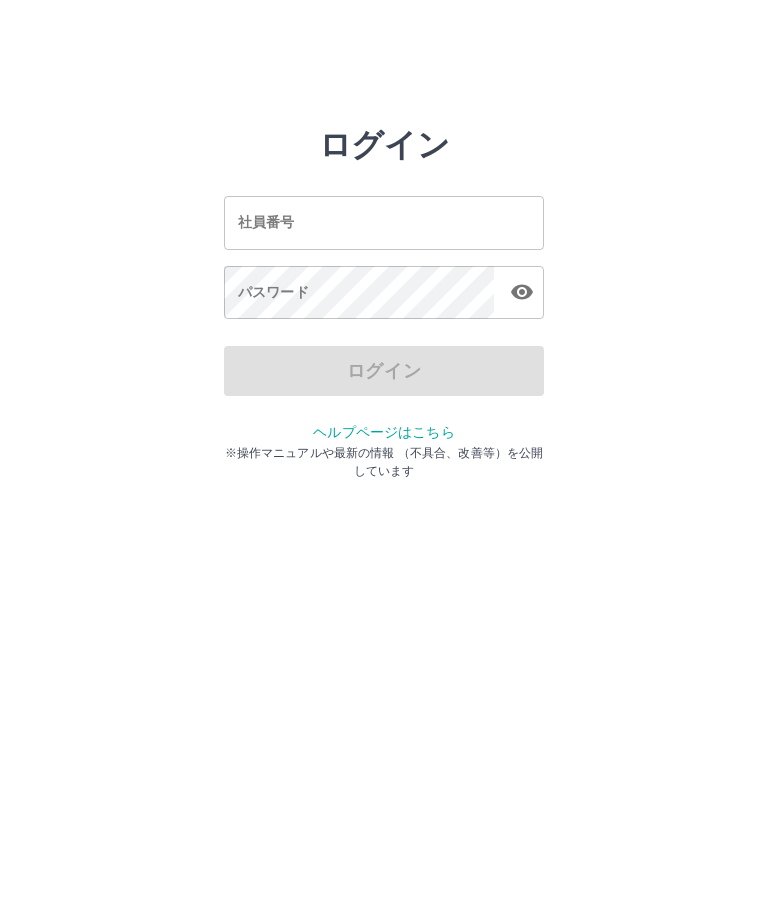 scroll, scrollTop: 0, scrollLeft: 0, axis: both 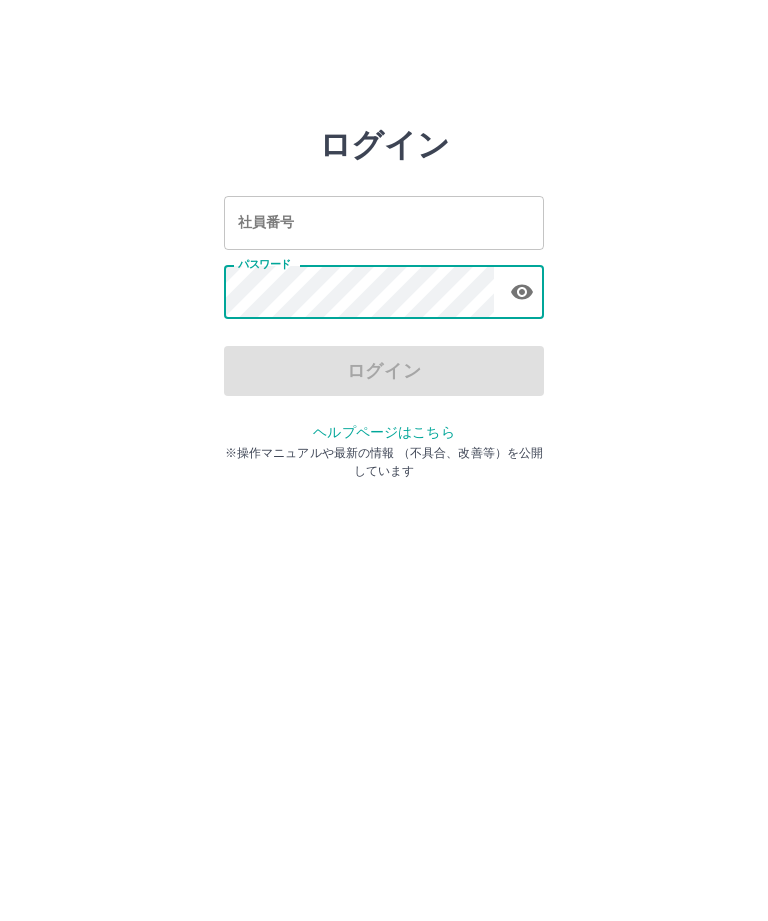 click on "社員番号" at bounding box center (384, 222) 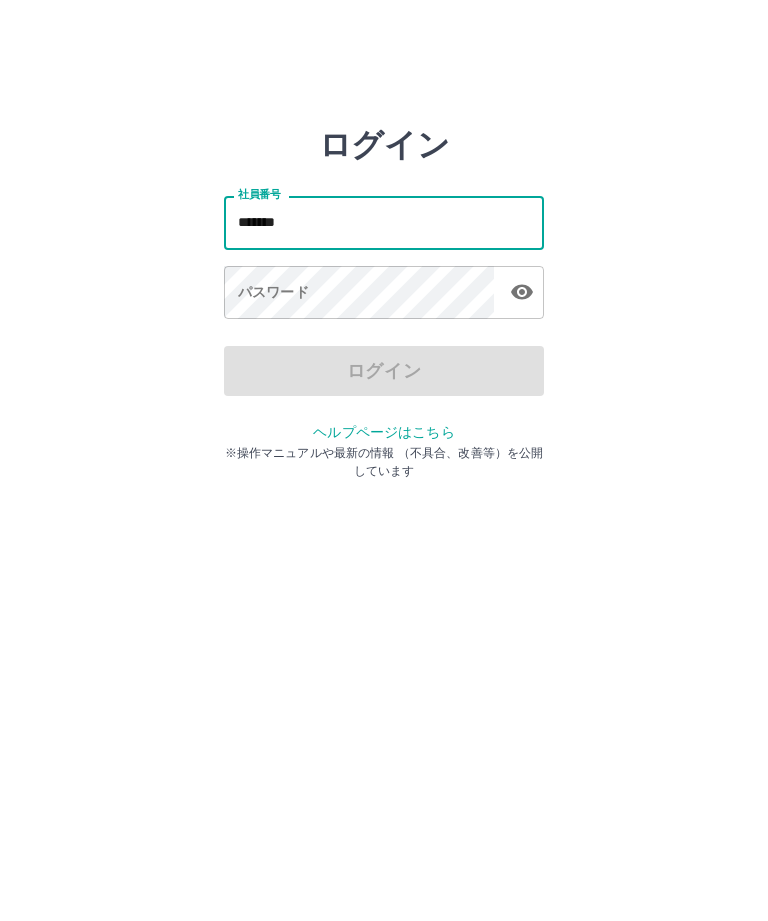 type on "*******" 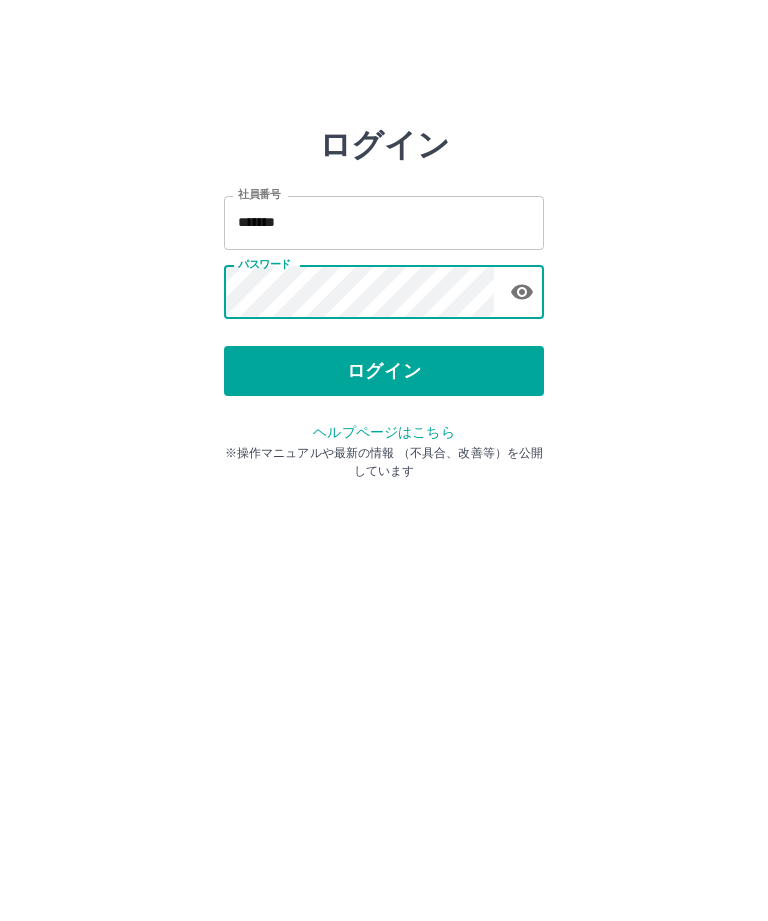 click on "ログイン" at bounding box center [384, 371] 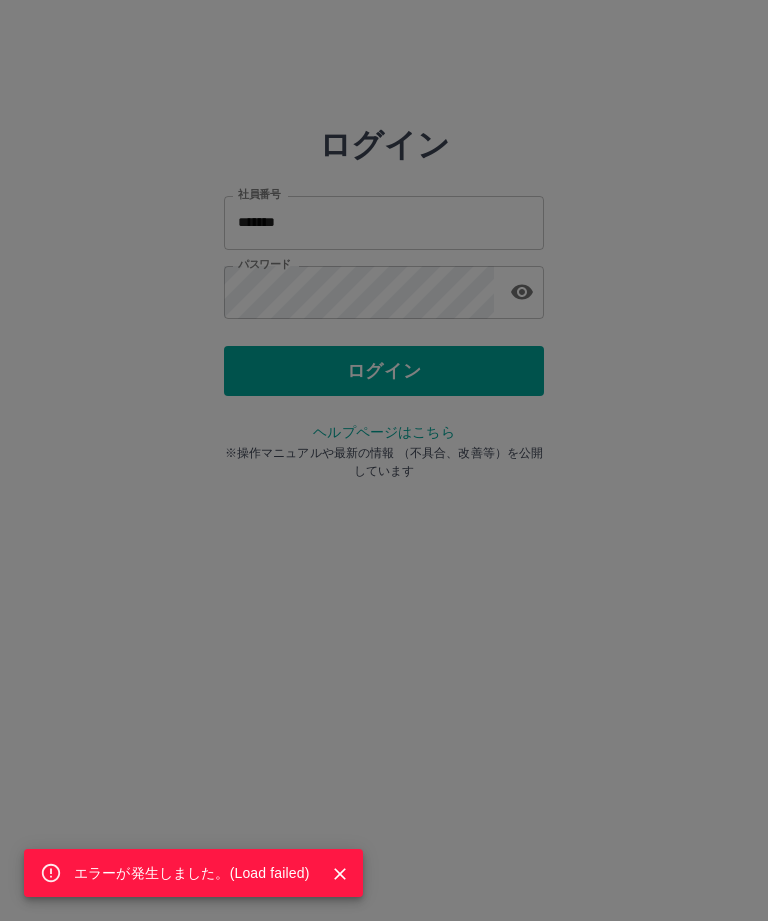 click on "エラーが発生しました。( Load failed )" at bounding box center (384, 460) 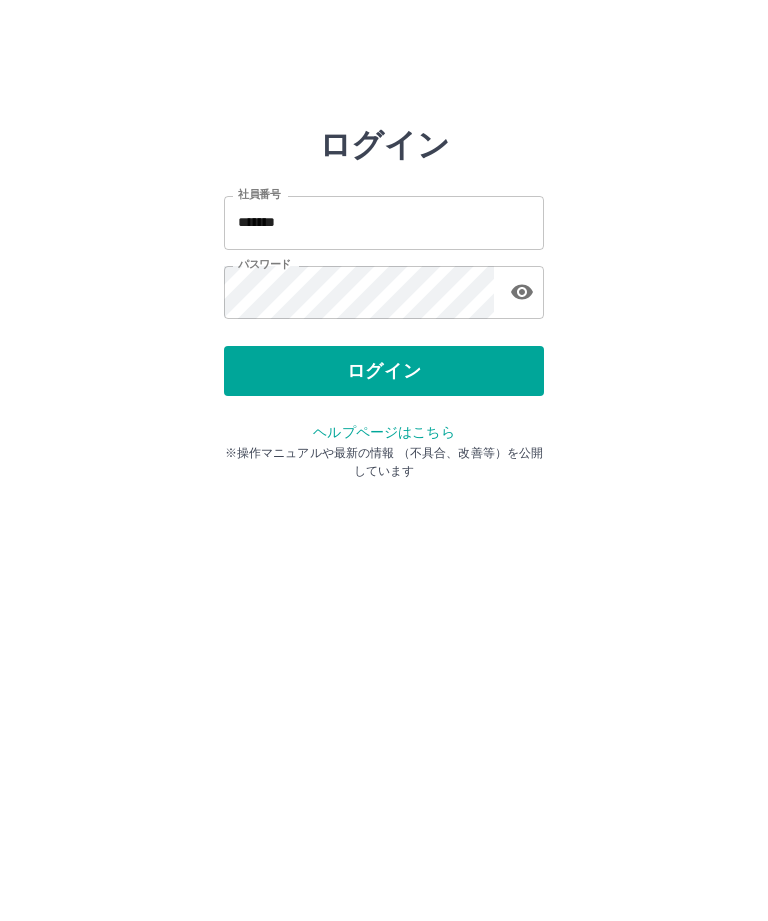 click on "ログイン" at bounding box center (384, 371) 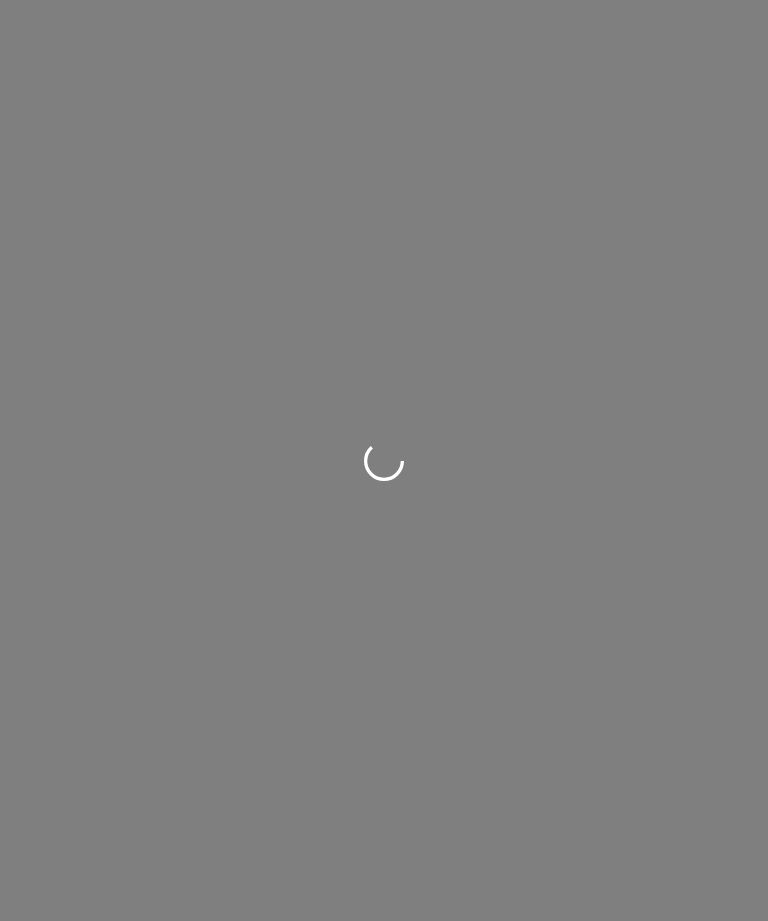 scroll, scrollTop: 0, scrollLeft: 0, axis: both 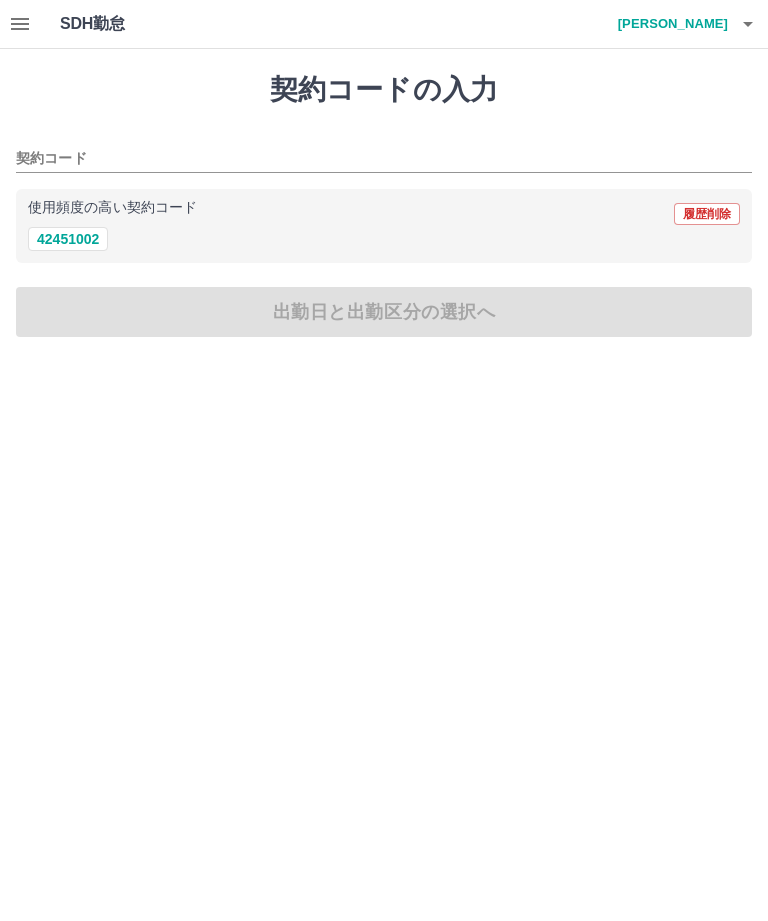 click on "42451002" at bounding box center [68, 239] 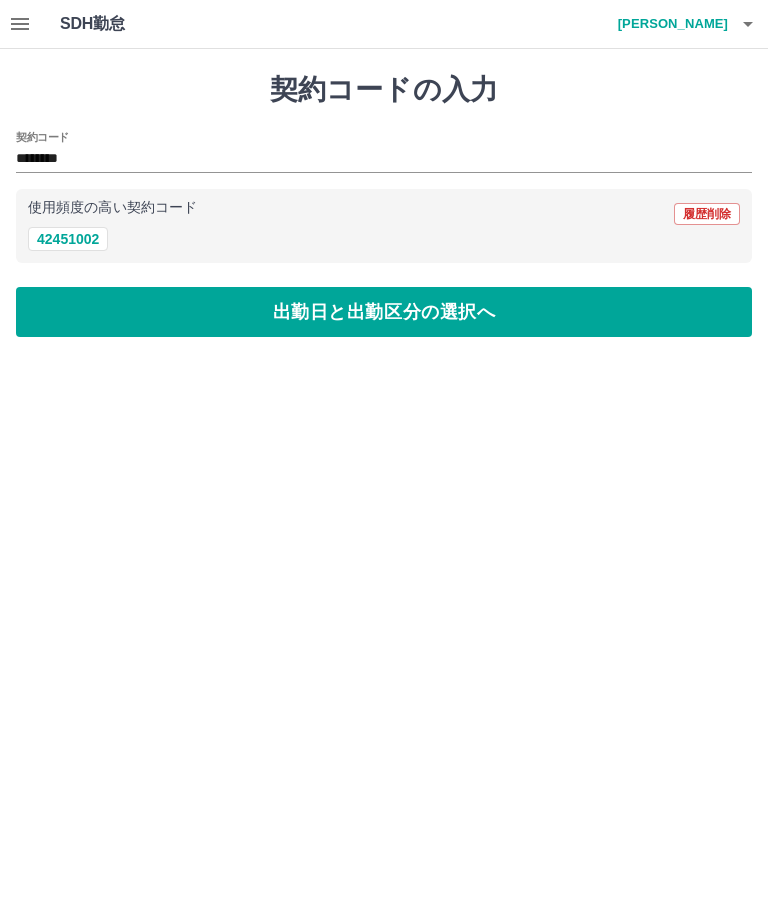 type on "********" 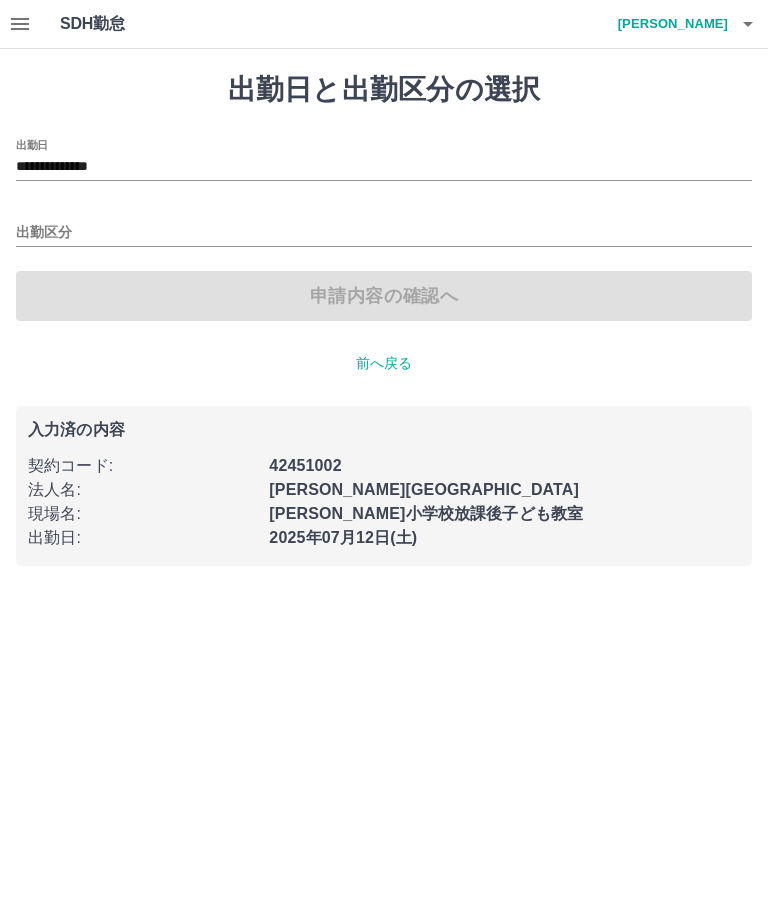 click on "**********" at bounding box center [384, 167] 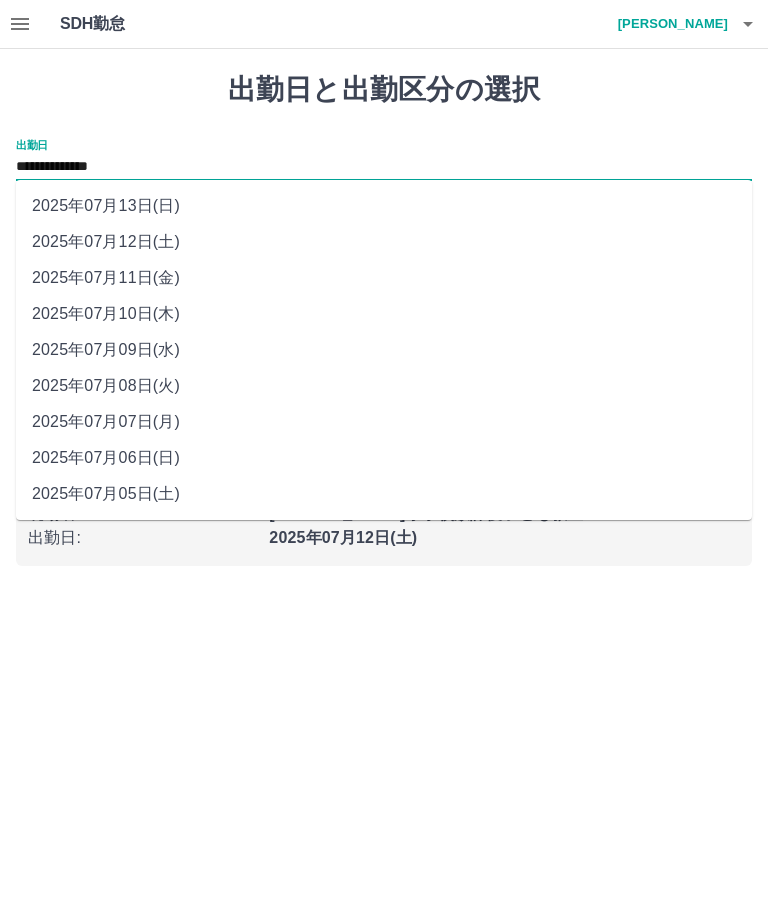 click on "2025年07月10日(木)" at bounding box center [384, 314] 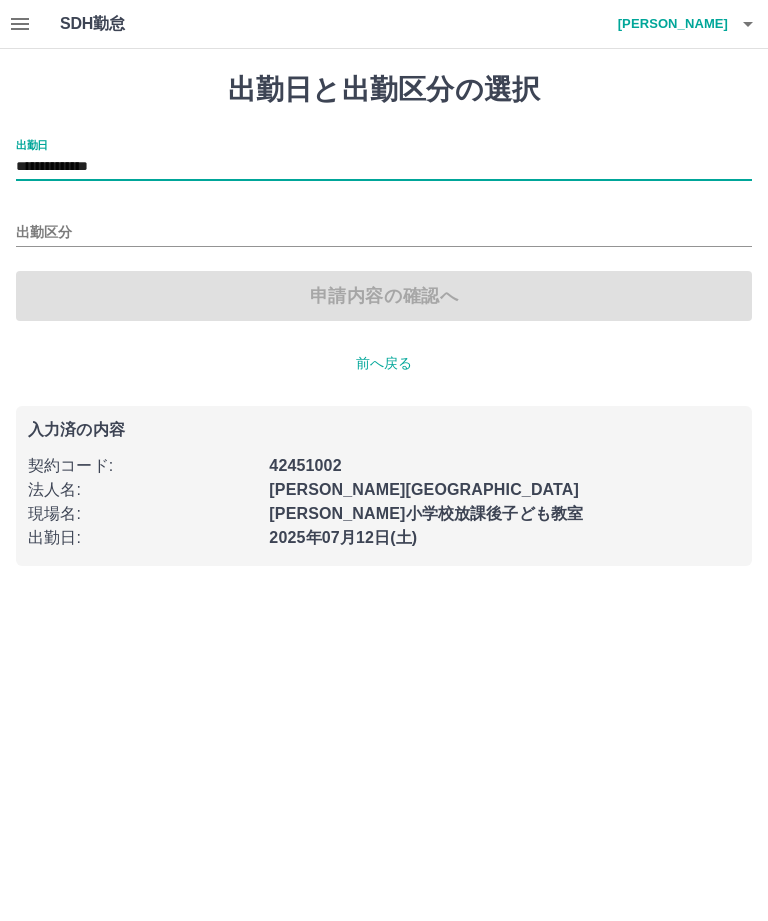click on "出勤区分" at bounding box center (384, 233) 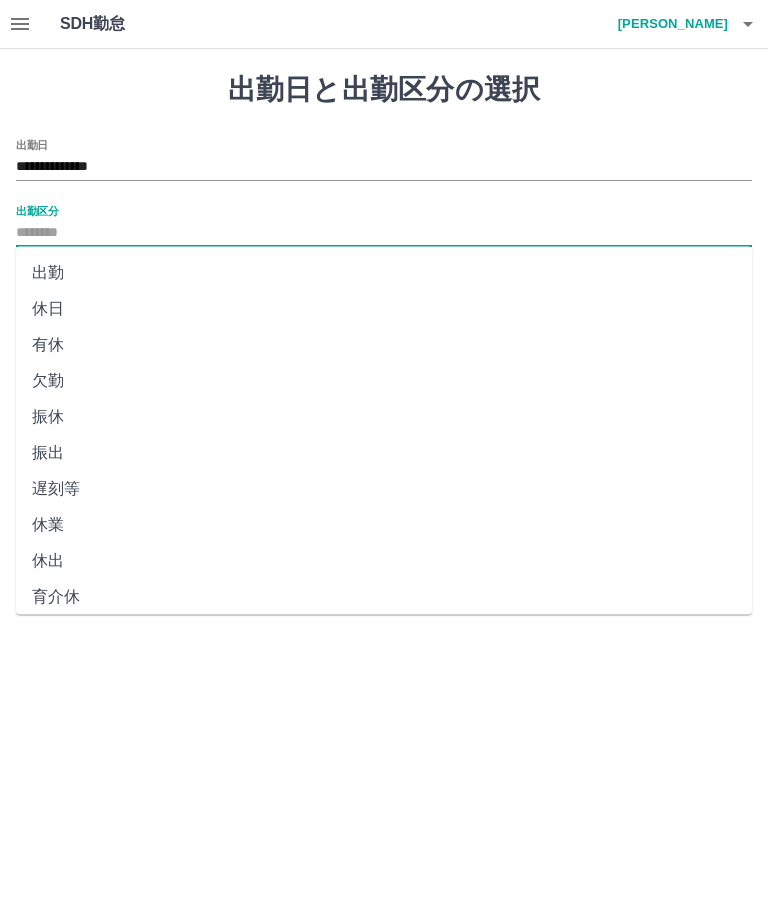 click on "休日" at bounding box center [384, 309] 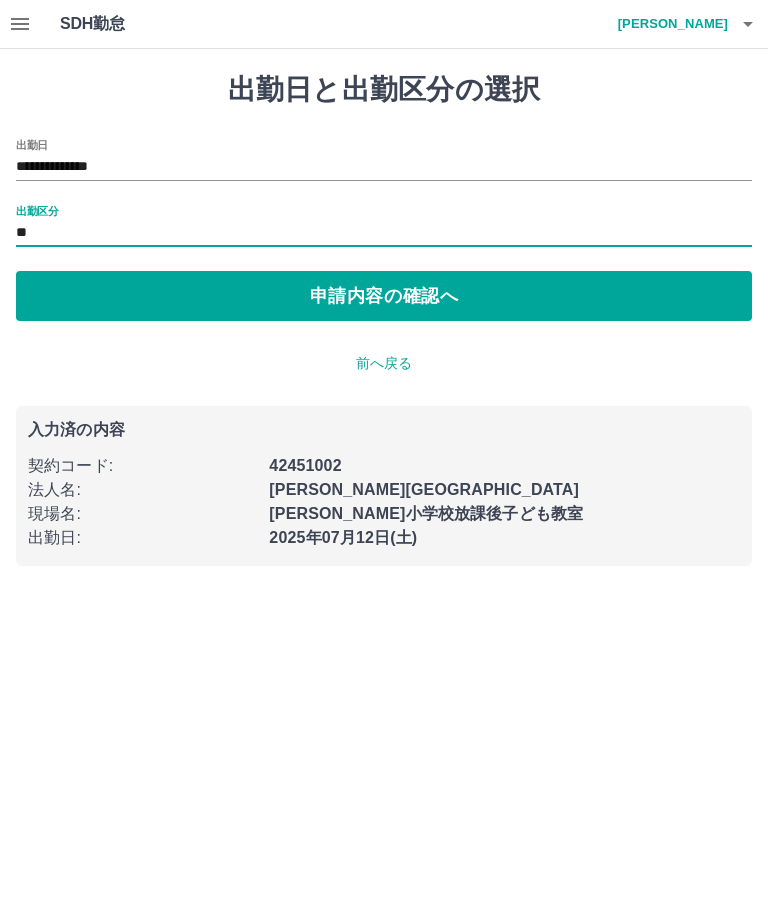 click on "申請内容の確認へ" at bounding box center [384, 296] 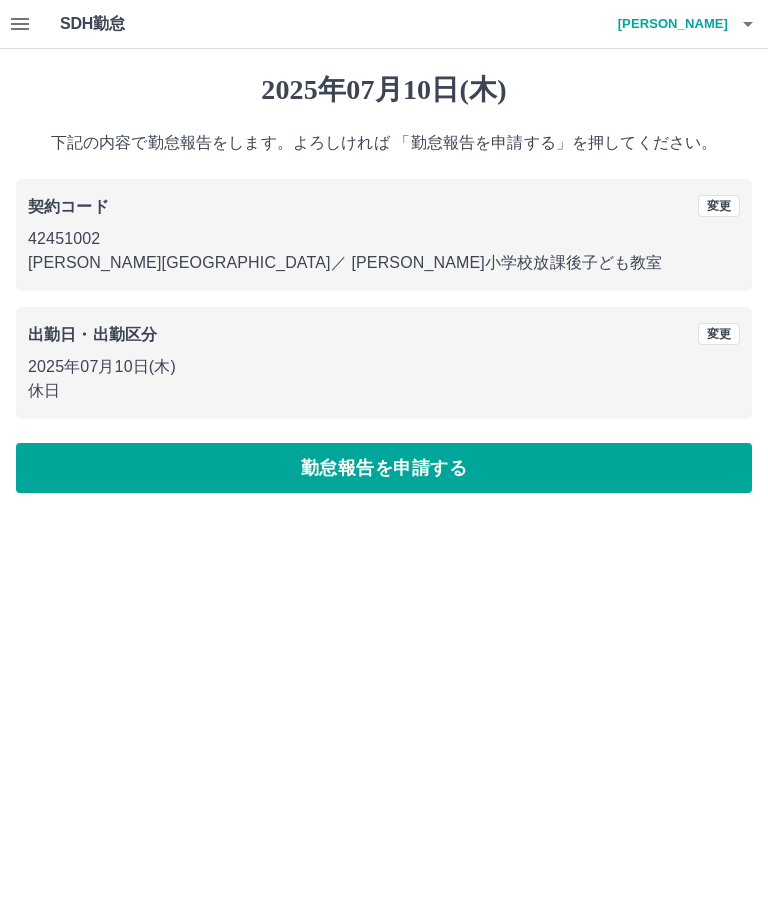 click on "勤怠報告を申請する" at bounding box center [384, 468] 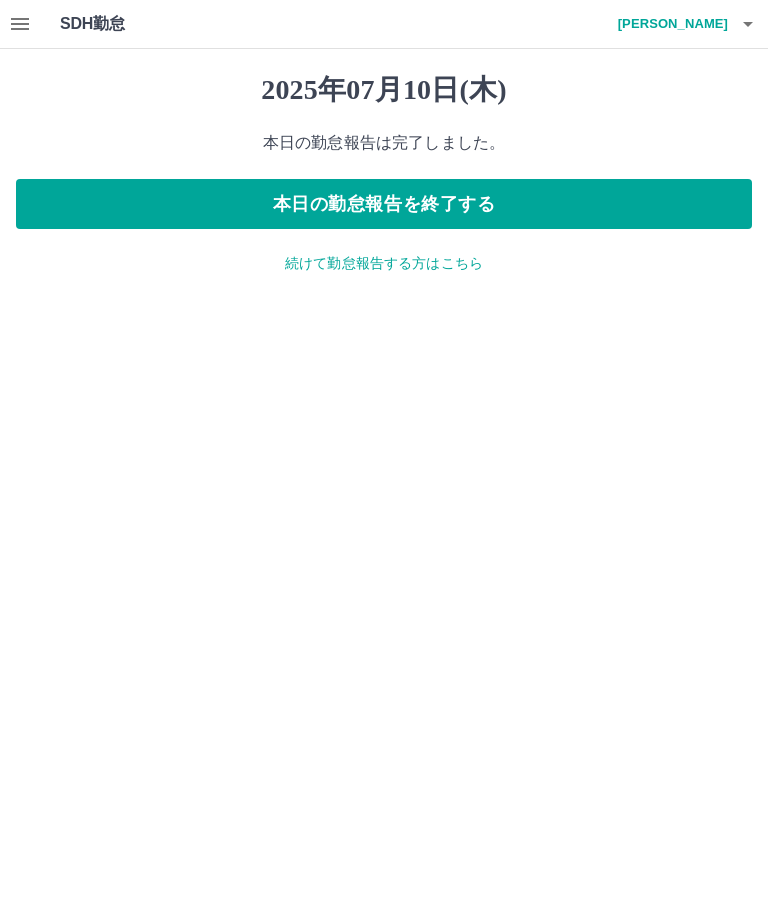 click on "続けて勤怠報告する方はこちら" at bounding box center [384, 263] 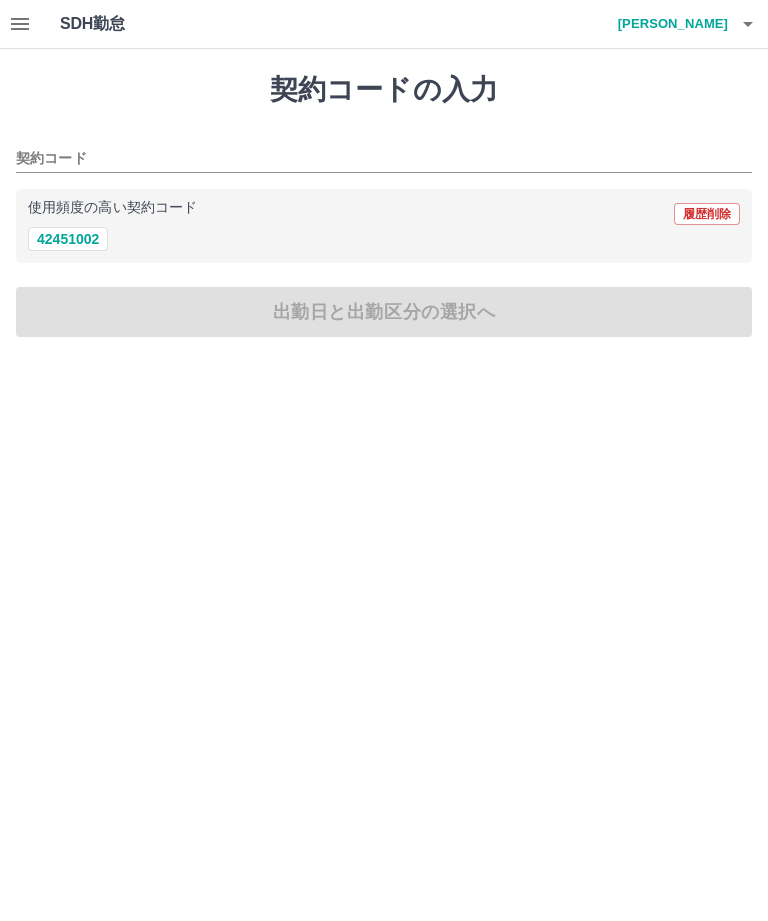 click on "42451002" at bounding box center (68, 239) 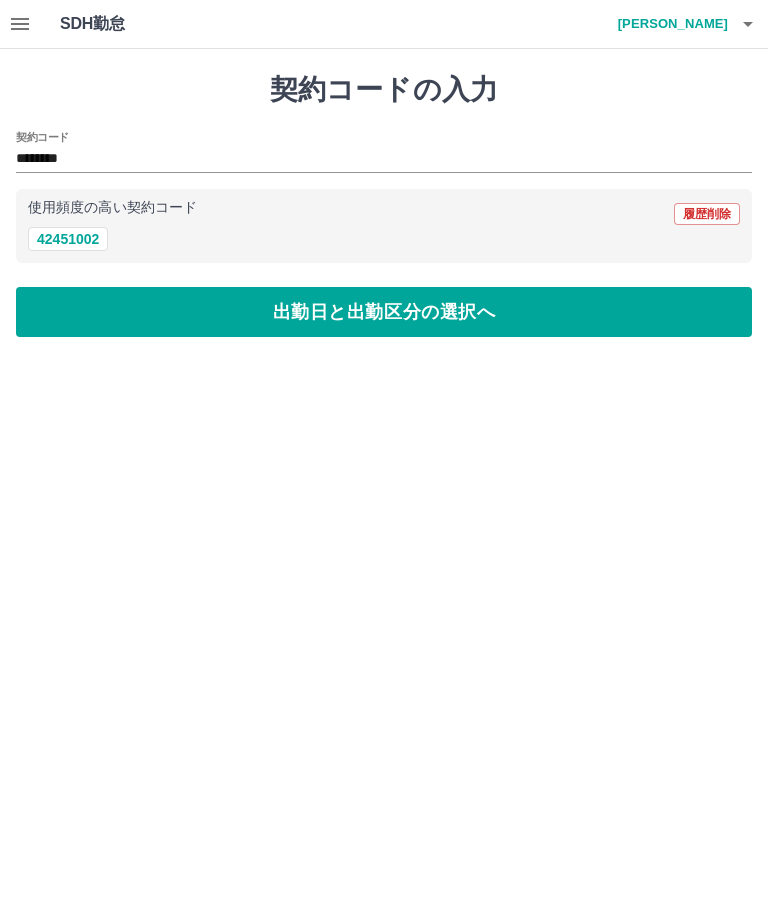 click on "出勤日と出勤区分の選択へ" at bounding box center (384, 312) 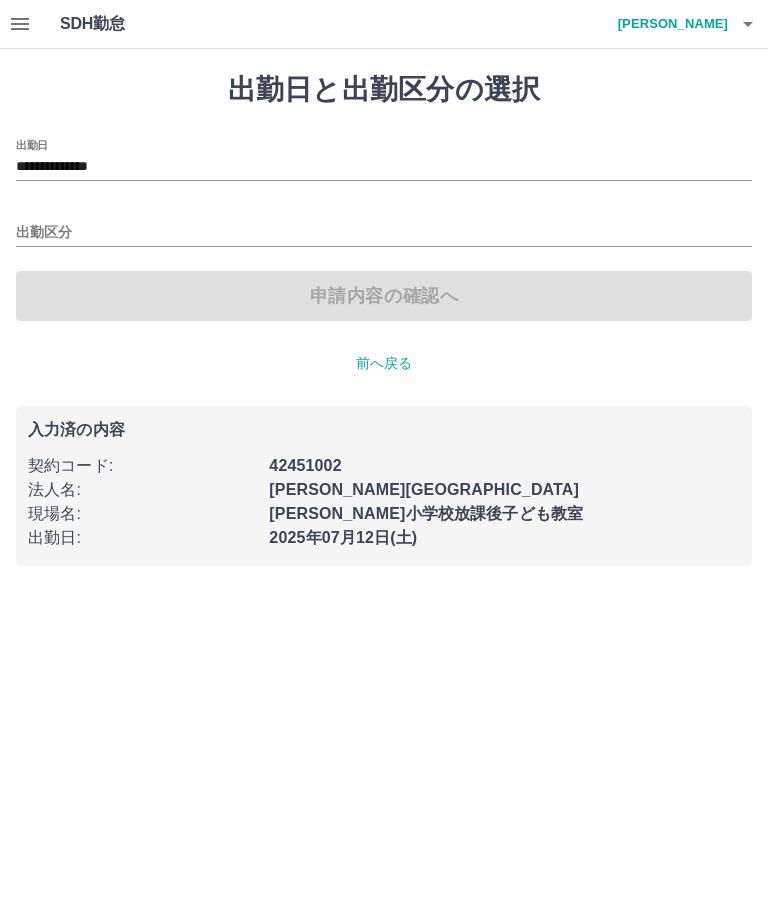 click on "**********" at bounding box center [384, 167] 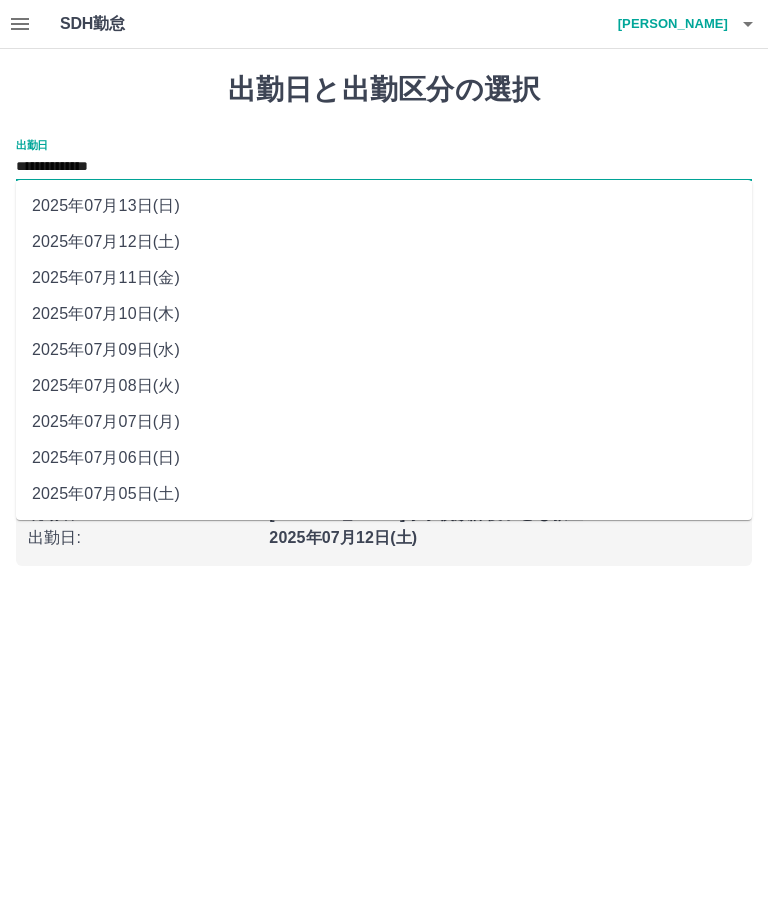 click on "2025年07月11日(金)" at bounding box center (384, 278) 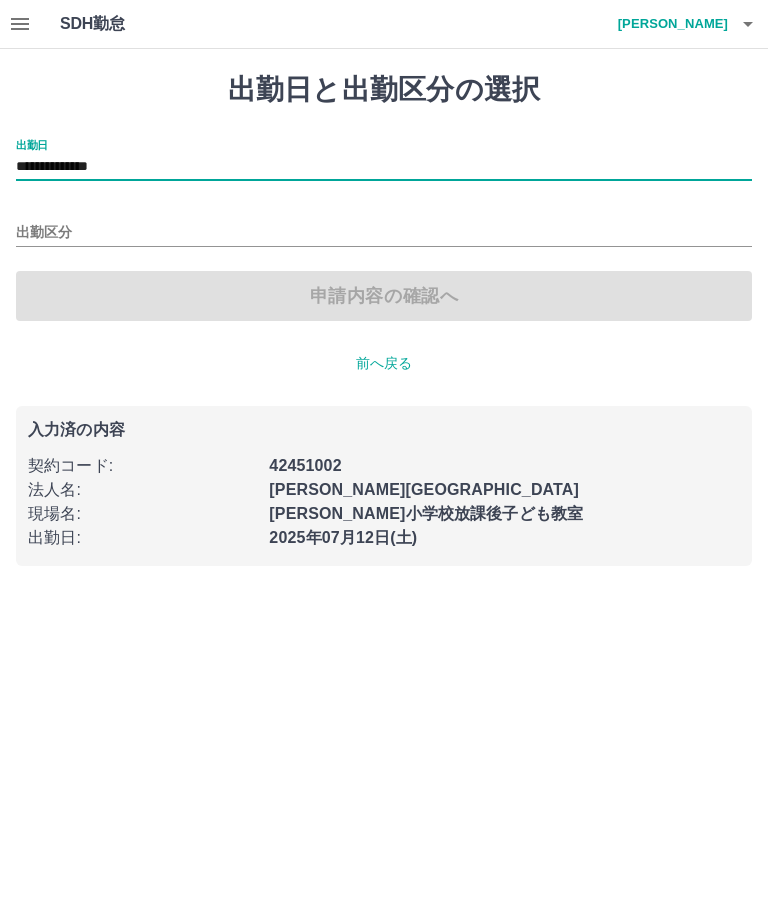 type on "**********" 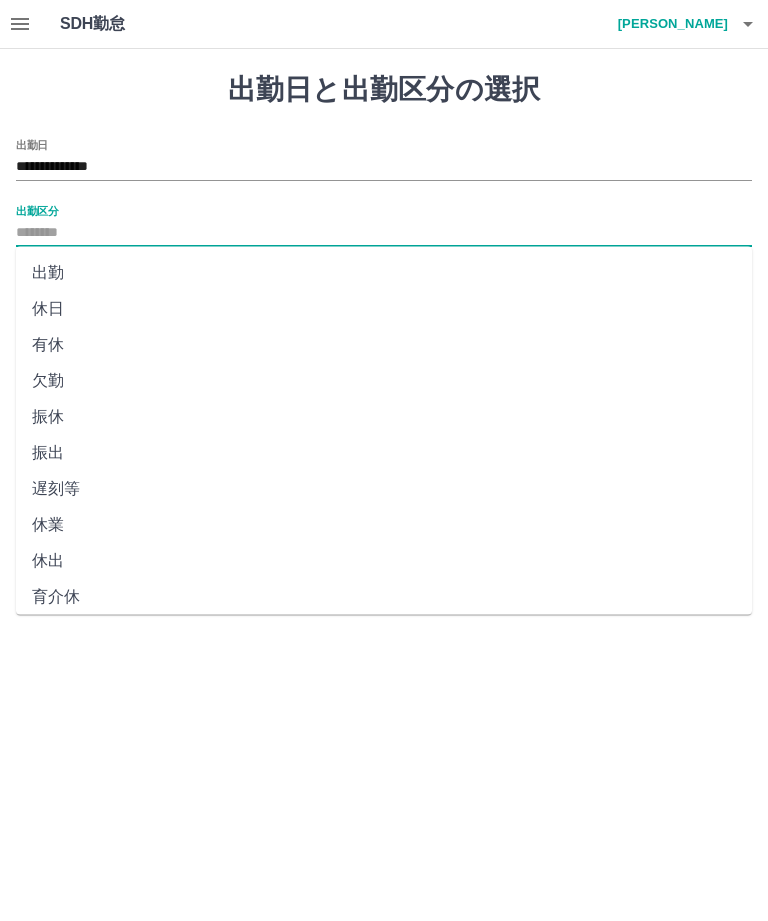 click on "休日" at bounding box center [384, 309] 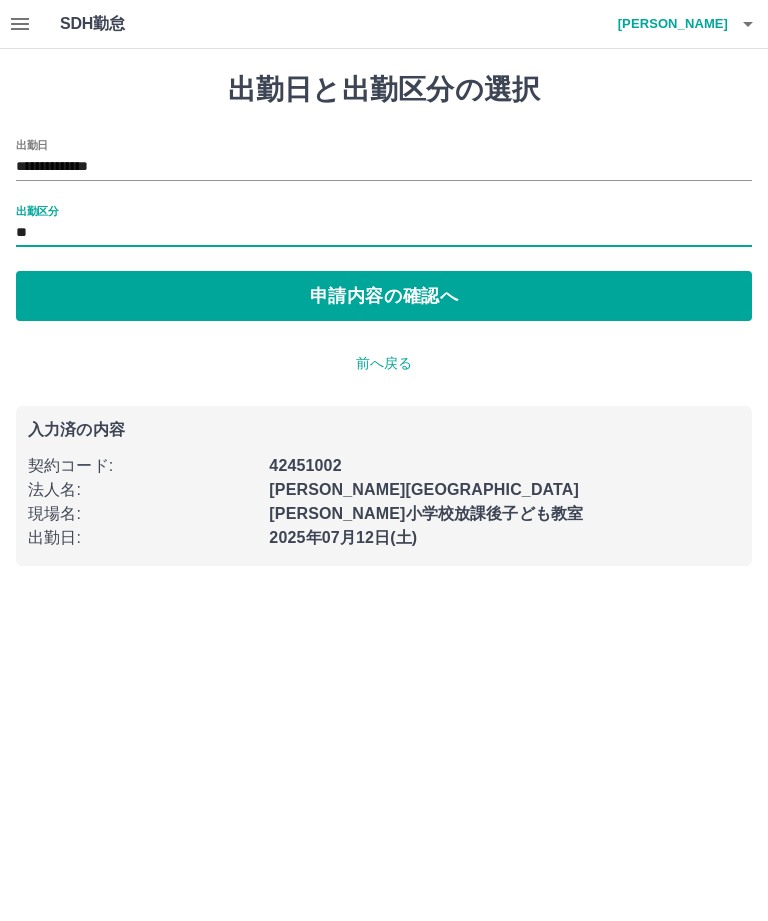 click on "申請内容の確認へ" at bounding box center (384, 296) 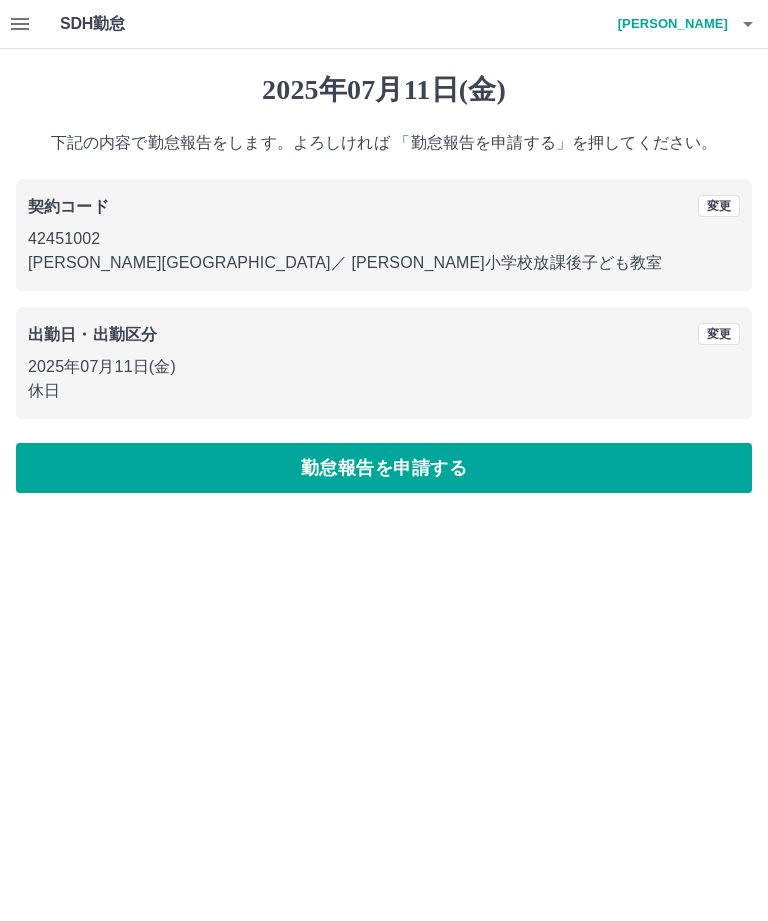 click on "勤怠報告を申請する" at bounding box center (384, 468) 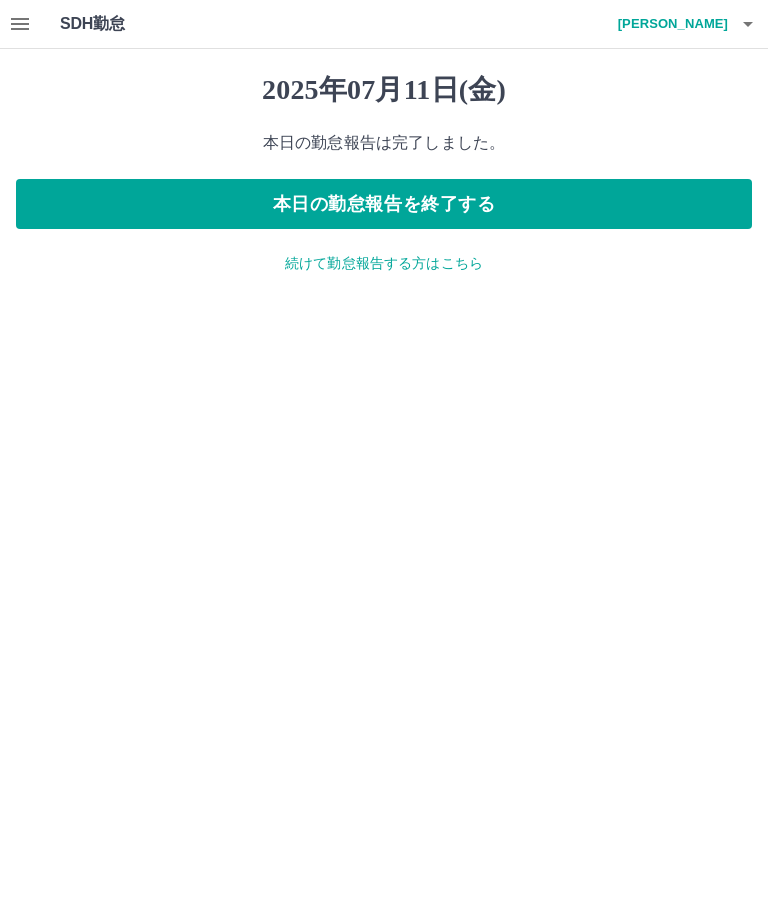click at bounding box center (748, 24) 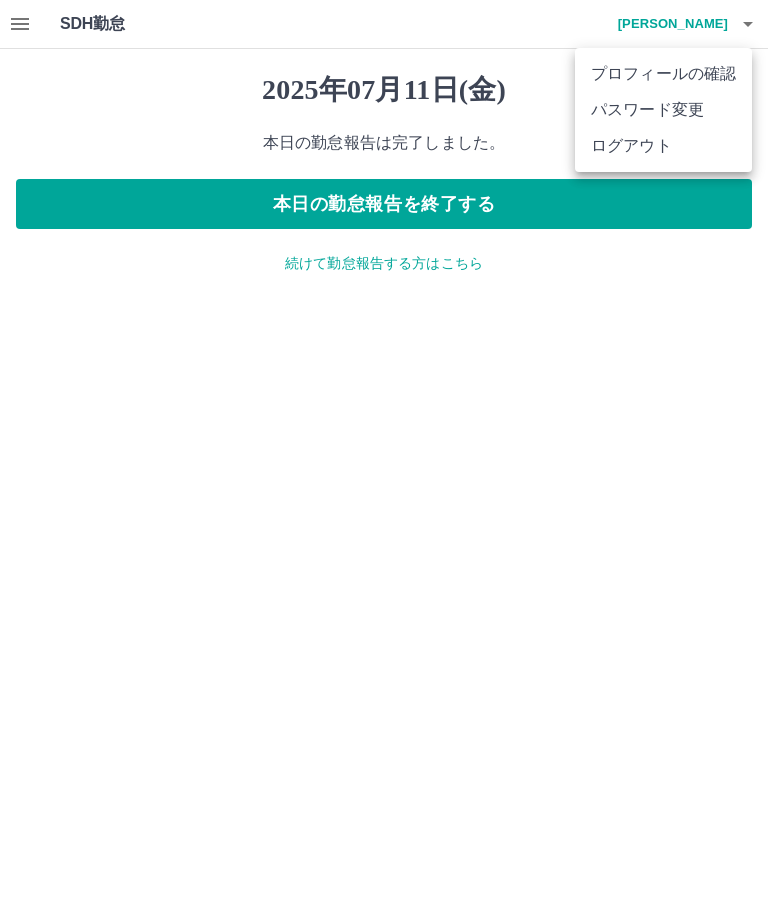 click on "ログアウト" at bounding box center [663, 146] 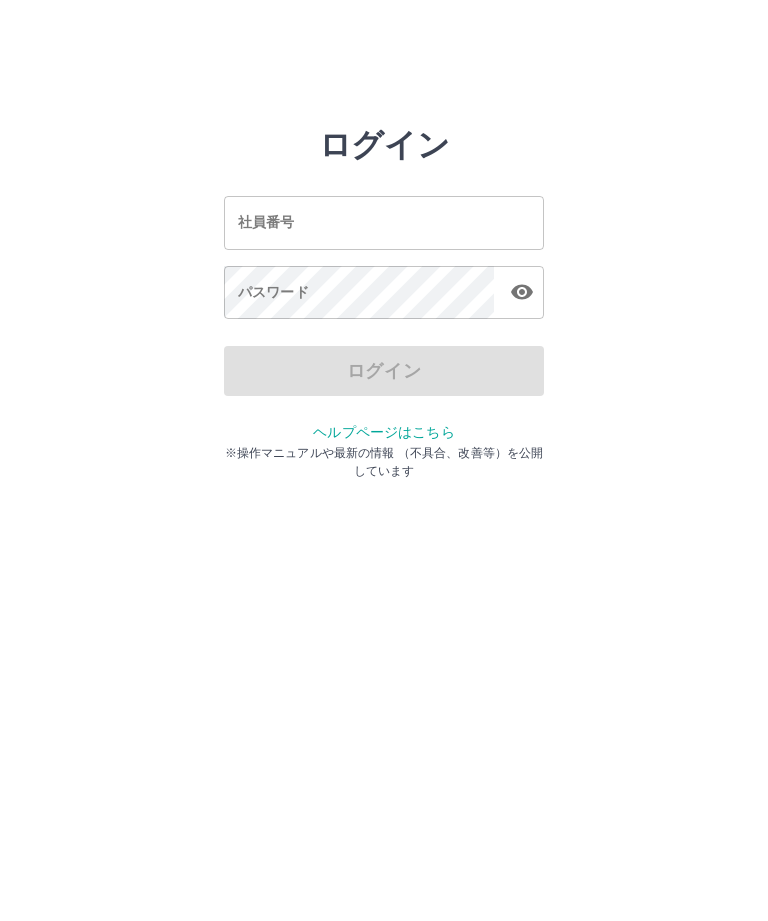 scroll, scrollTop: 0, scrollLeft: 0, axis: both 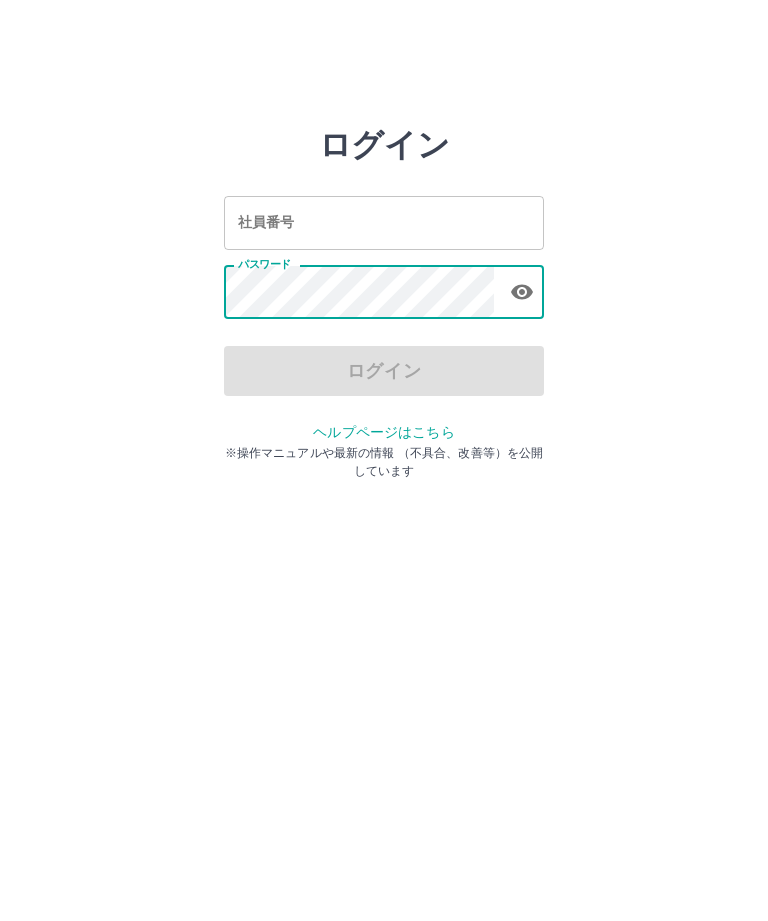click on "社員番号" at bounding box center [384, 222] 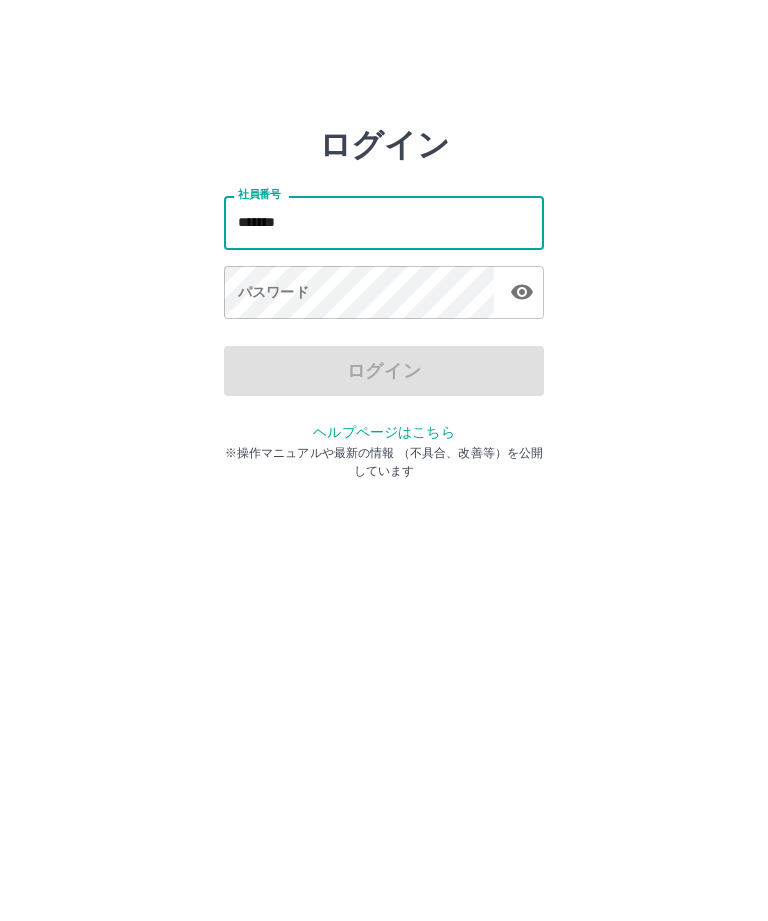 type on "*******" 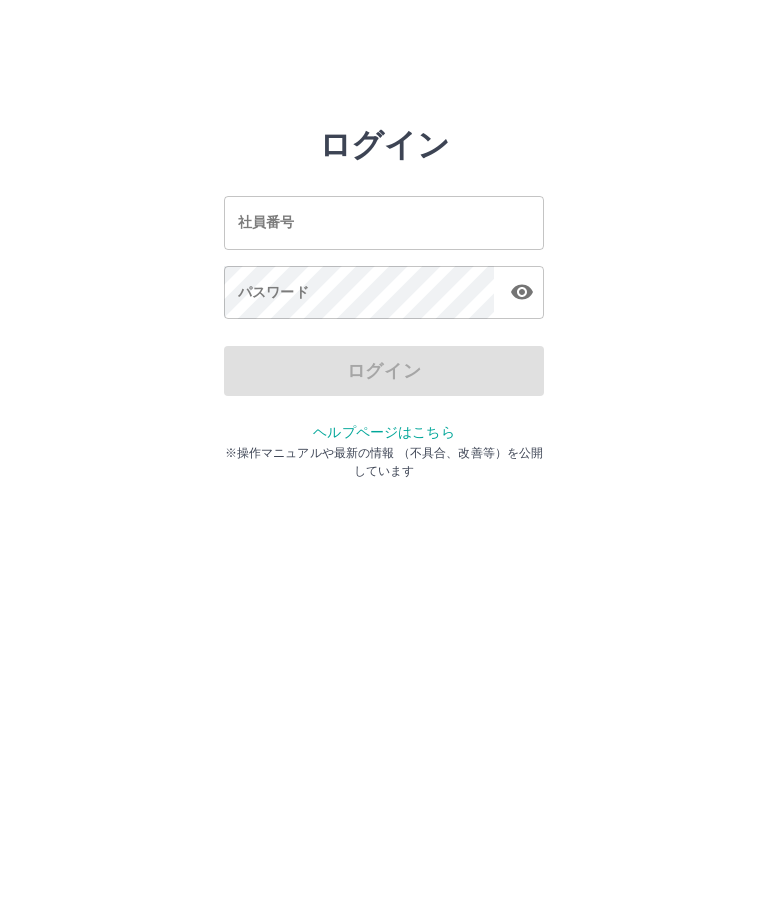 scroll, scrollTop: 0, scrollLeft: 0, axis: both 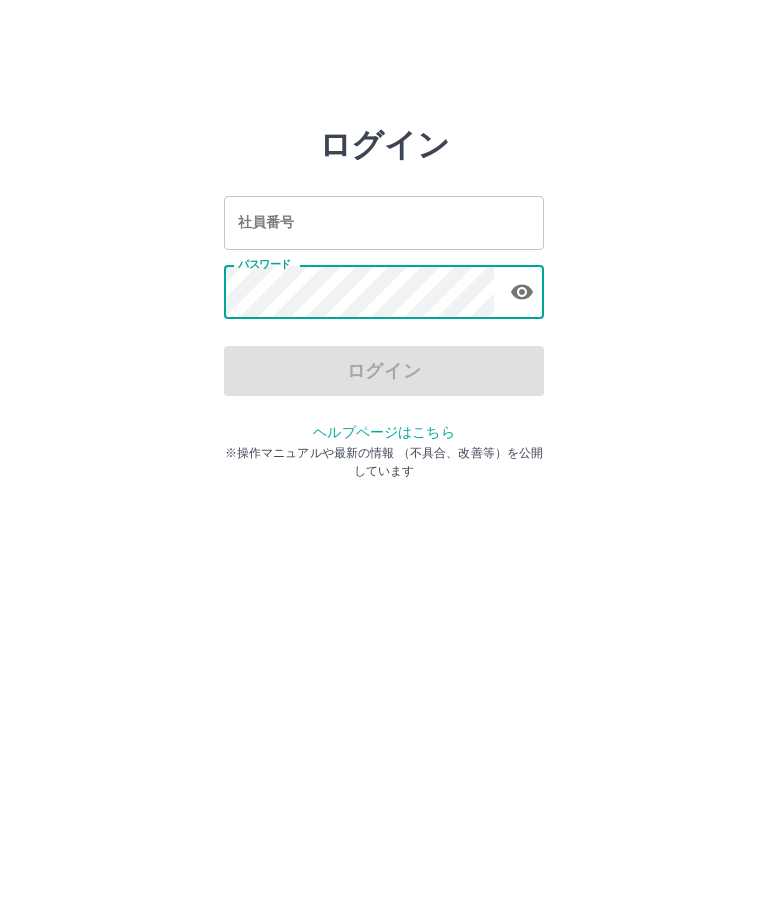 click on "社員番号" at bounding box center [384, 222] 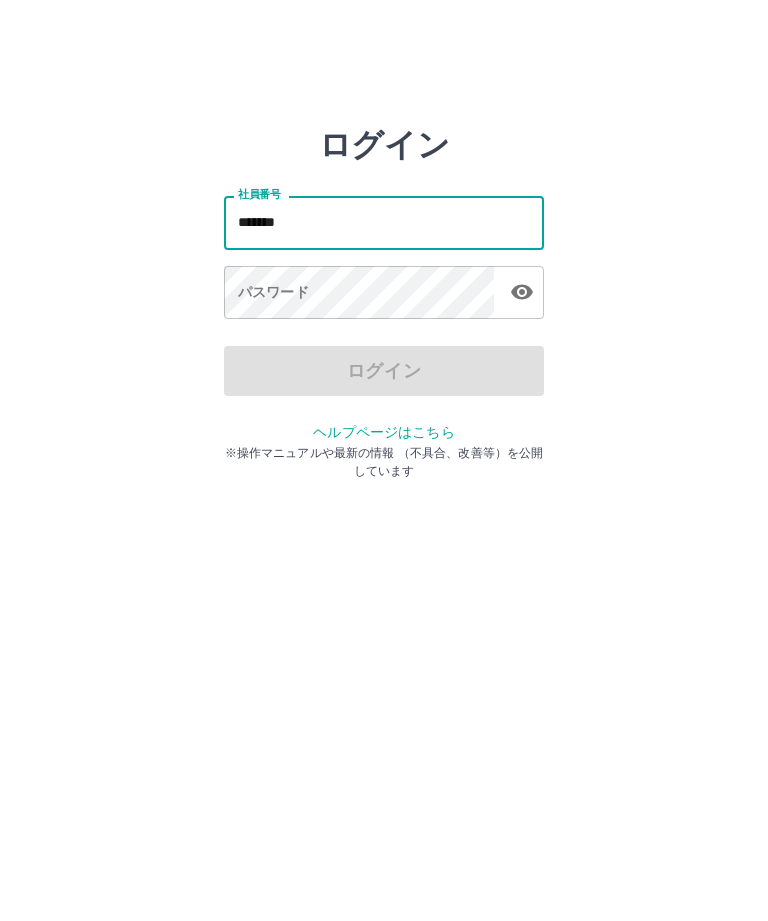 type on "*******" 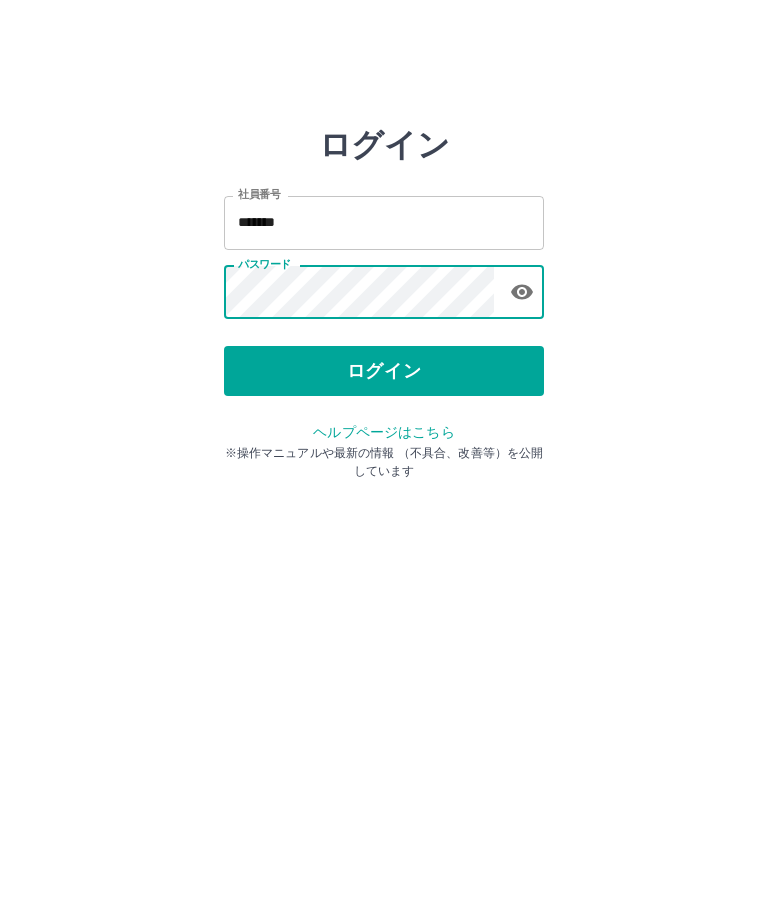 click on "ログイン" at bounding box center [384, 371] 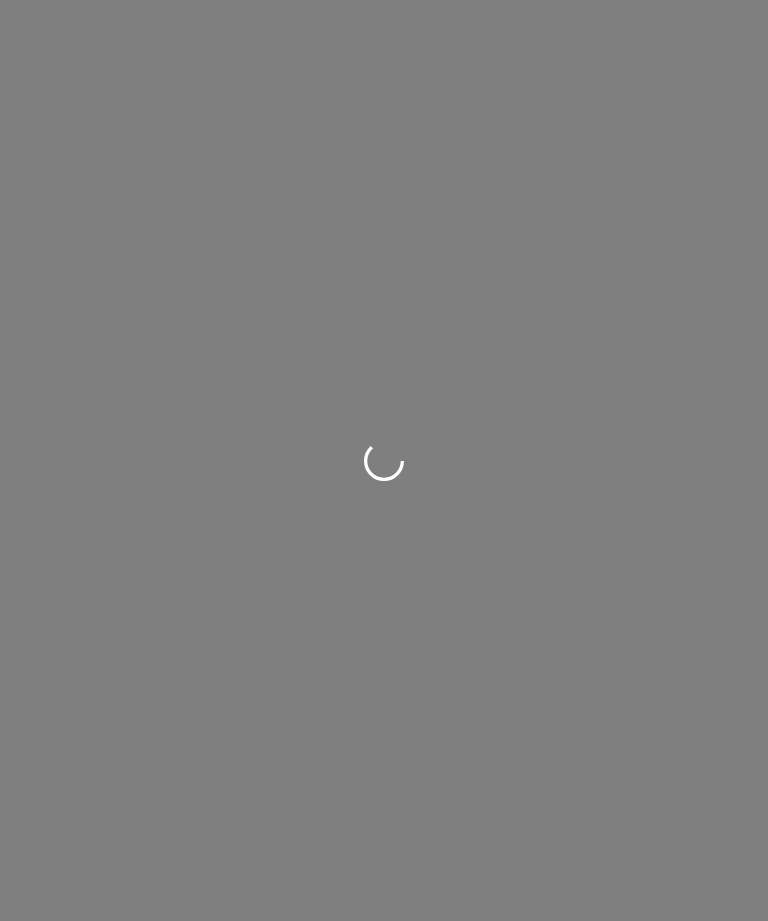 scroll, scrollTop: 0, scrollLeft: 0, axis: both 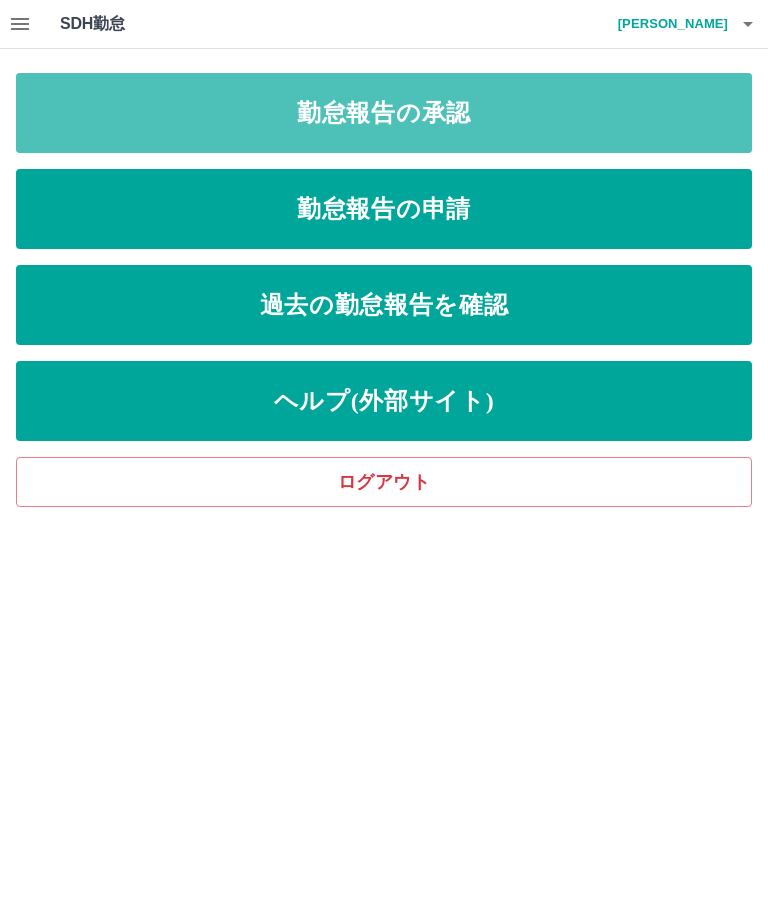 click on "勤怠報告の承認" at bounding box center [384, 113] 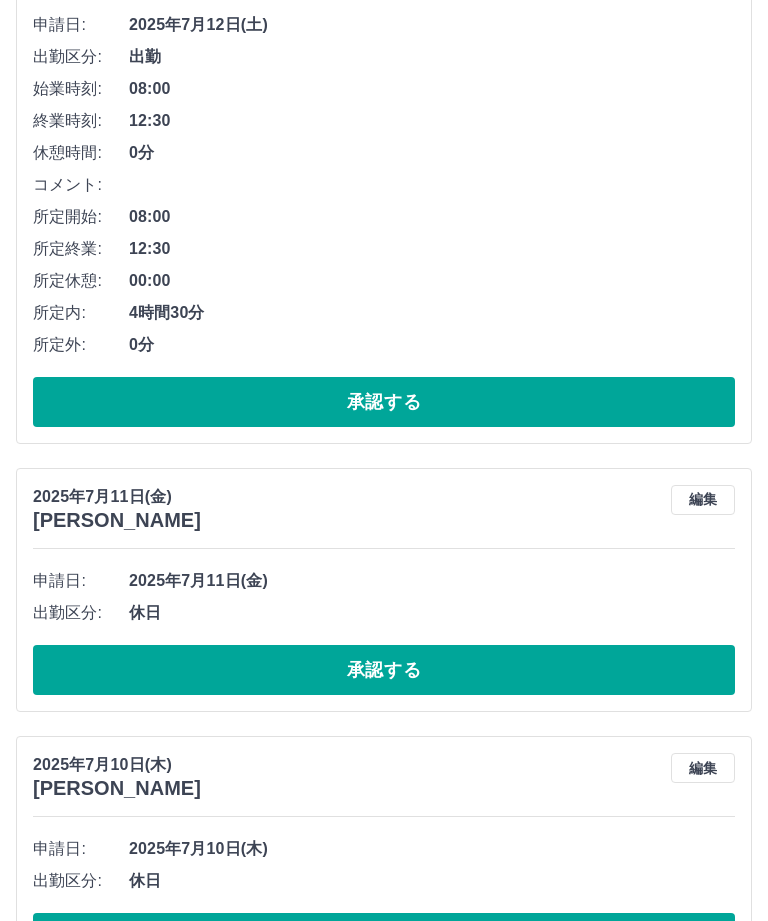 scroll, scrollTop: 878, scrollLeft: 0, axis: vertical 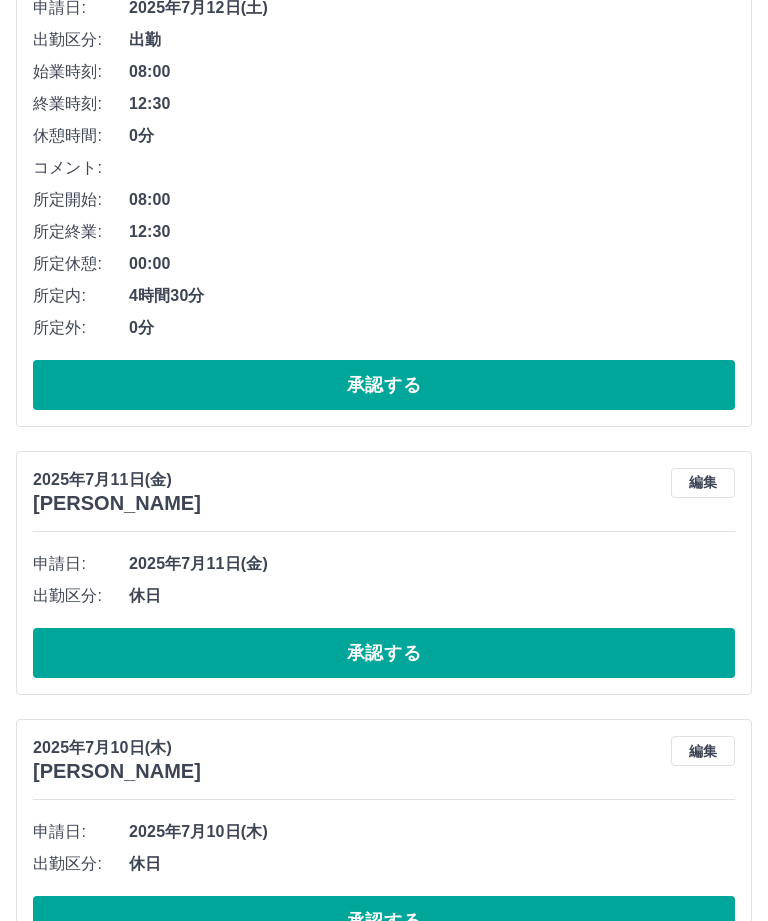 click on "承認する" at bounding box center (384, 921) 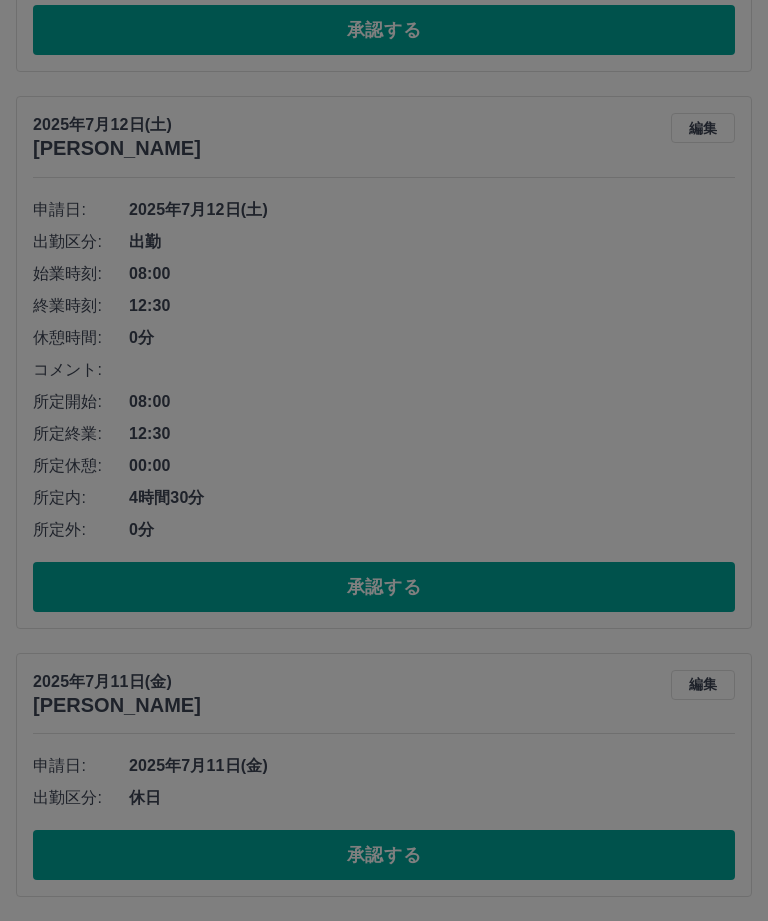 scroll, scrollTop: 610, scrollLeft: 0, axis: vertical 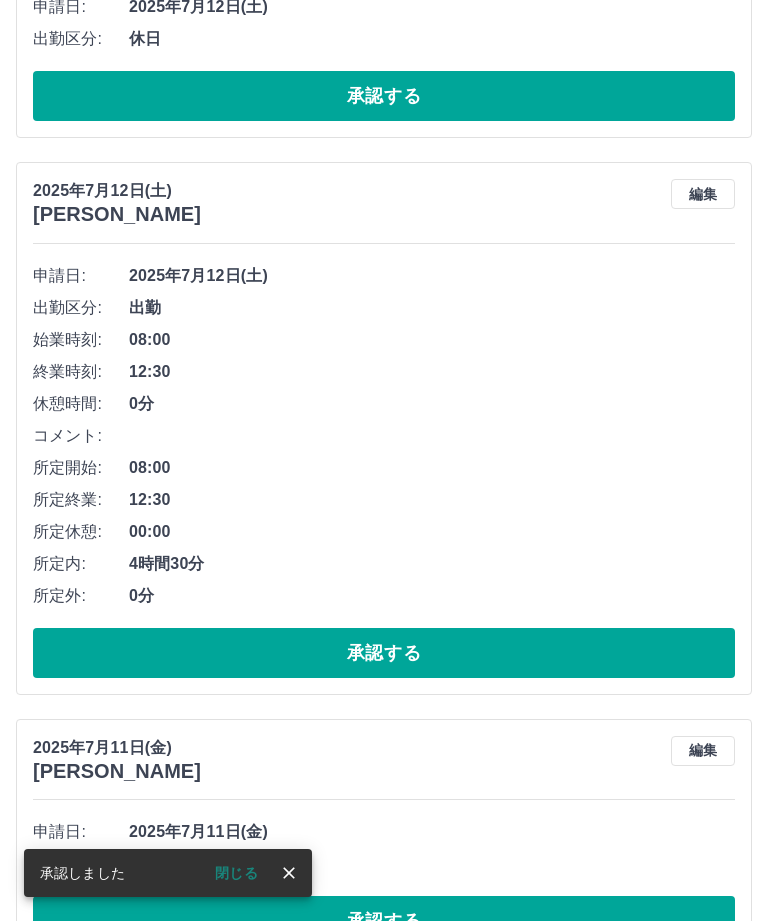 click on "承認する" at bounding box center [384, 921] 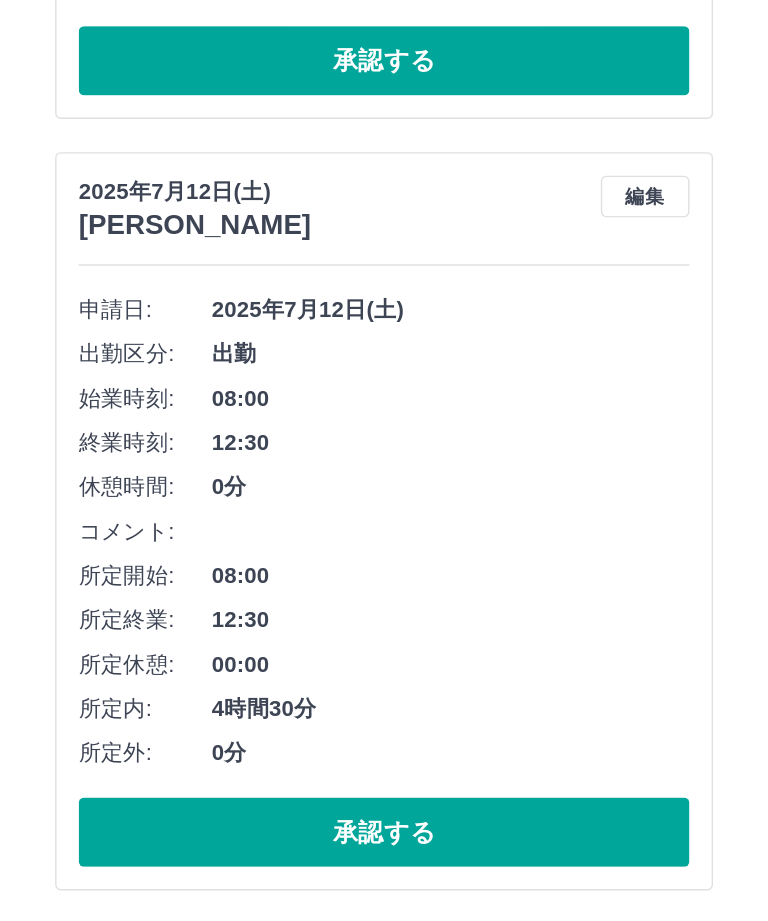 scroll, scrollTop: 406, scrollLeft: 0, axis: vertical 